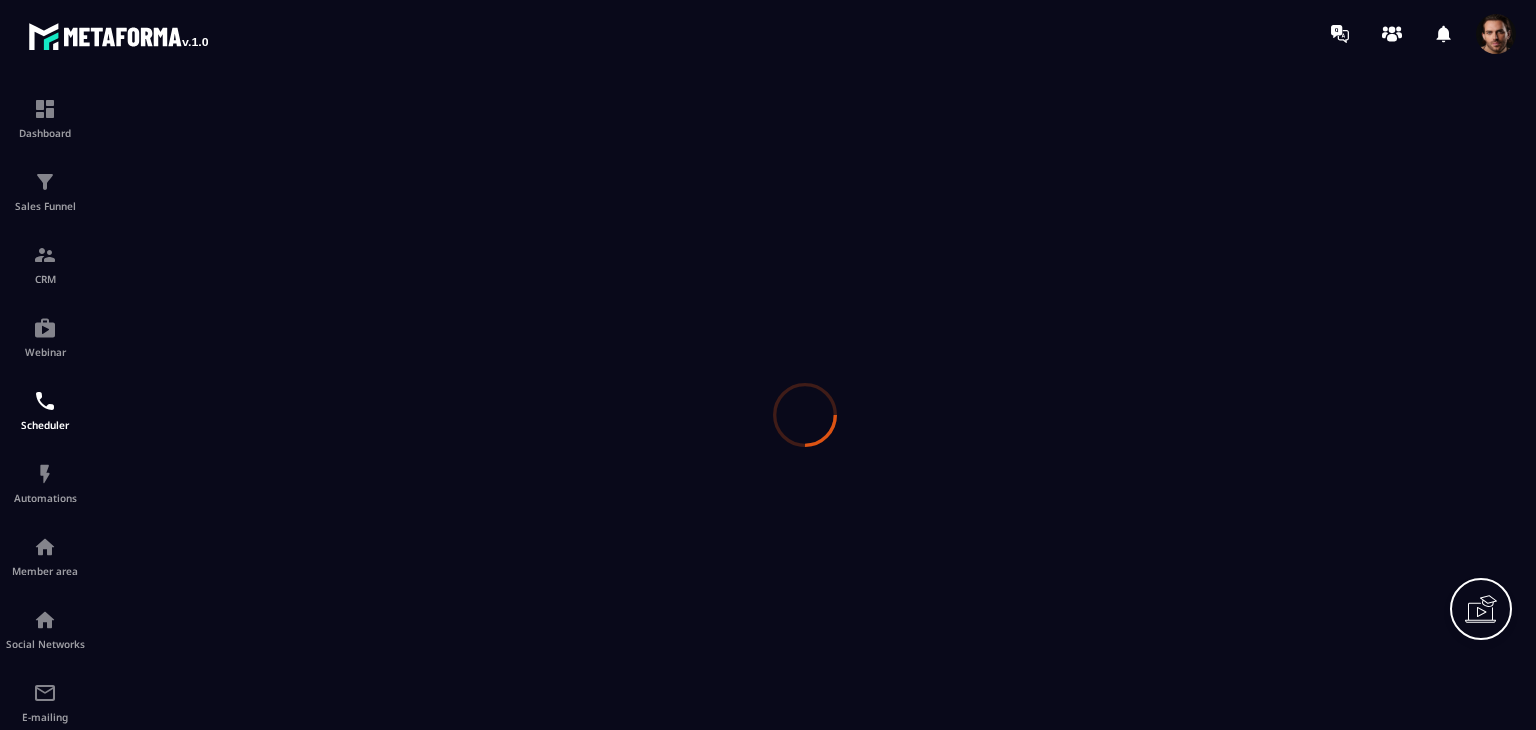 scroll, scrollTop: 0, scrollLeft: 0, axis: both 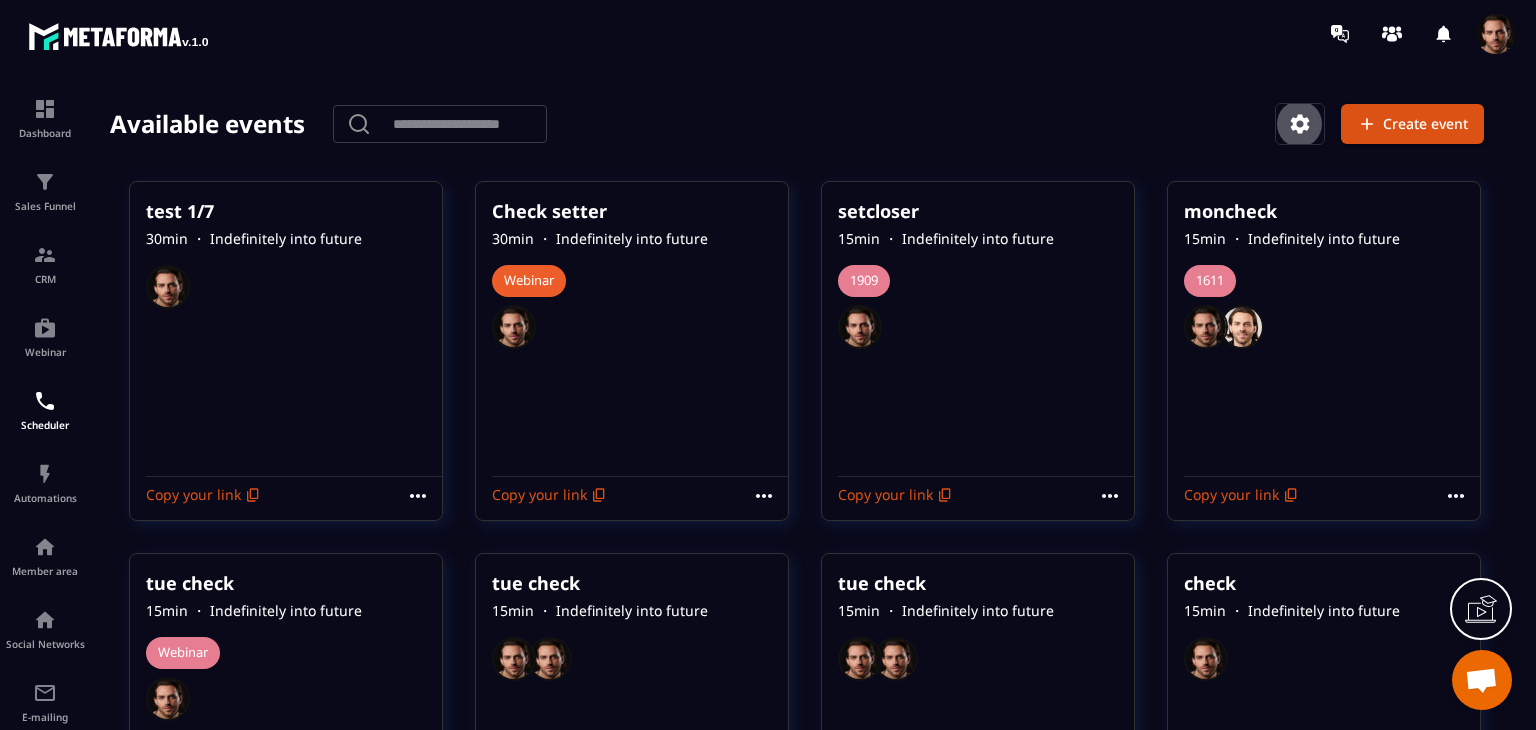 click 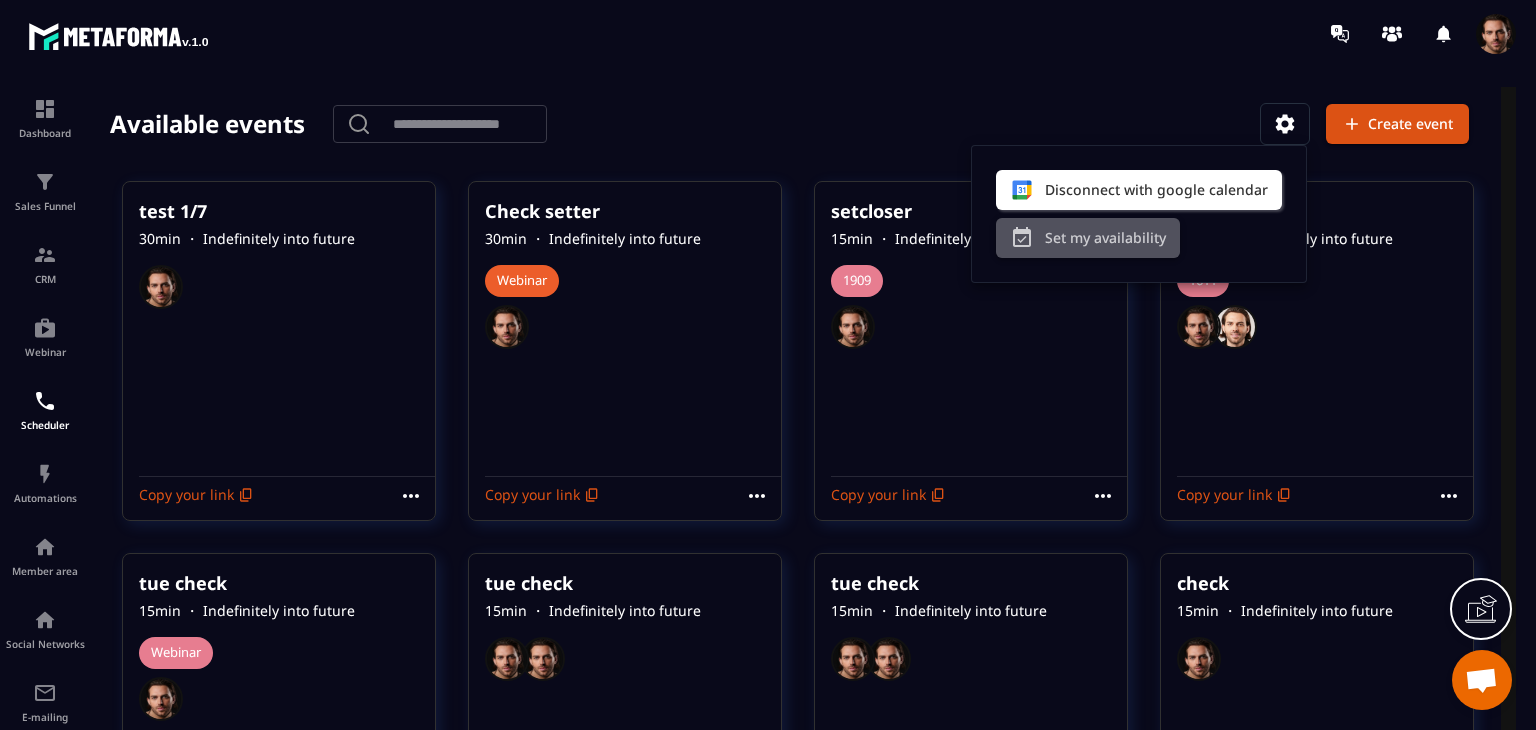 click on "Set my availability" at bounding box center (1088, 238) 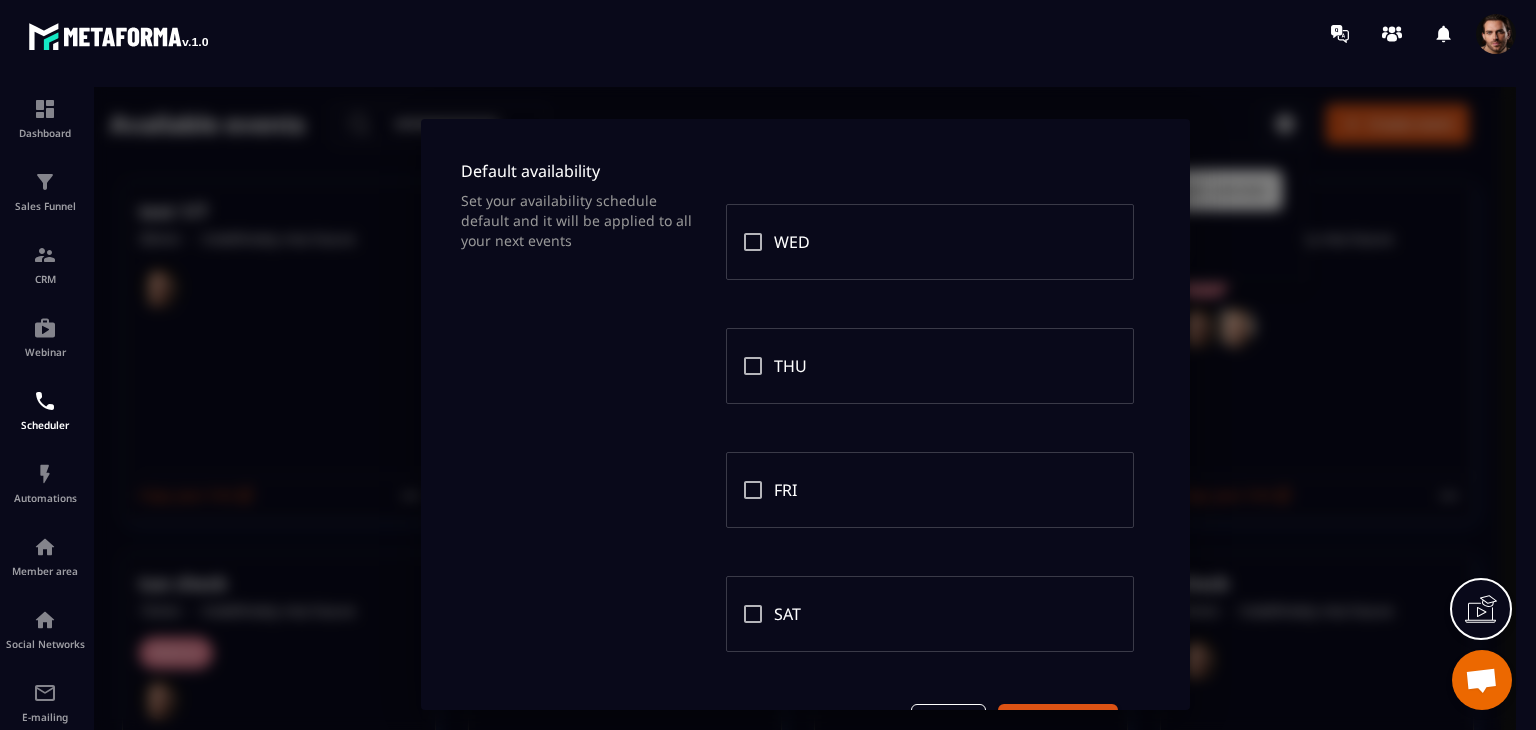 scroll, scrollTop: 0, scrollLeft: 0, axis: both 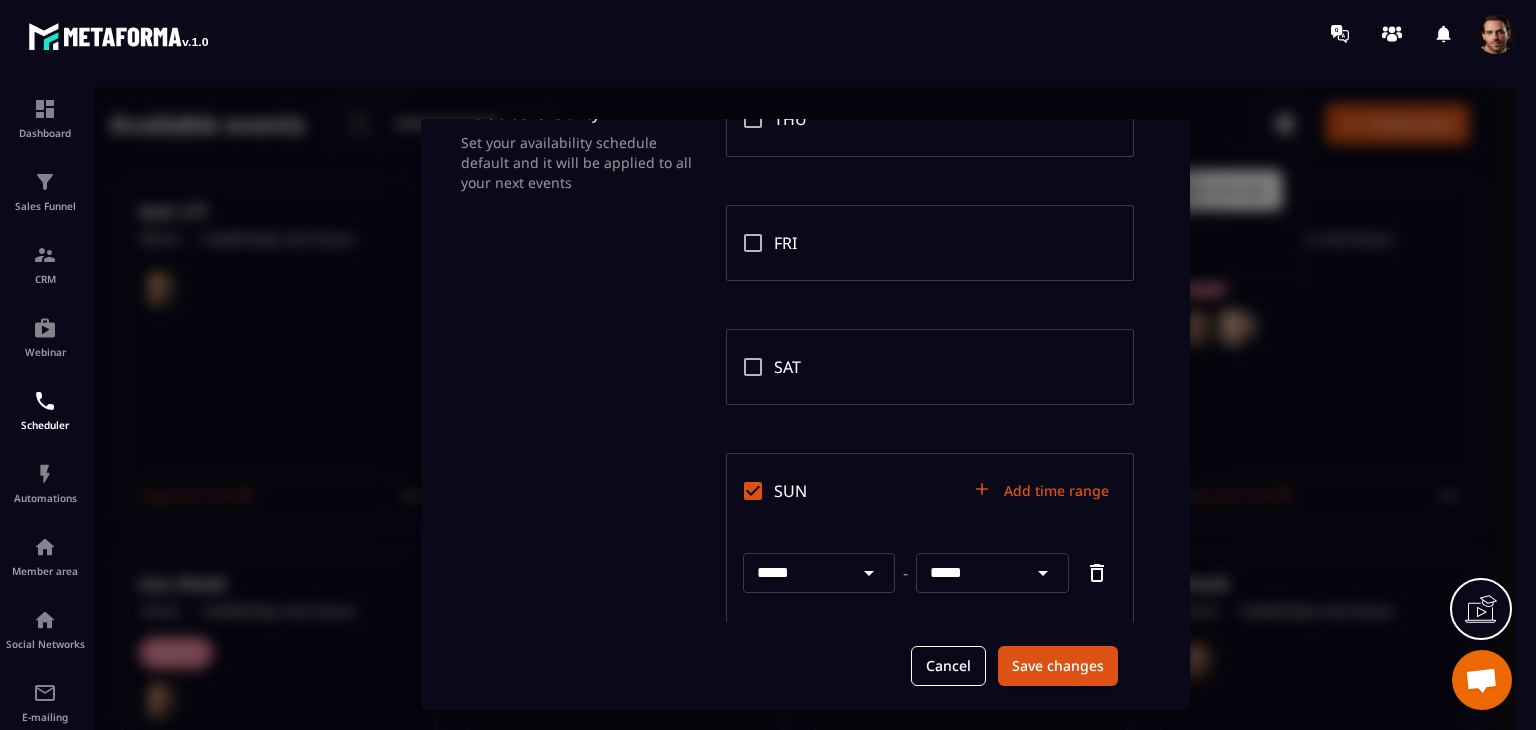 click on "*****" at bounding box center [796, 573] 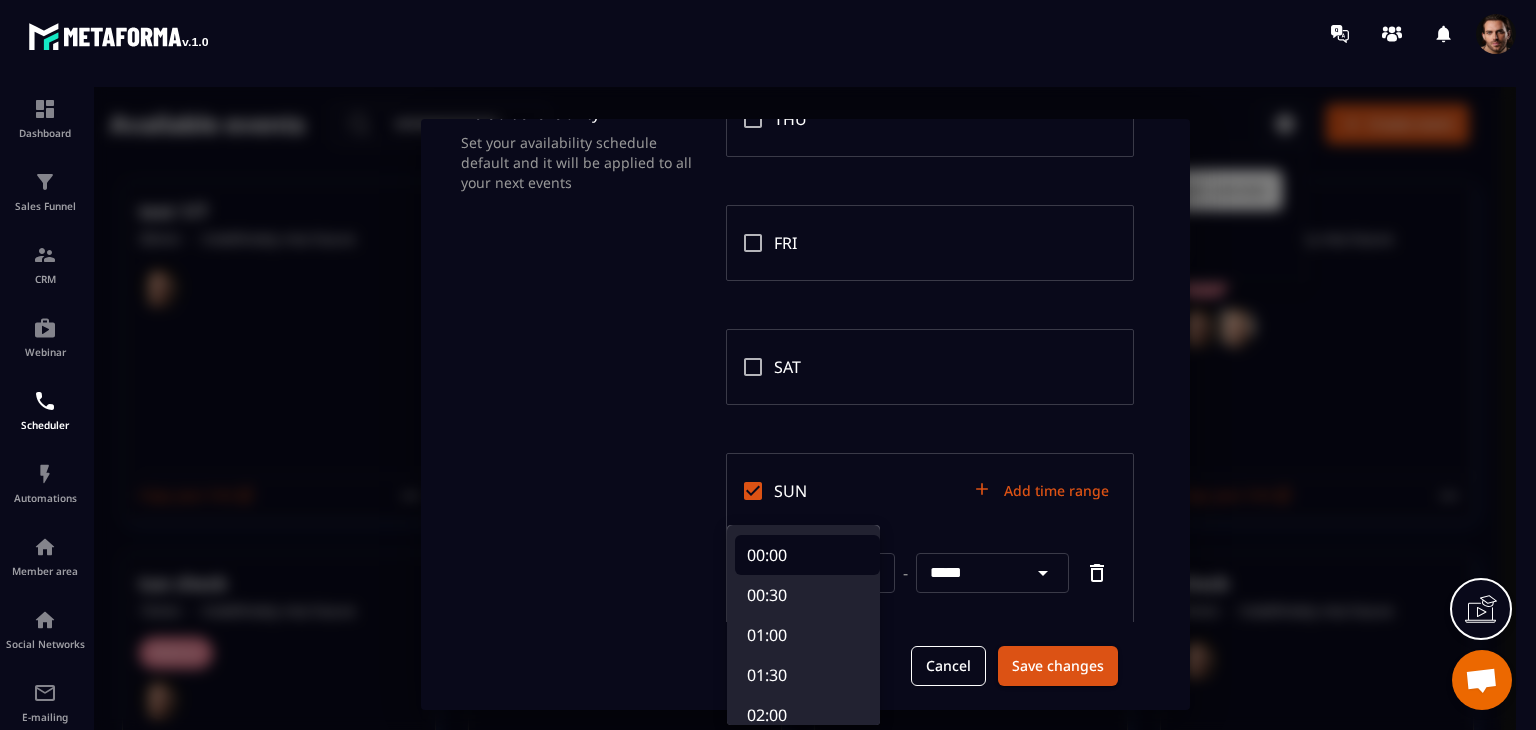 click on "00:00" at bounding box center [807, 555] 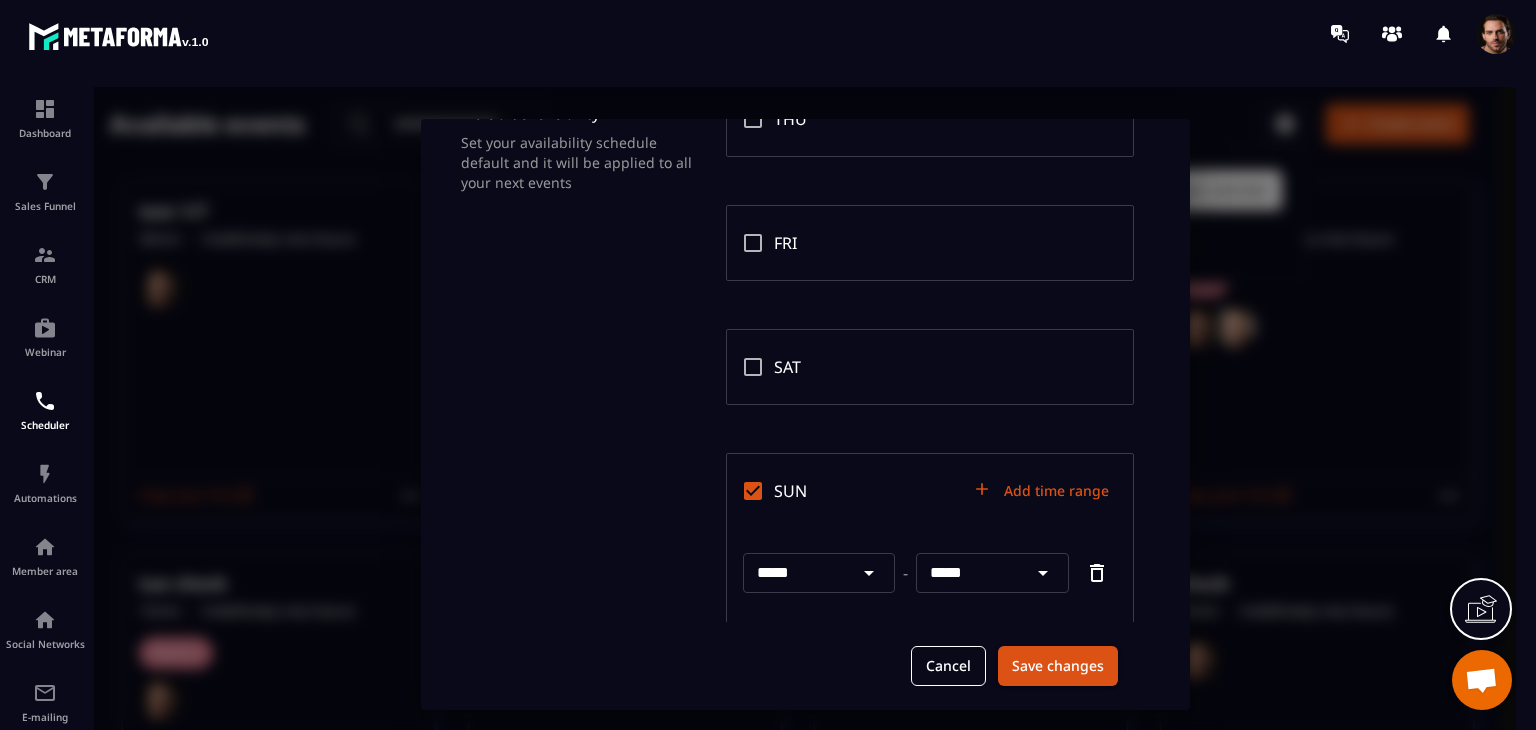 type on "*****" 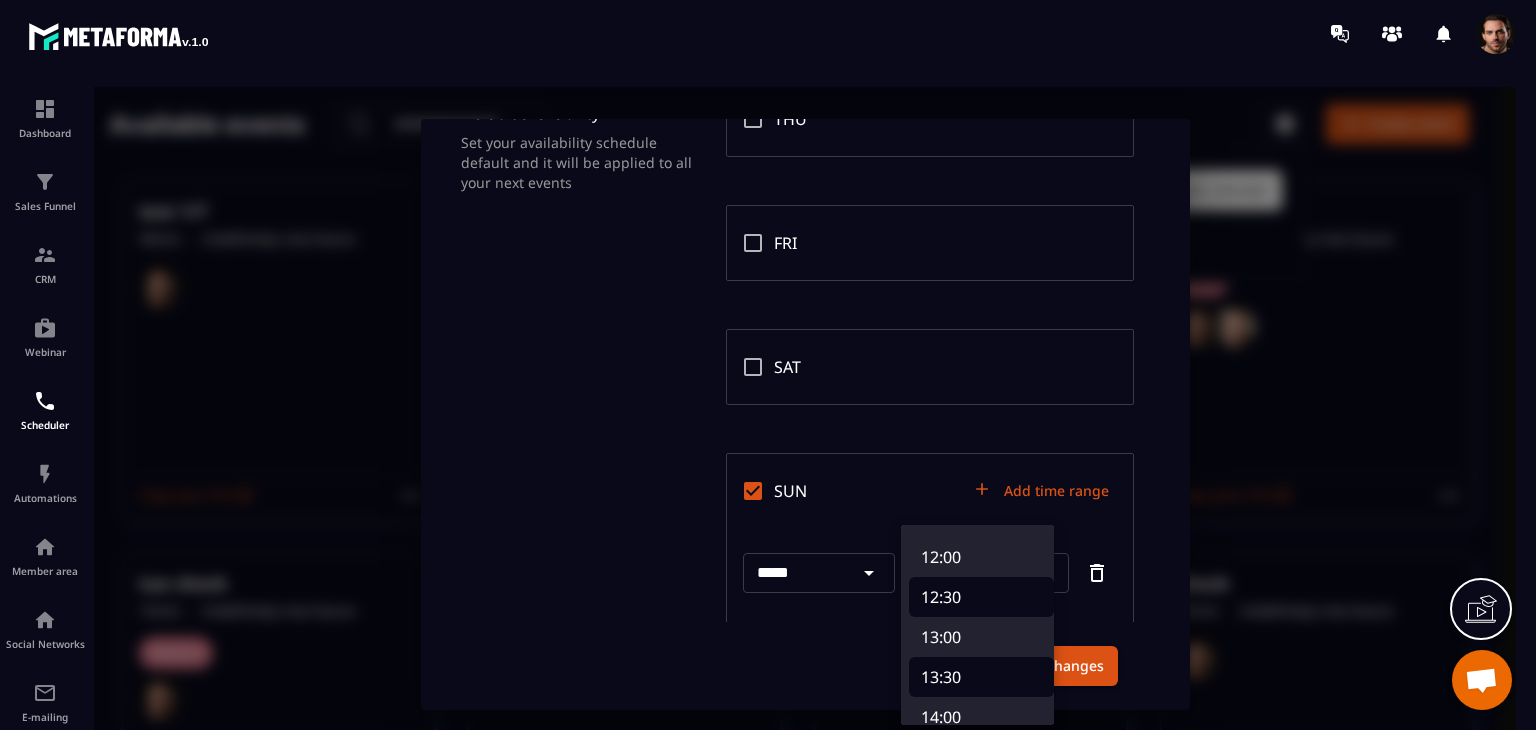 scroll, scrollTop: 959, scrollLeft: 0, axis: vertical 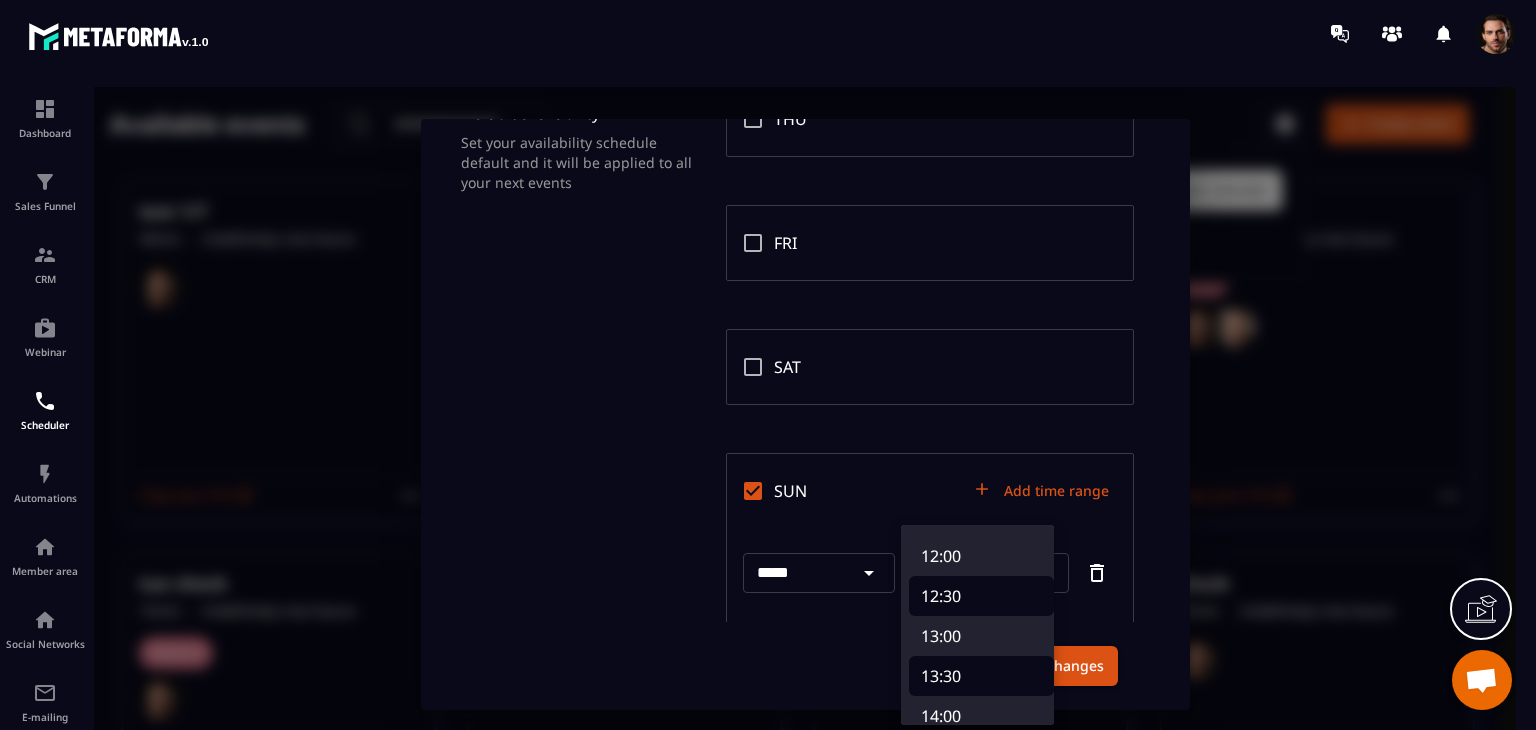 click on "12:30" at bounding box center (981, 596) 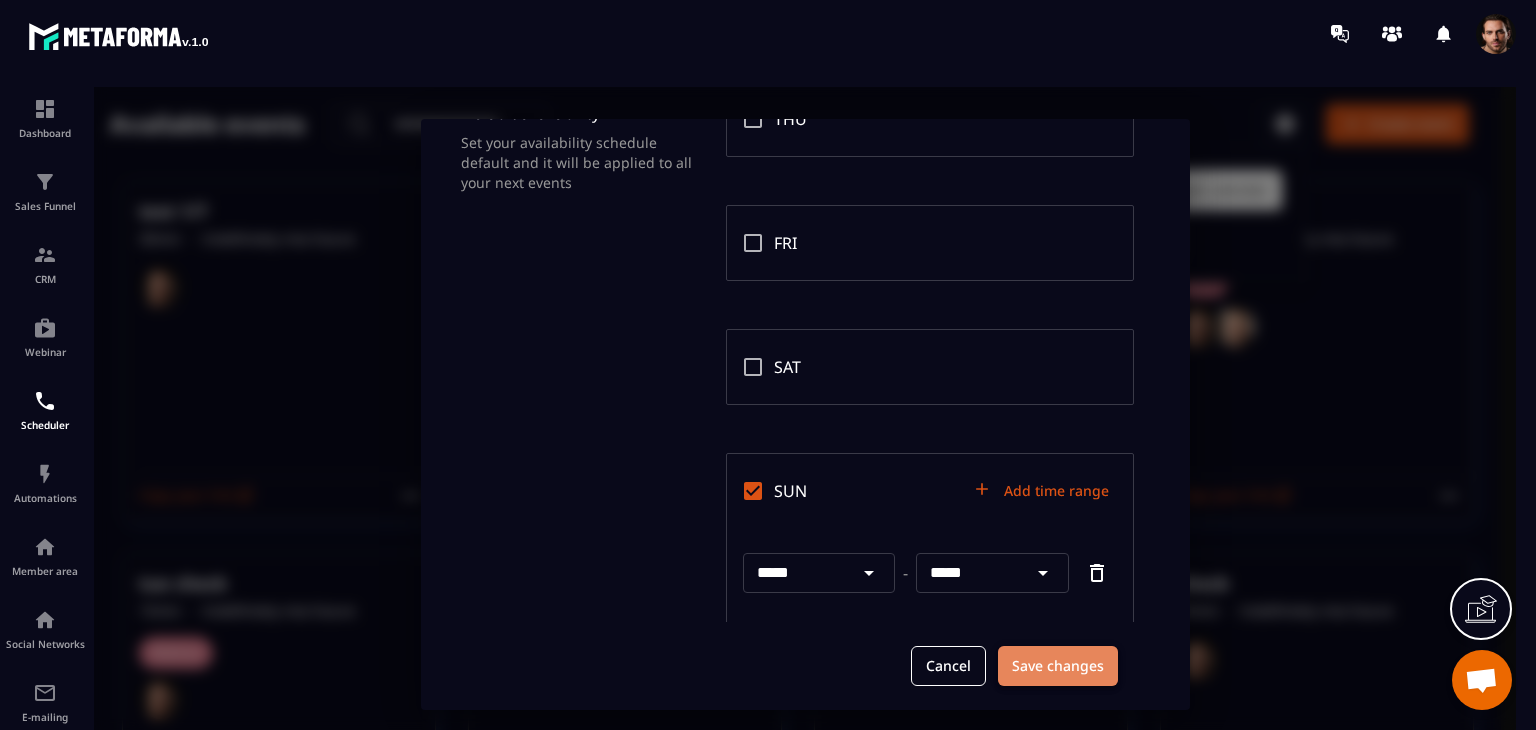 click on "Save changes" at bounding box center [1058, 666] 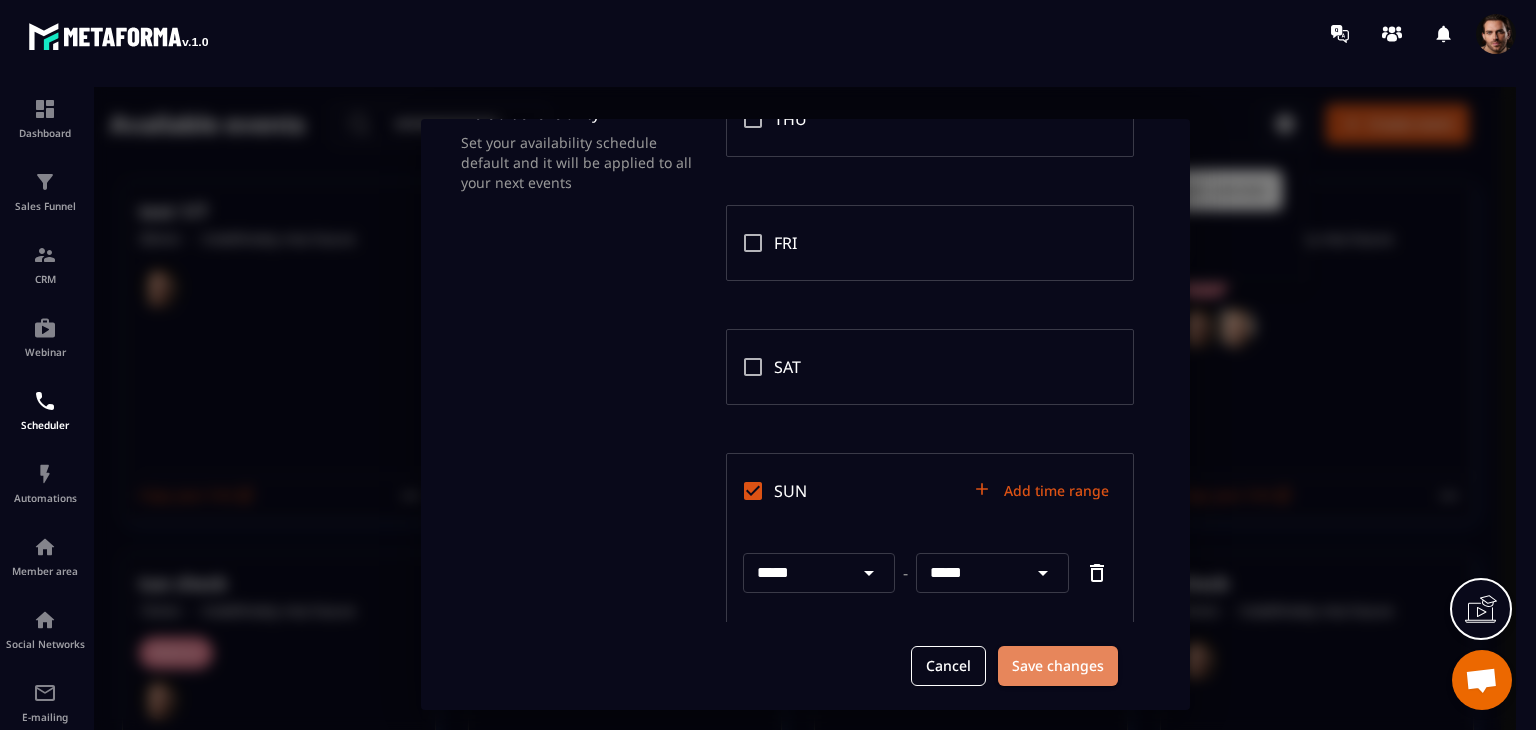 scroll, scrollTop: 0, scrollLeft: 0, axis: both 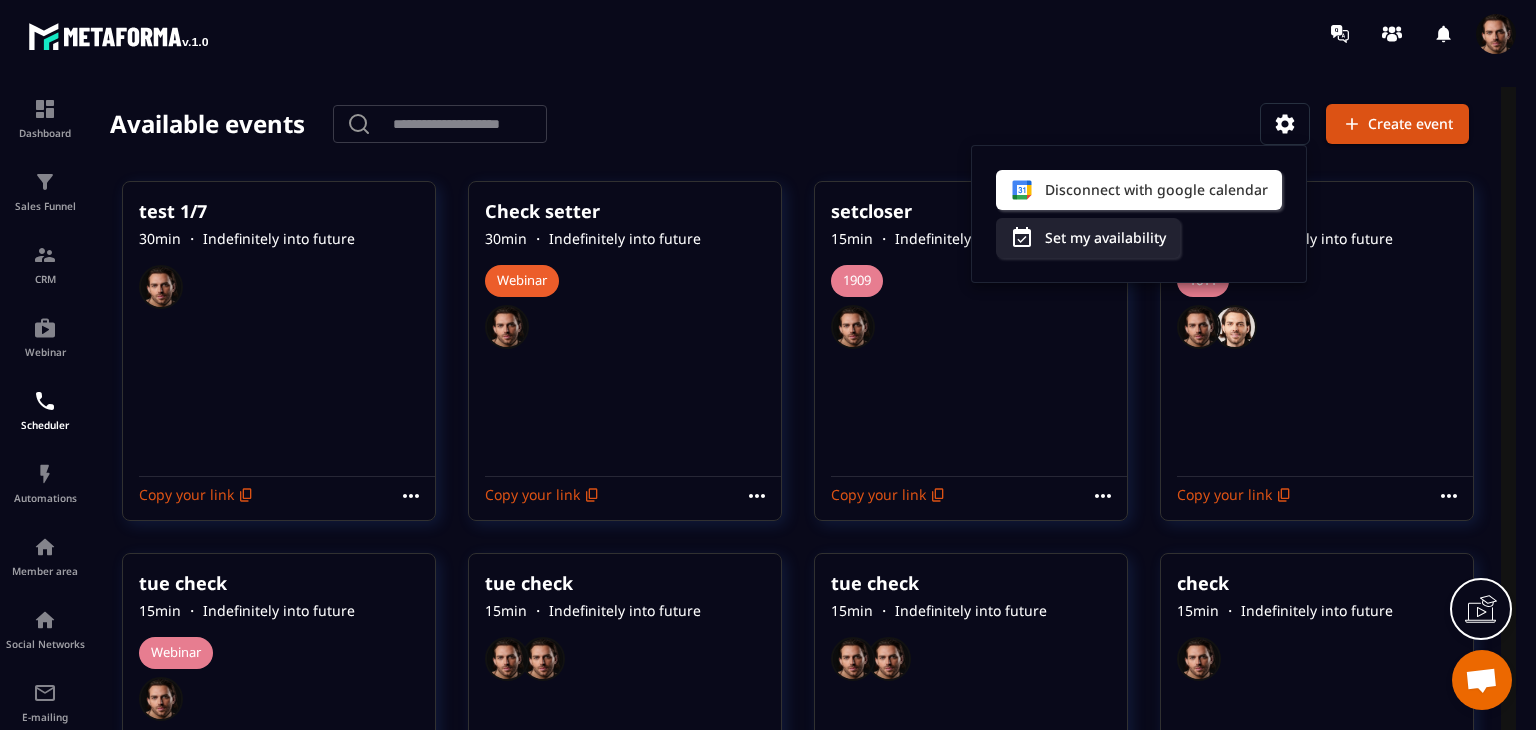 click at bounding box center (805, 414) 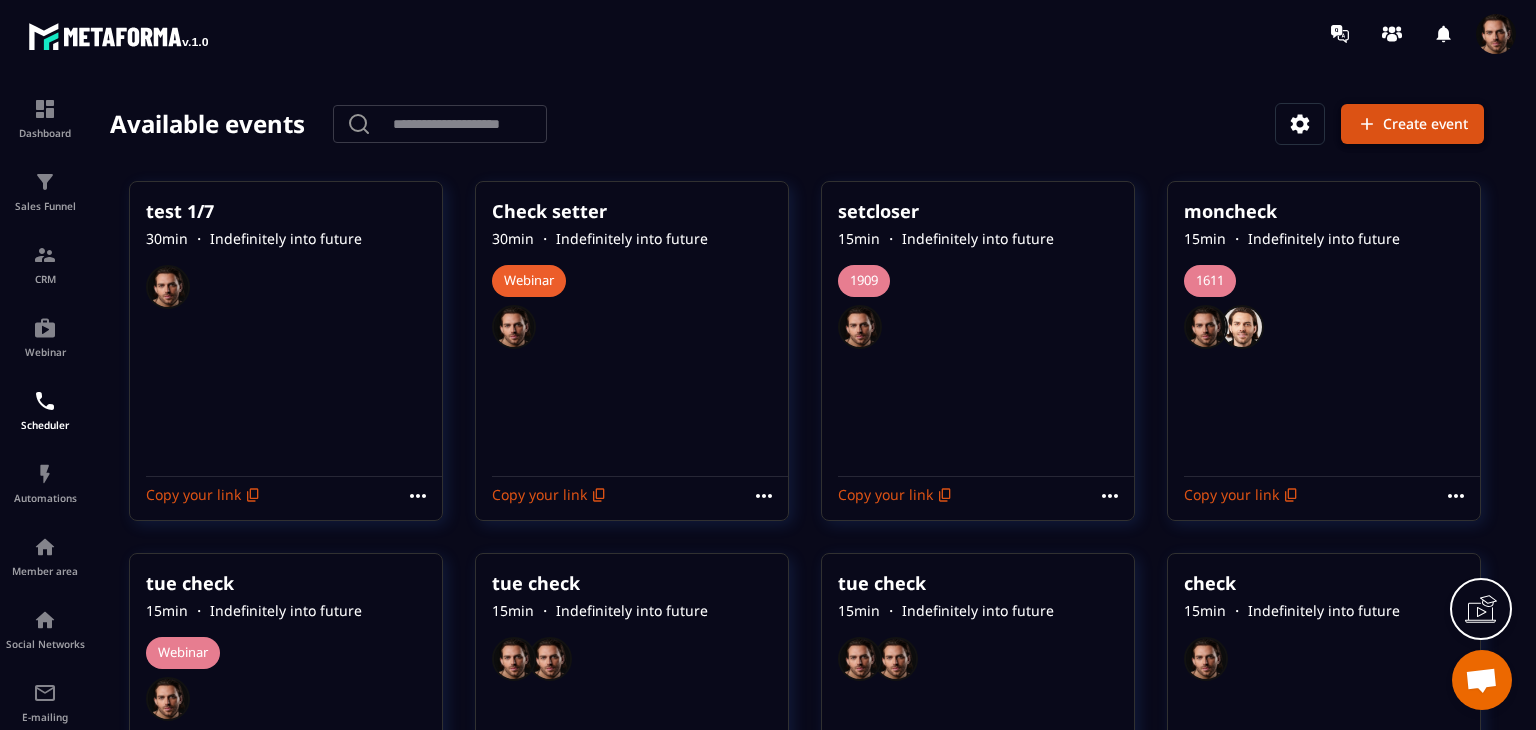 click on "Create event" at bounding box center [1412, 124] 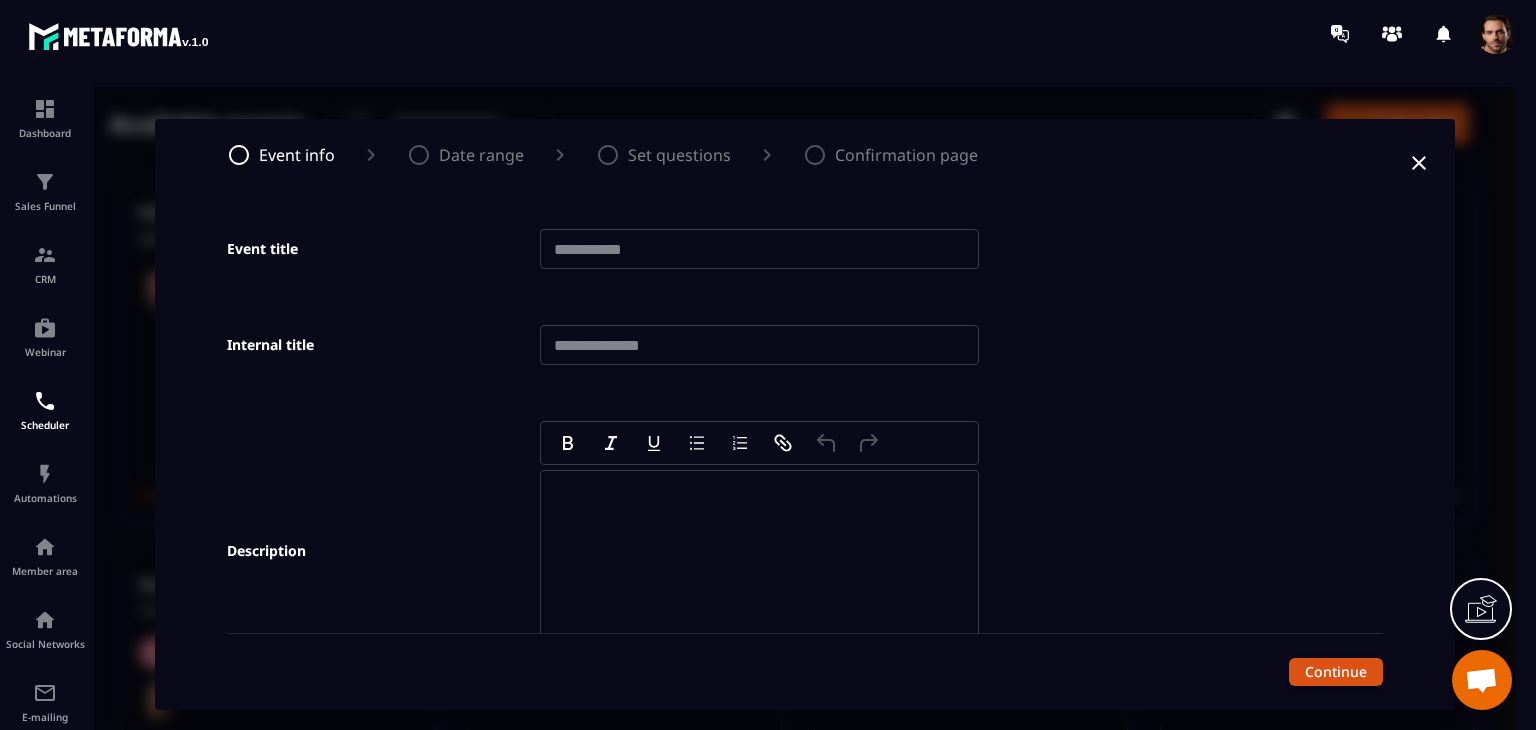 click at bounding box center (759, 249) 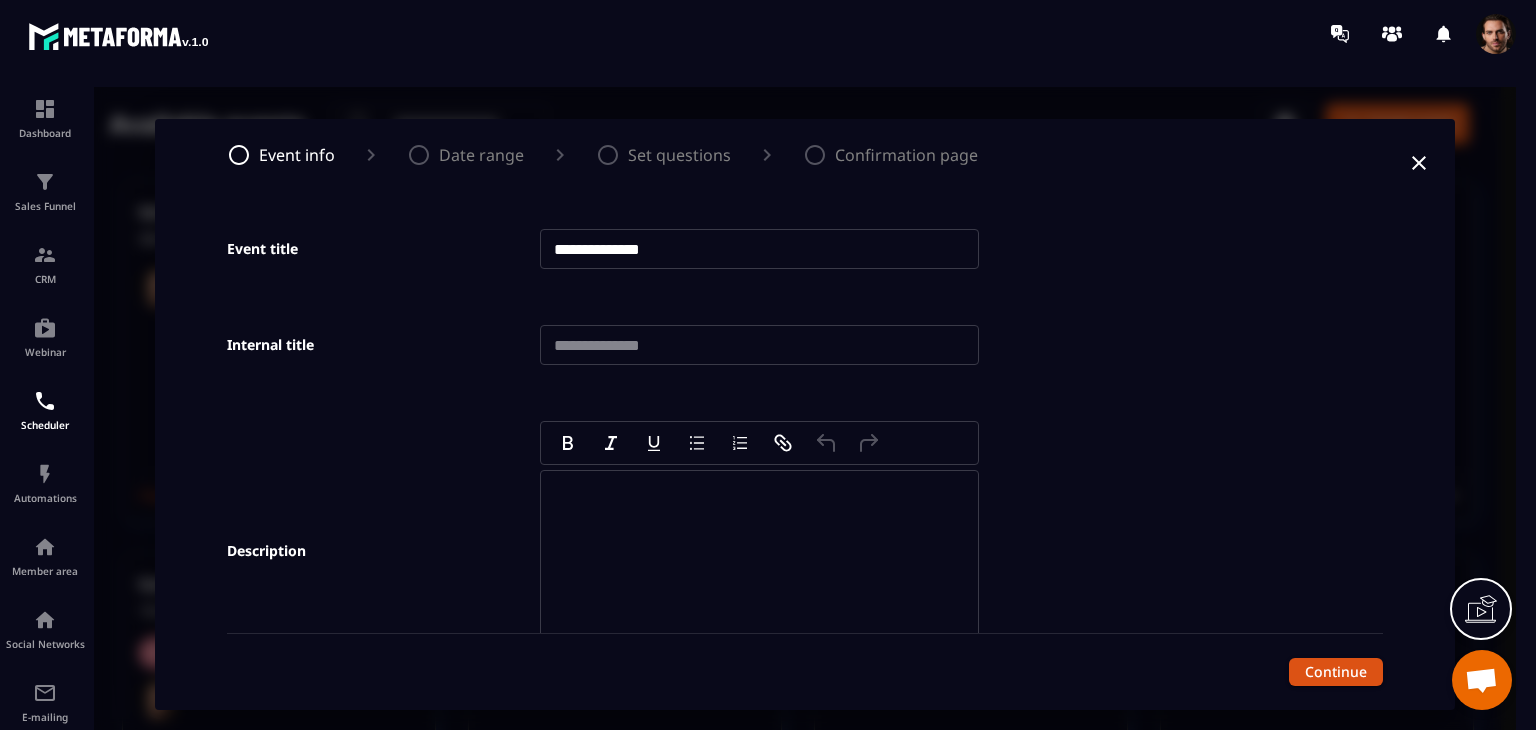click on "**********" at bounding box center [759, 249] 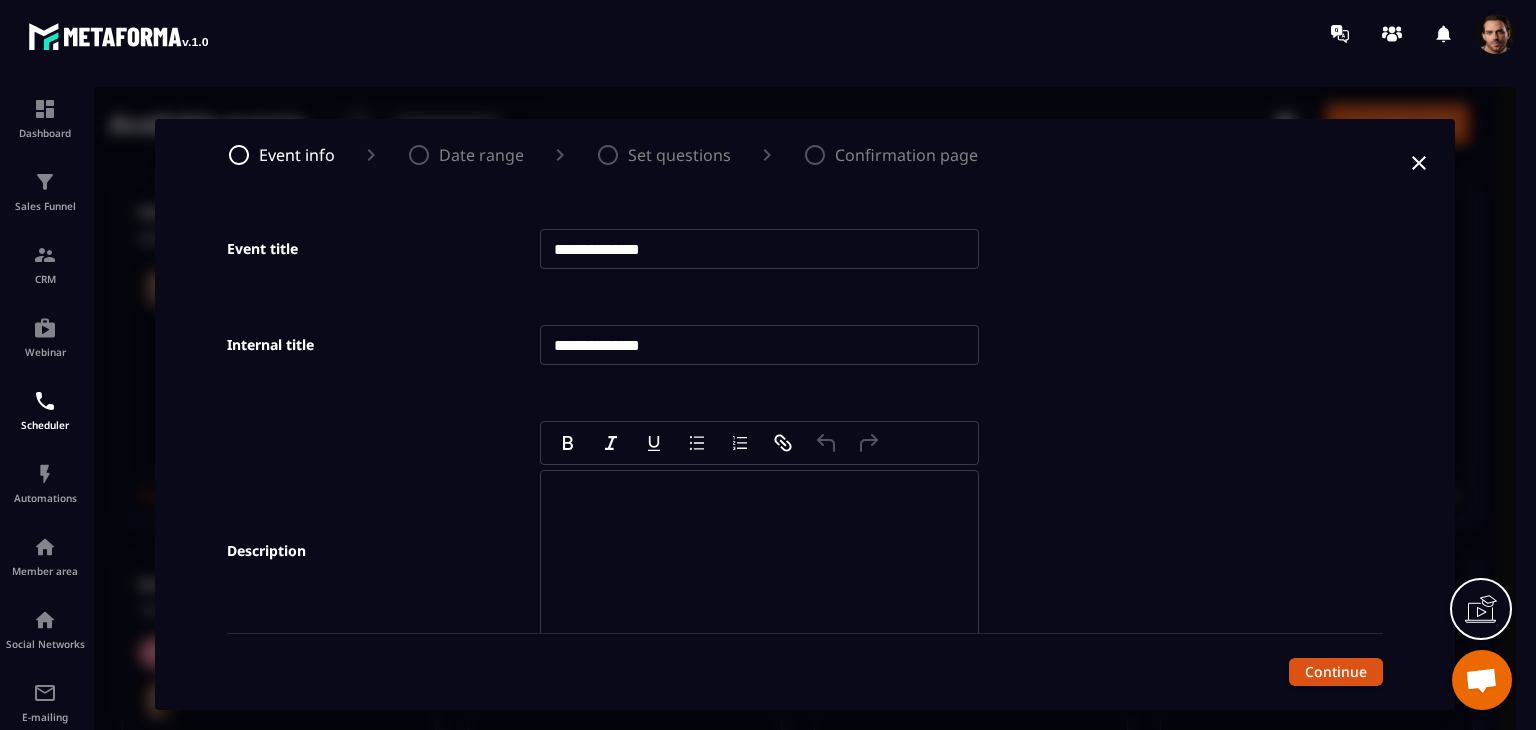 type on "**********" 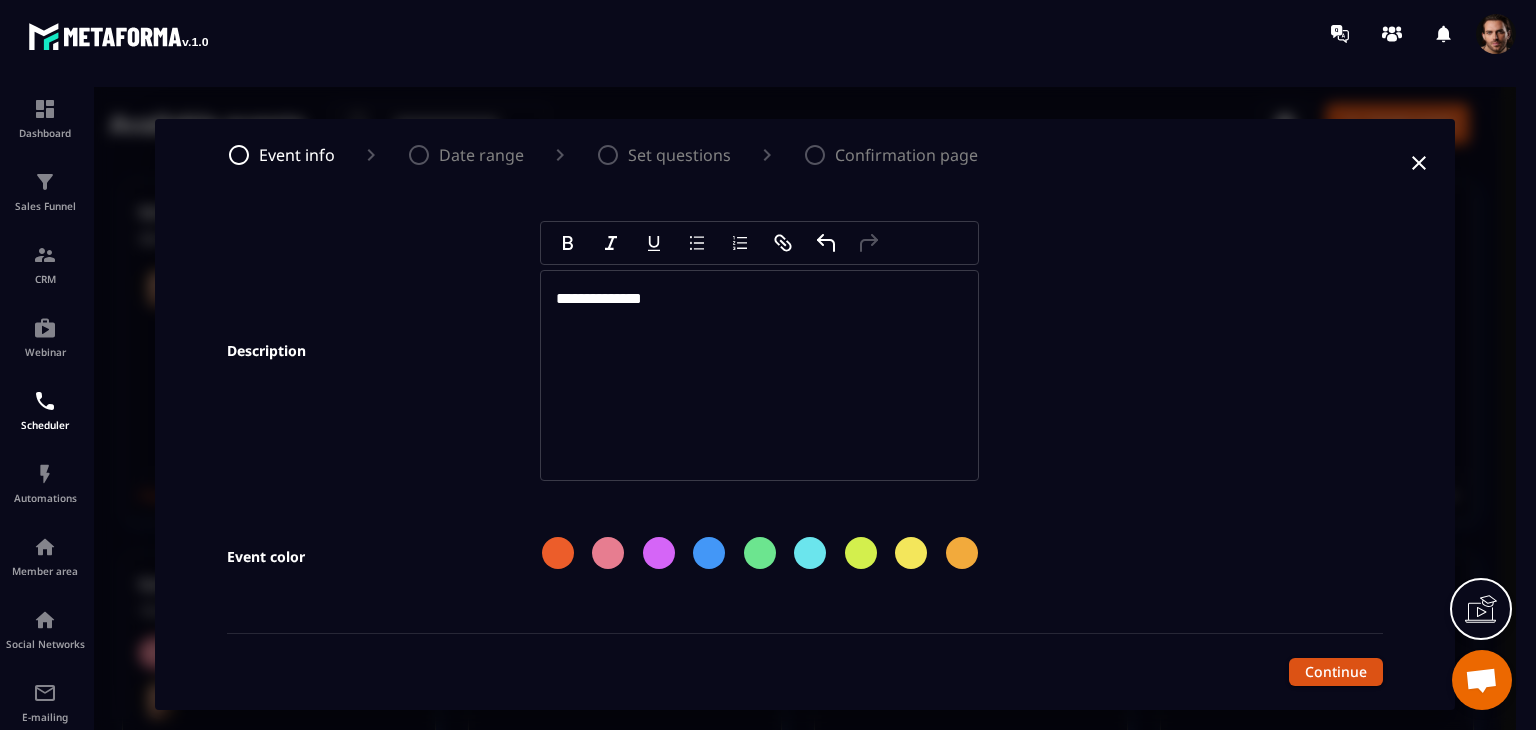 scroll, scrollTop: 300, scrollLeft: 0, axis: vertical 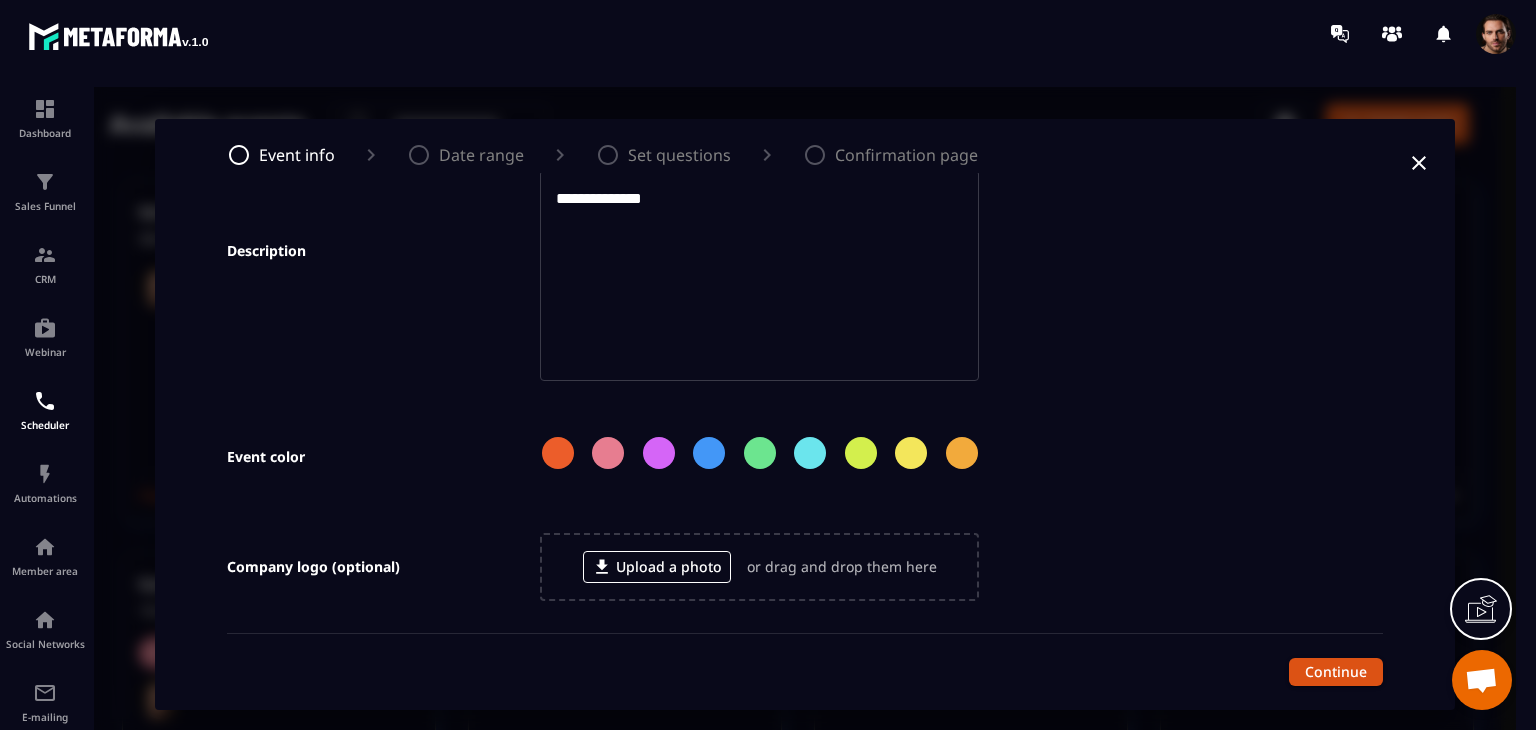 click at bounding box center [608, 453] 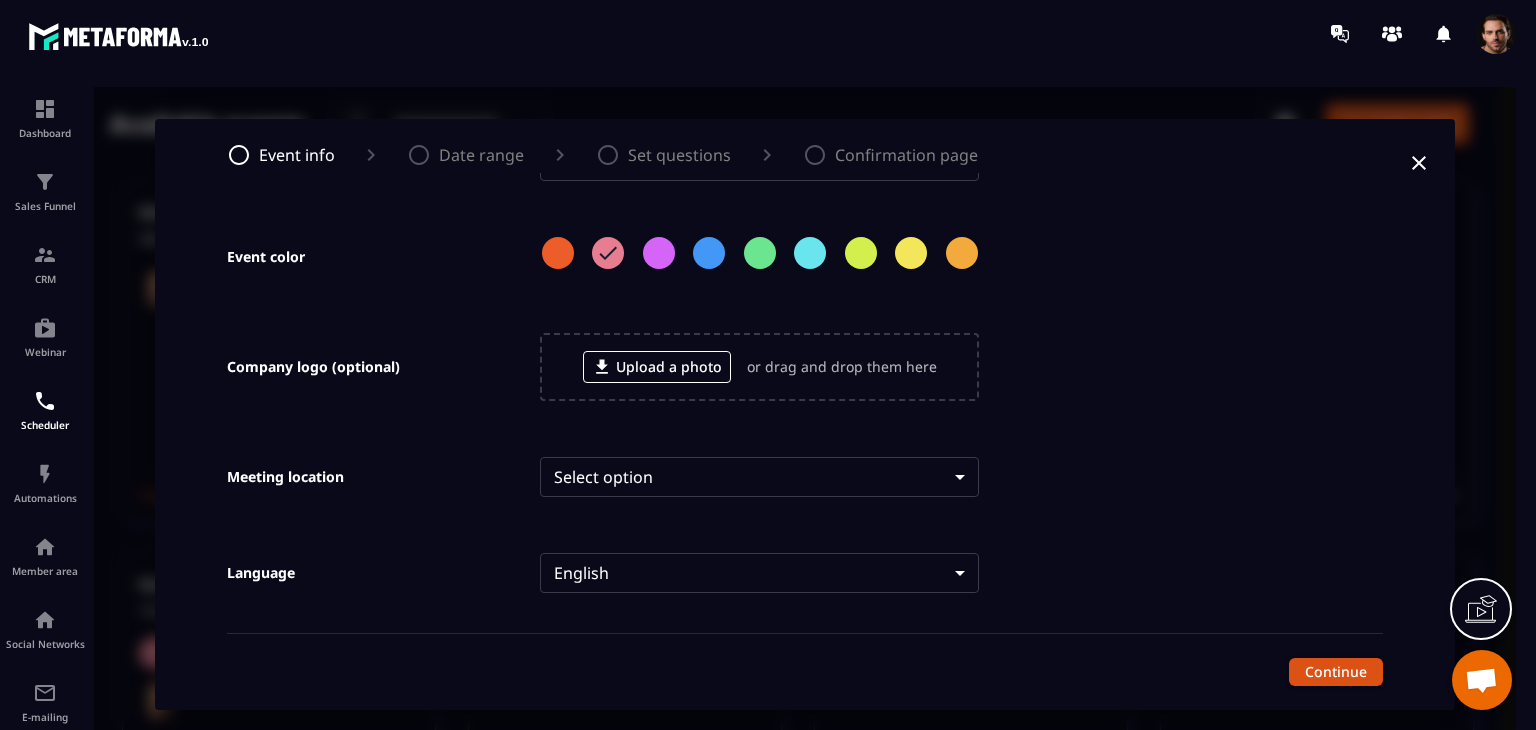 scroll, scrollTop: 600, scrollLeft: 0, axis: vertical 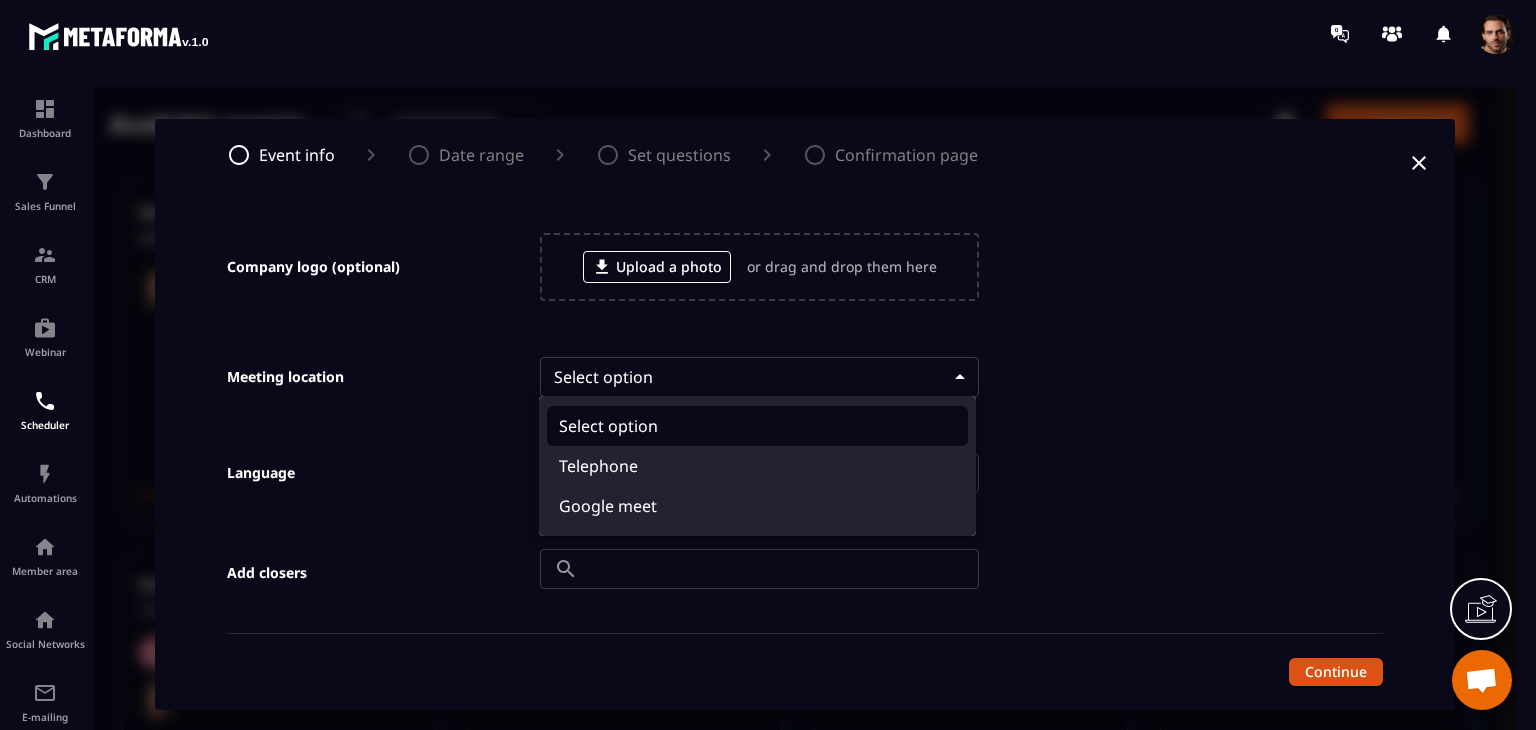 click on "Available events ​ ​ Create event test 1/7 30  min ・   Indefinitely into future Copy your link Check setter 30  min ・   Indefinitely into future Webinar Copy your link setcloser 15  min ・   Indefinitely into future 1909 Copy your link moncheck 15  min ・   Indefinitely into future 1611 Copy your link tue check 15  min ・   Indefinitely into future Webinar Copy your link tue check 15  min ・   Indefinitely into future Copy your link tue check 15  min ・   Indefinitely into future Copy your link check 15  min ・   Indefinitely into future Copy your link Thu 30  min ・   Indefinitely into future 1909 Copy your link sdfdsfdsfdf 30  min ・   Indefinitely into future Copy your link Nhàn check 30  min ・   Indefinitely into future 1611 Copy your link test by thuy 15  min ・   Indefinitely into future Copy your link bugs 30  min ・   Indefinitely into future Copy your link TN Checkk 30  min ・   Indefinitely into future 1909 Copy your link hinhan2202 15  min ・   Indefinitely into future 1909" at bounding box center [805, 1066] 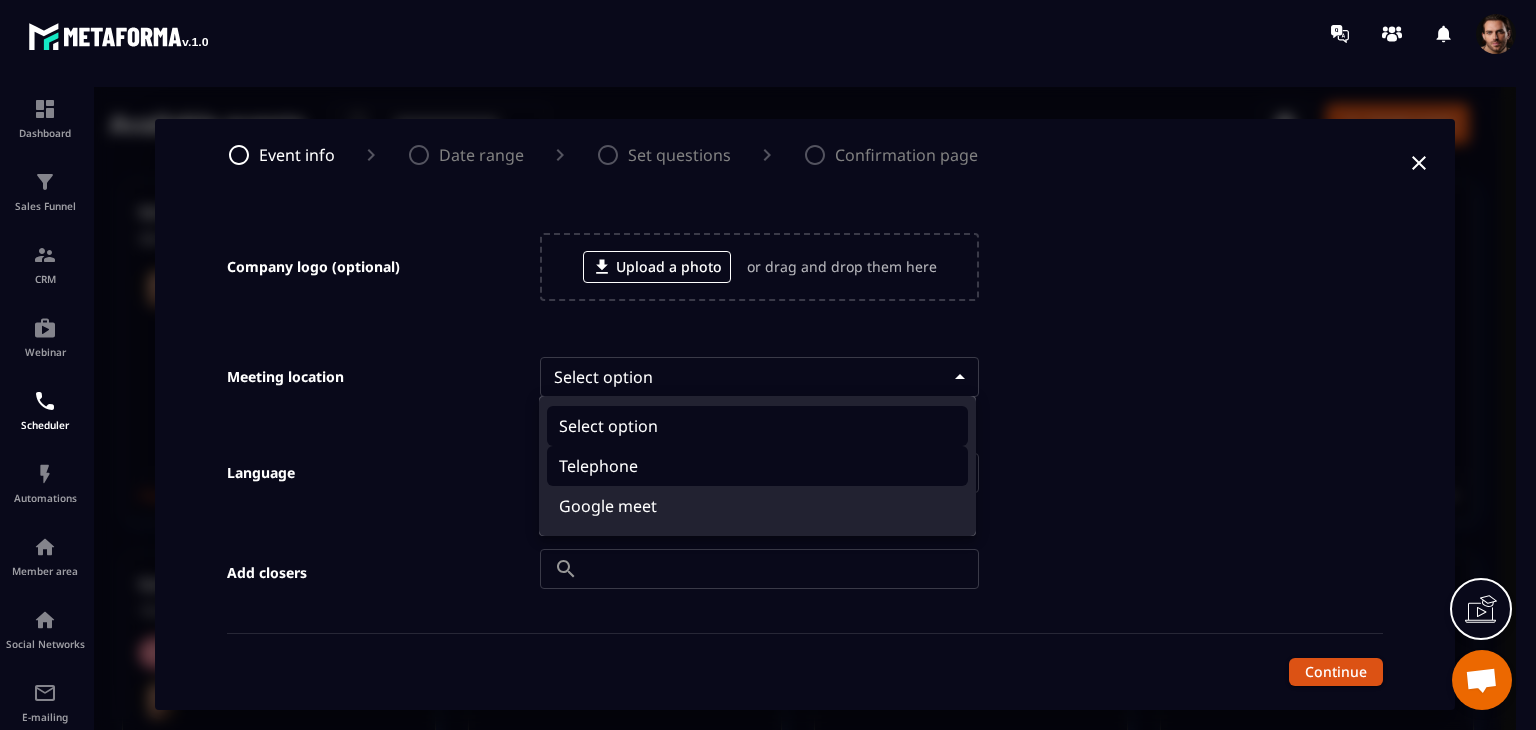 click on "Telephone" at bounding box center (757, 466) 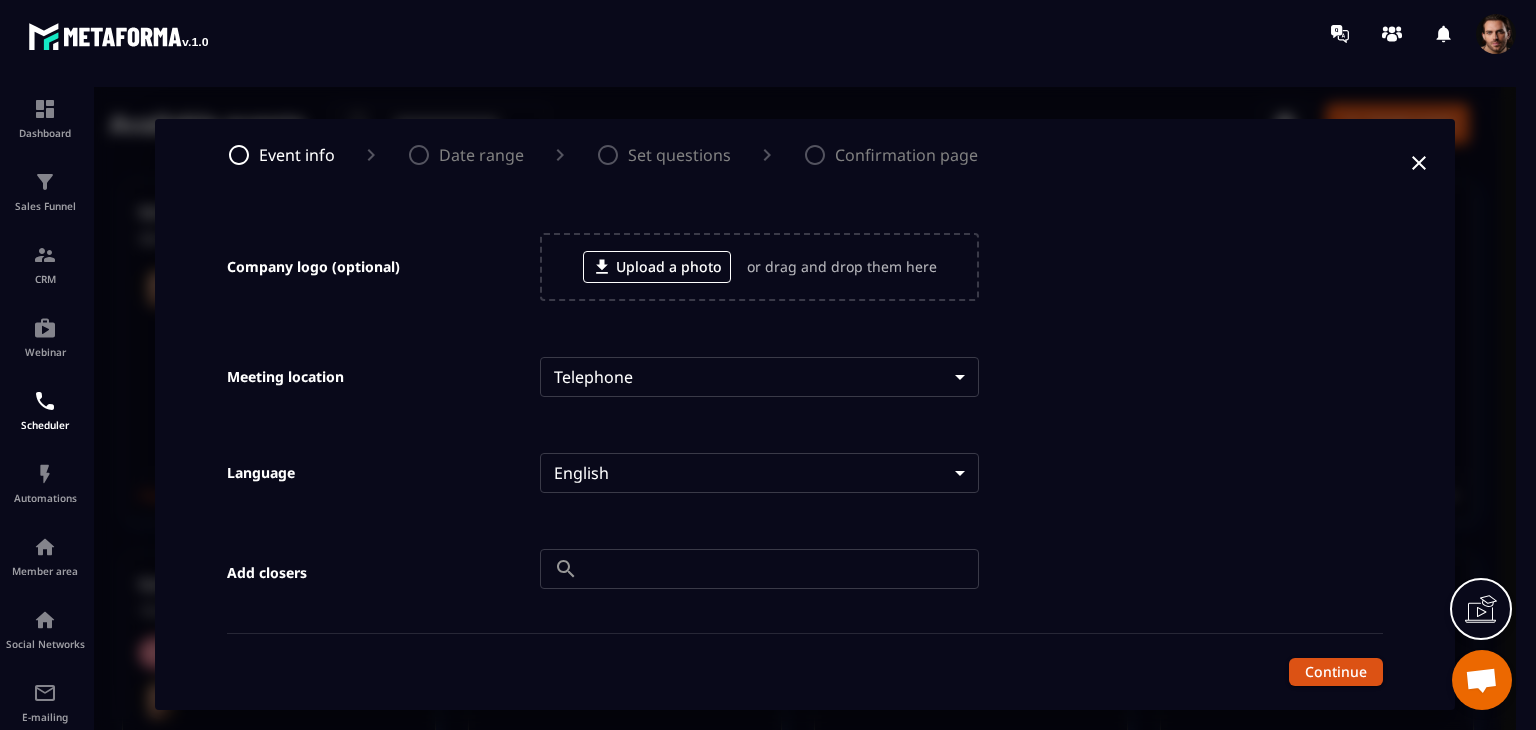 scroll, scrollTop: 800, scrollLeft: 0, axis: vertical 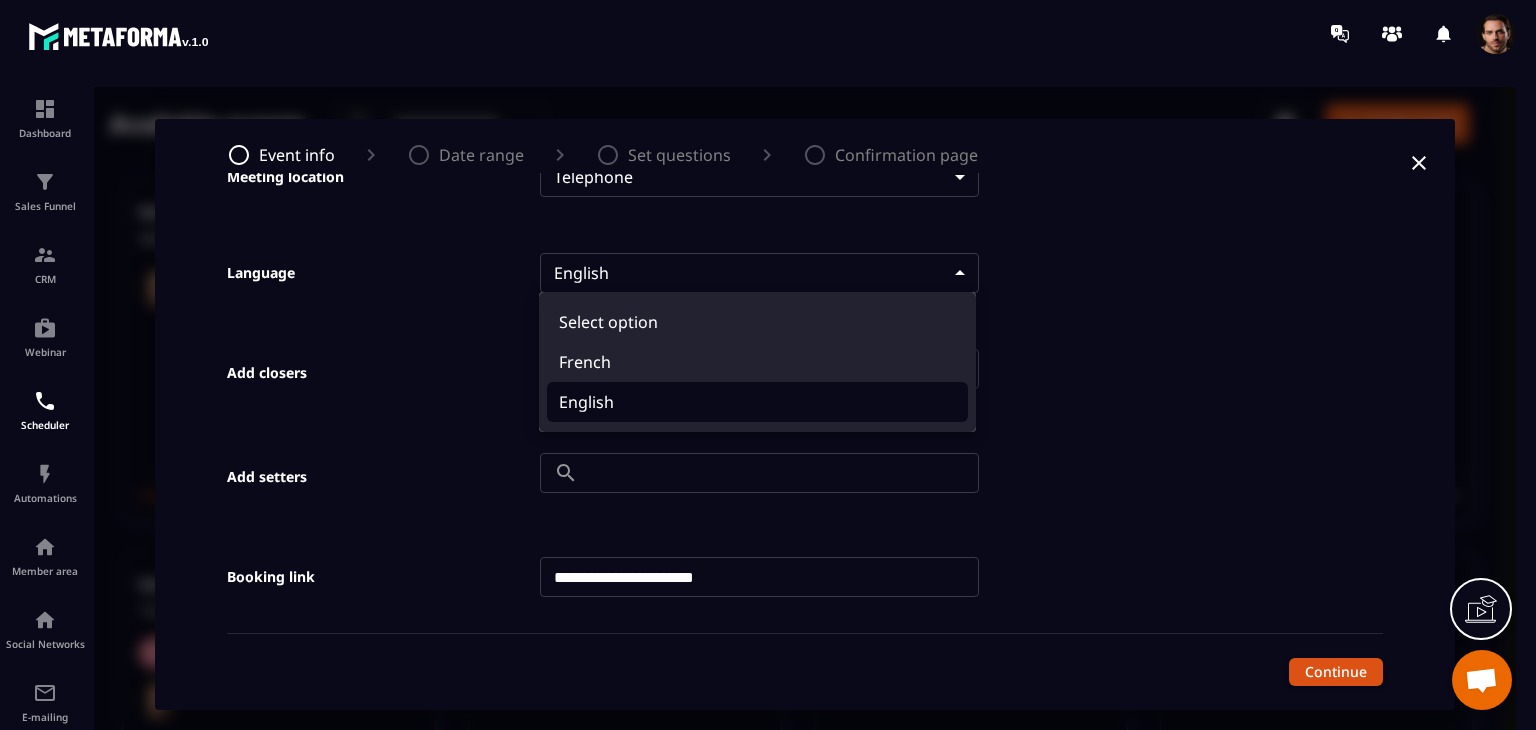 click on "Available events ​ ​ Create event test 1/7 30  min ・   Indefinitely into future Copy your link Check setter 30  min ・   Indefinitely into future Webinar Copy your link setcloser 15  min ・   Indefinitely into future 1909 Copy your link moncheck 15  min ・   Indefinitely into future 1611 Copy your link tue check 15  min ・   Indefinitely into future Webinar Copy your link tue check 15  min ・   Indefinitely into future Copy your link tue check 15  min ・   Indefinitely into future Copy your link check 15  min ・   Indefinitely into future Copy your link Thu 30  min ・   Indefinitely into future 1909 Copy your link sdfdsfdsfdf 30  min ・   Indefinitely into future Copy your link Nhàn check 30  min ・   Indefinitely into future 1611 Copy your link test by thuy 15  min ・   Indefinitely into future Copy your link bugs 30  min ・   Indefinitely into future Copy your link TN Checkk 30  min ・   Indefinitely into future 1909 Copy your link hinhan2202 15  min ・   Indefinitely into future 1909" at bounding box center (805, 1066) 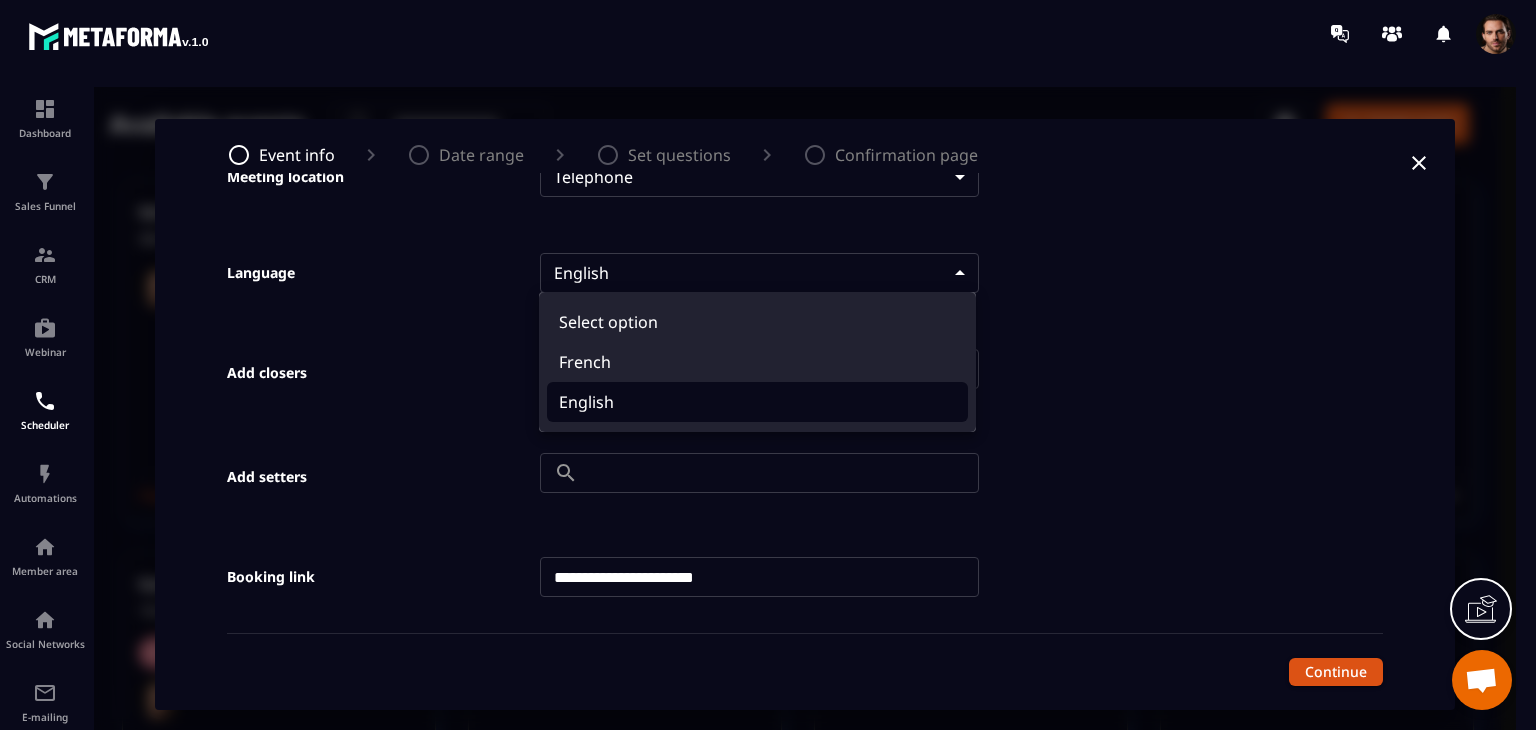 click on "English" at bounding box center (757, 402) 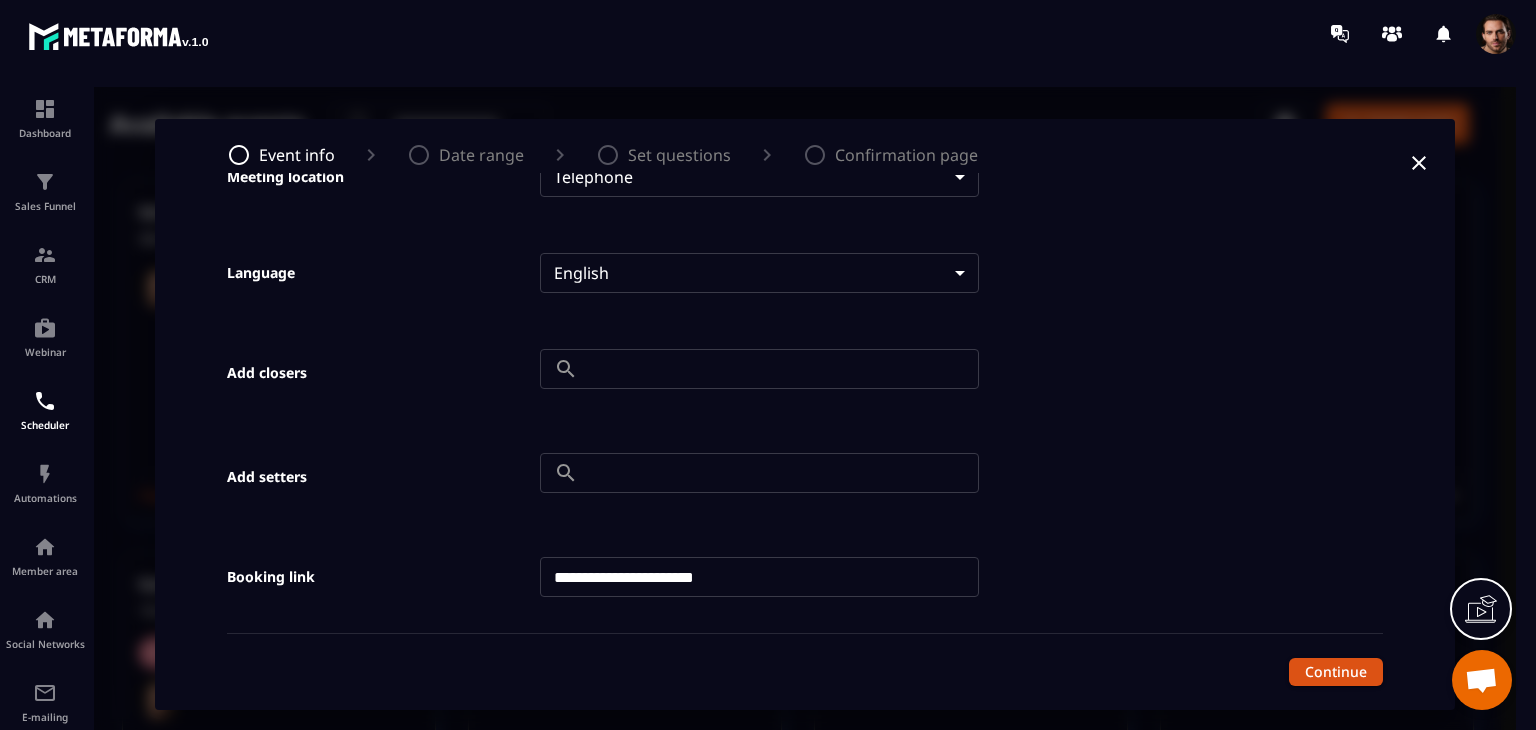 click on "Add setters ​ ​" at bounding box center [575, 449] 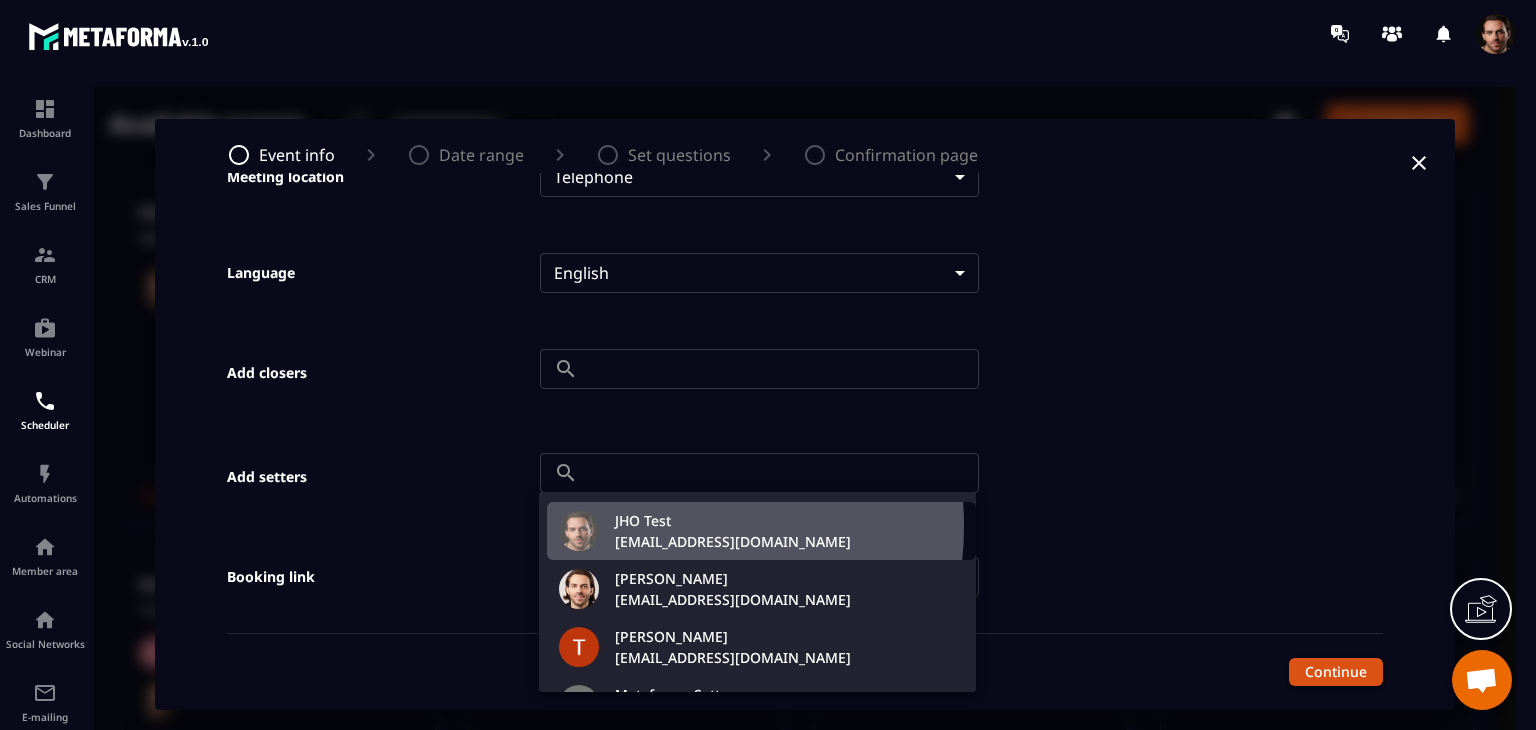 click on "JHO Test" at bounding box center [733, 520] 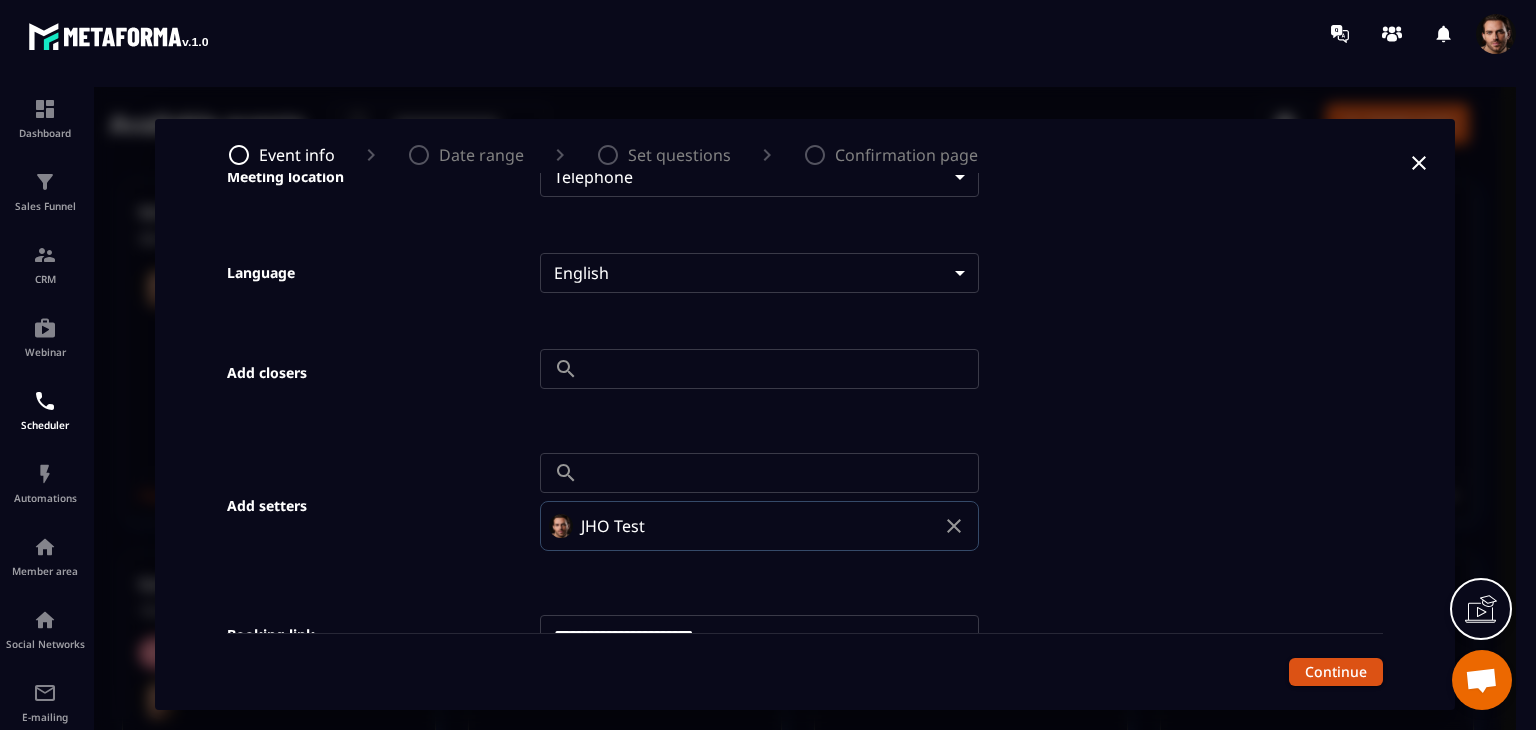 scroll, scrollTop: 997, scrollLeft: 0, axis: vertical 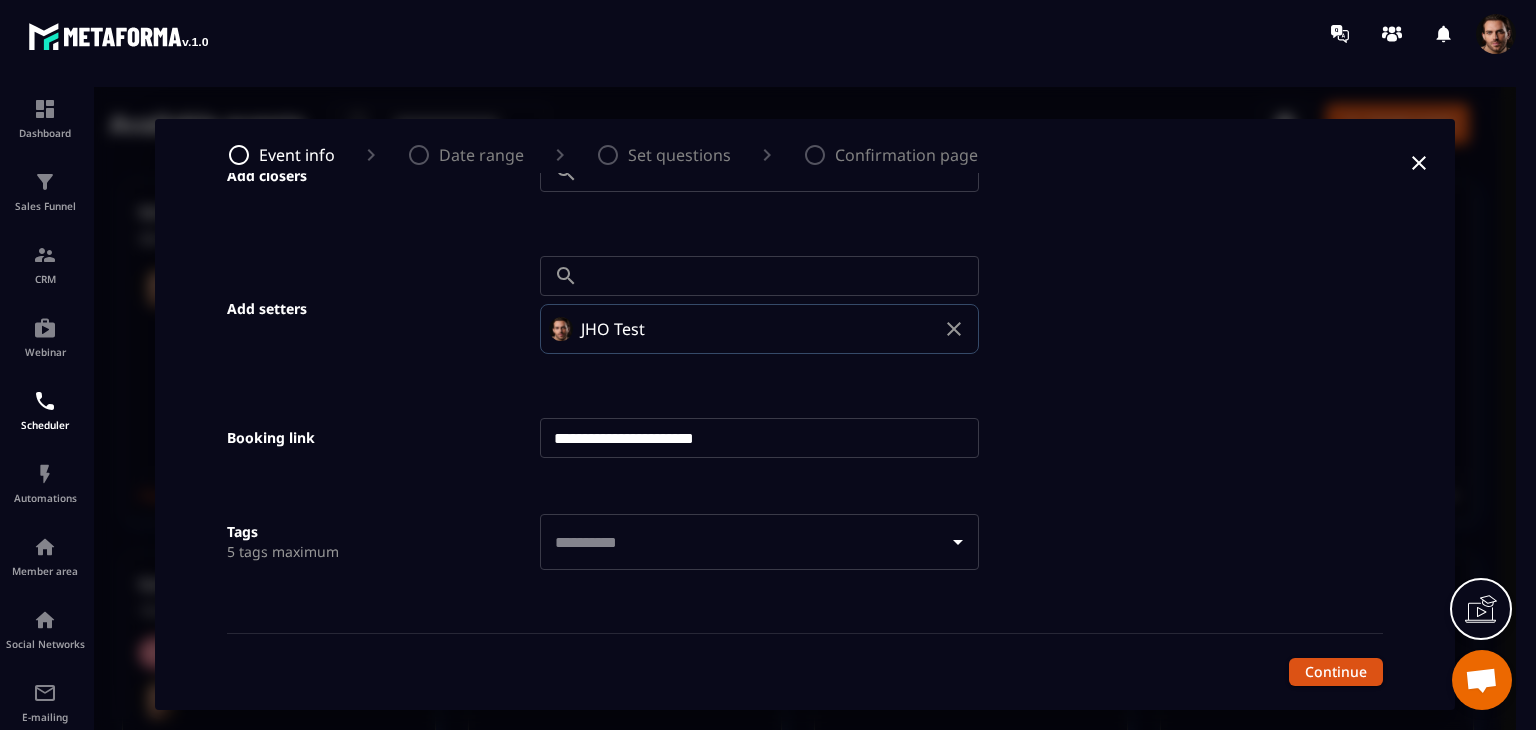click on "**********" at bounding box center [759, 438] 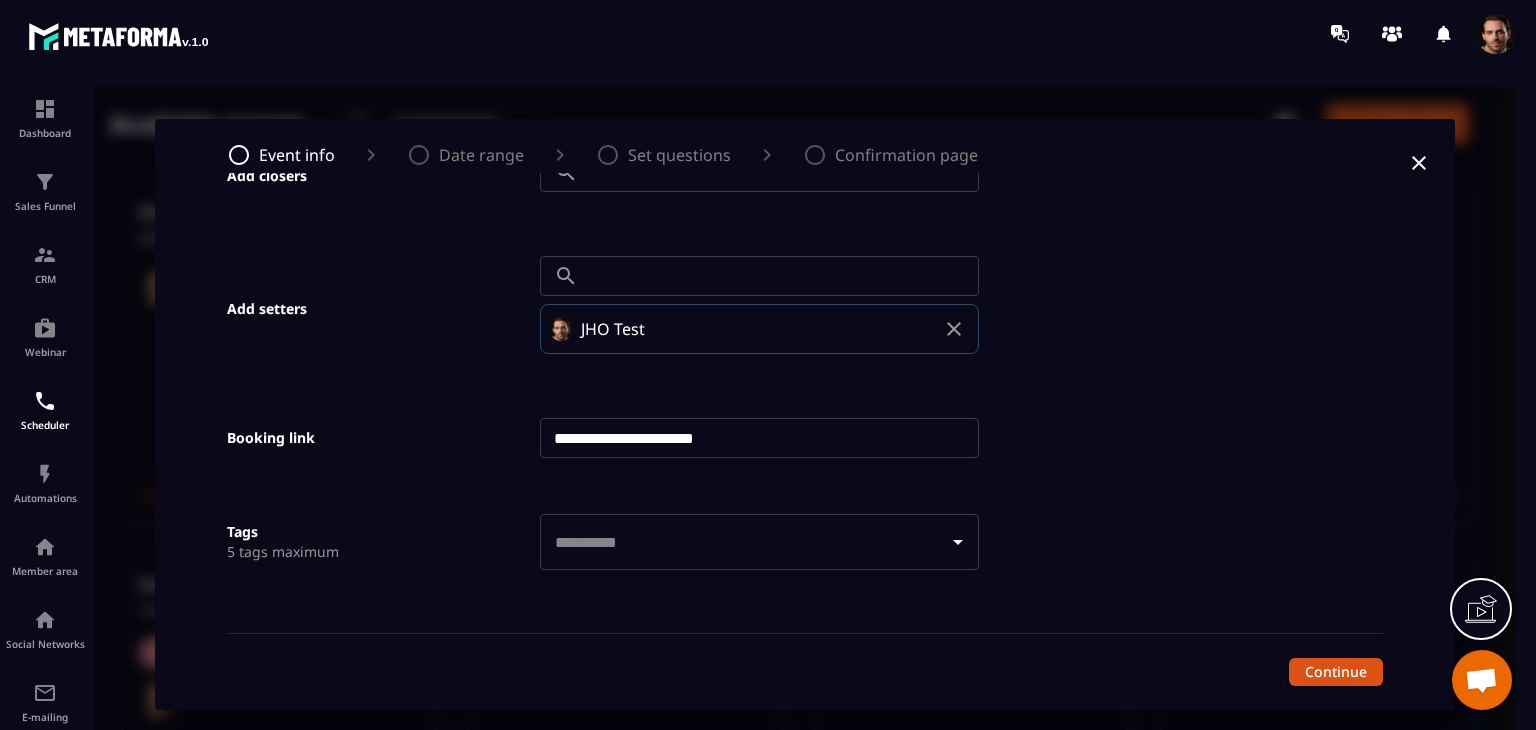 paste on "**********" 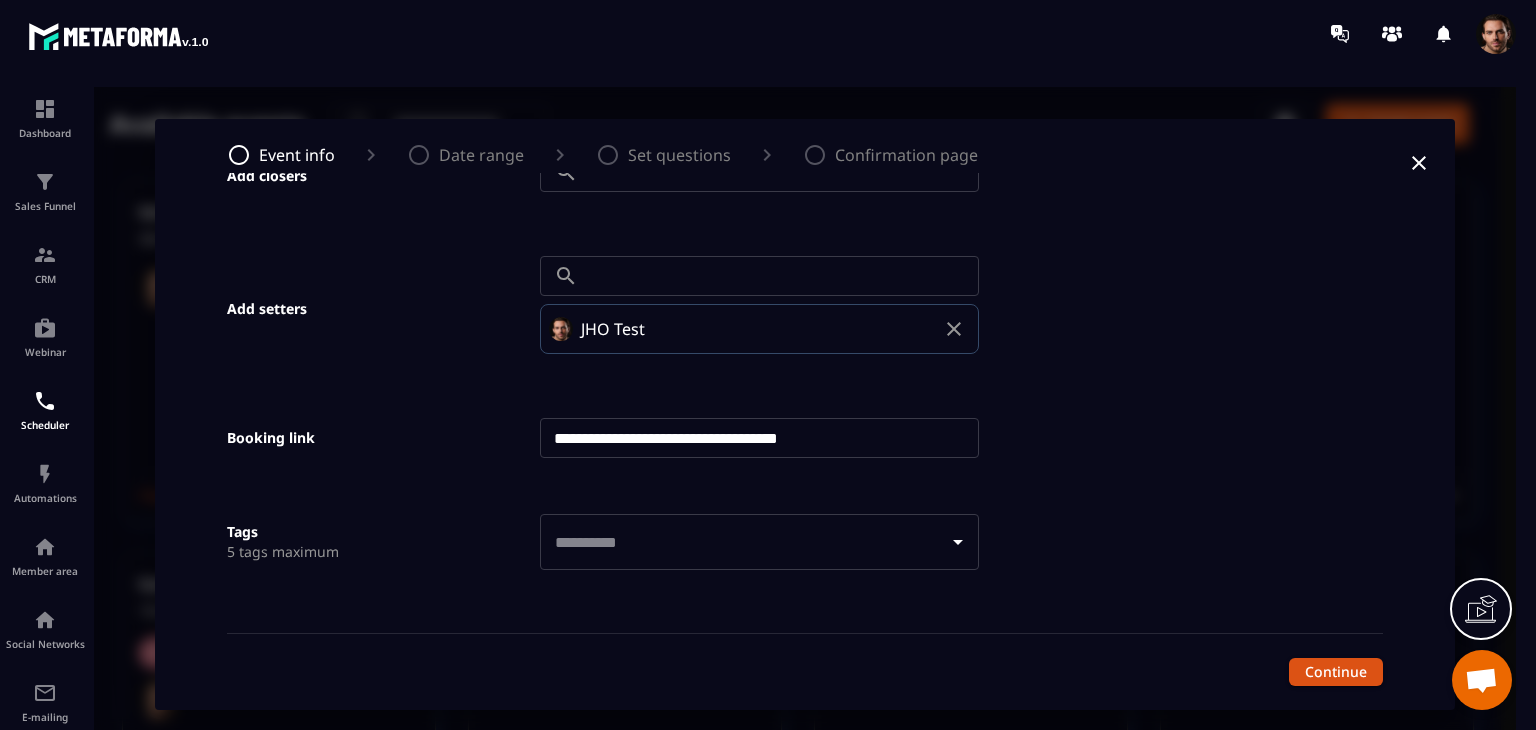 type on "**********" 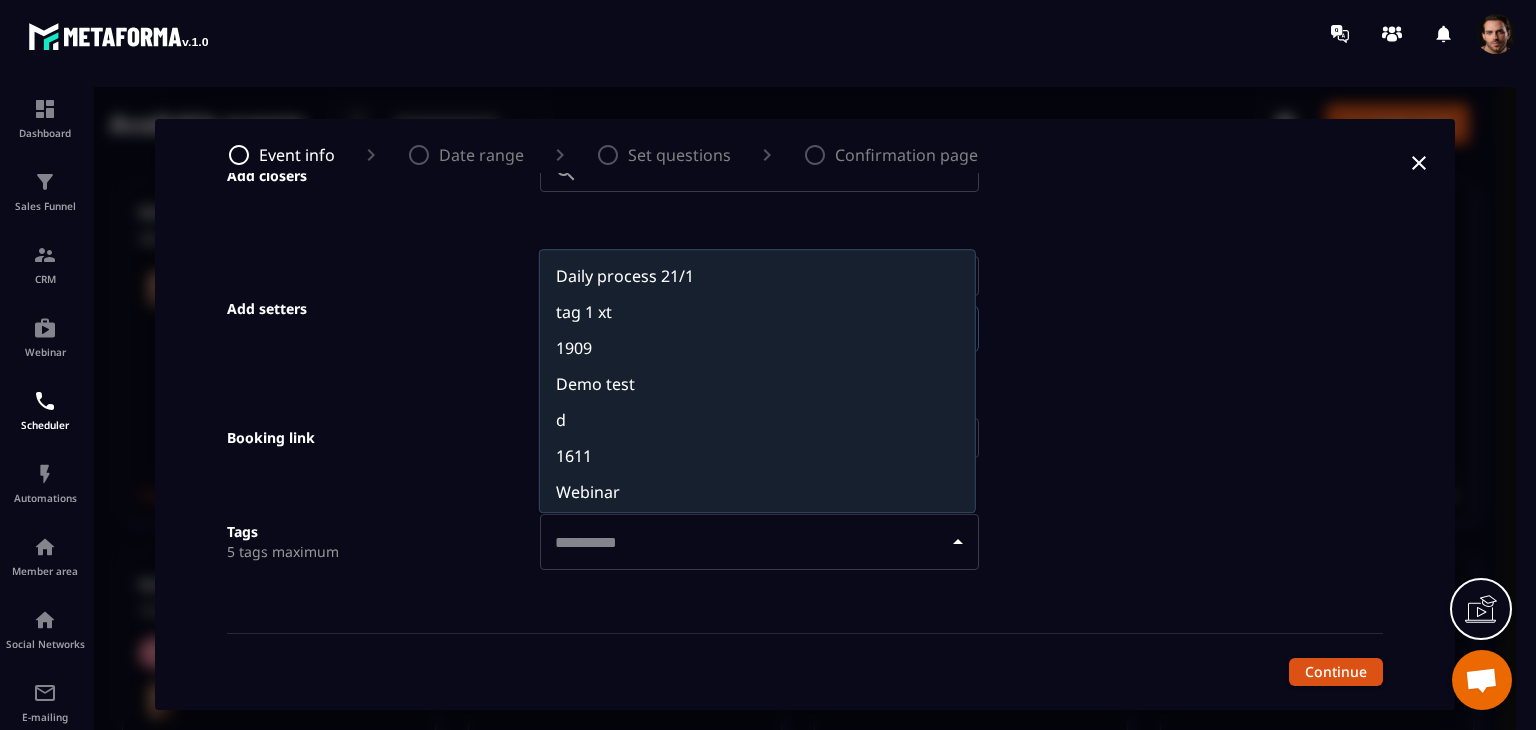 click on "1611" at bounding box center (757, 456) 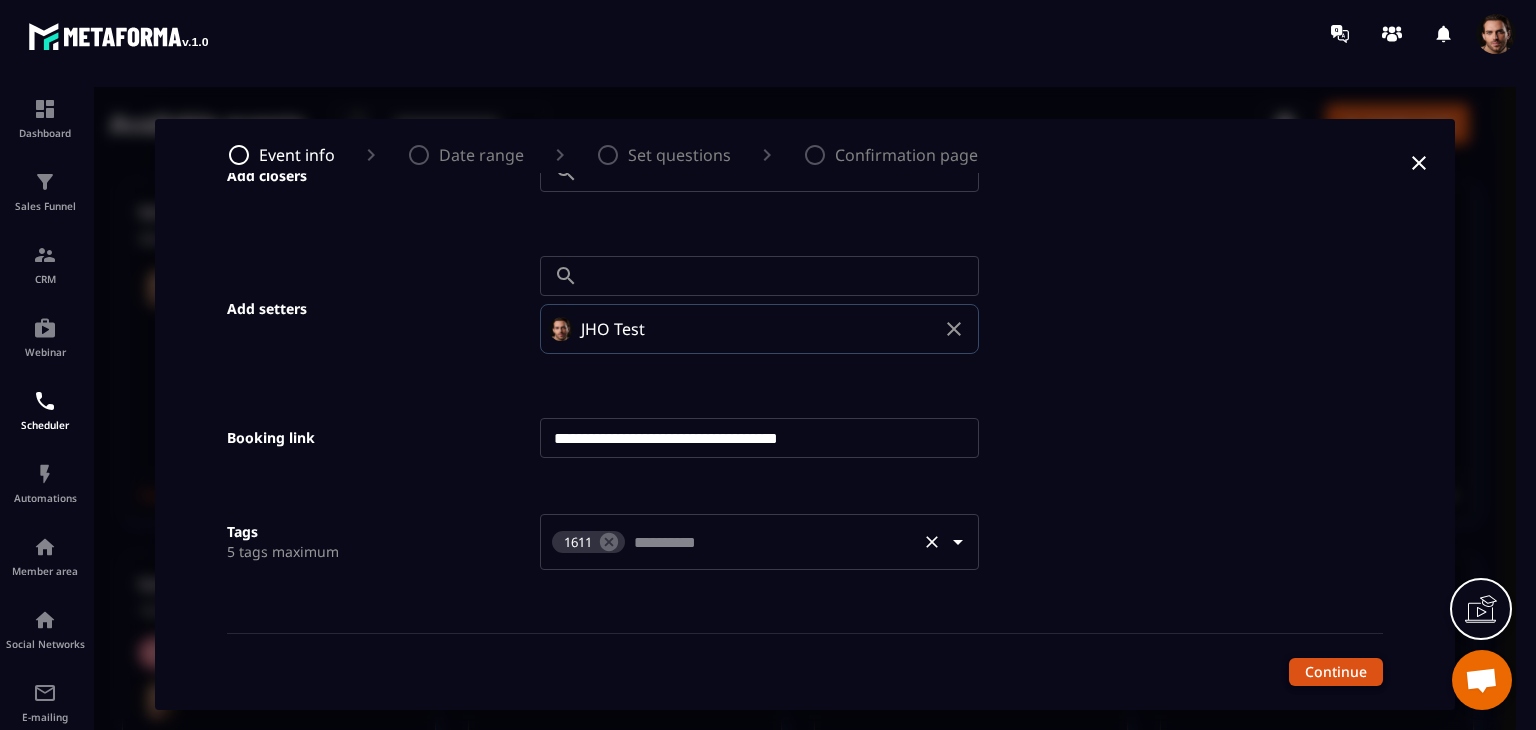 click on "Continue" at bounding box center (1336, 672) 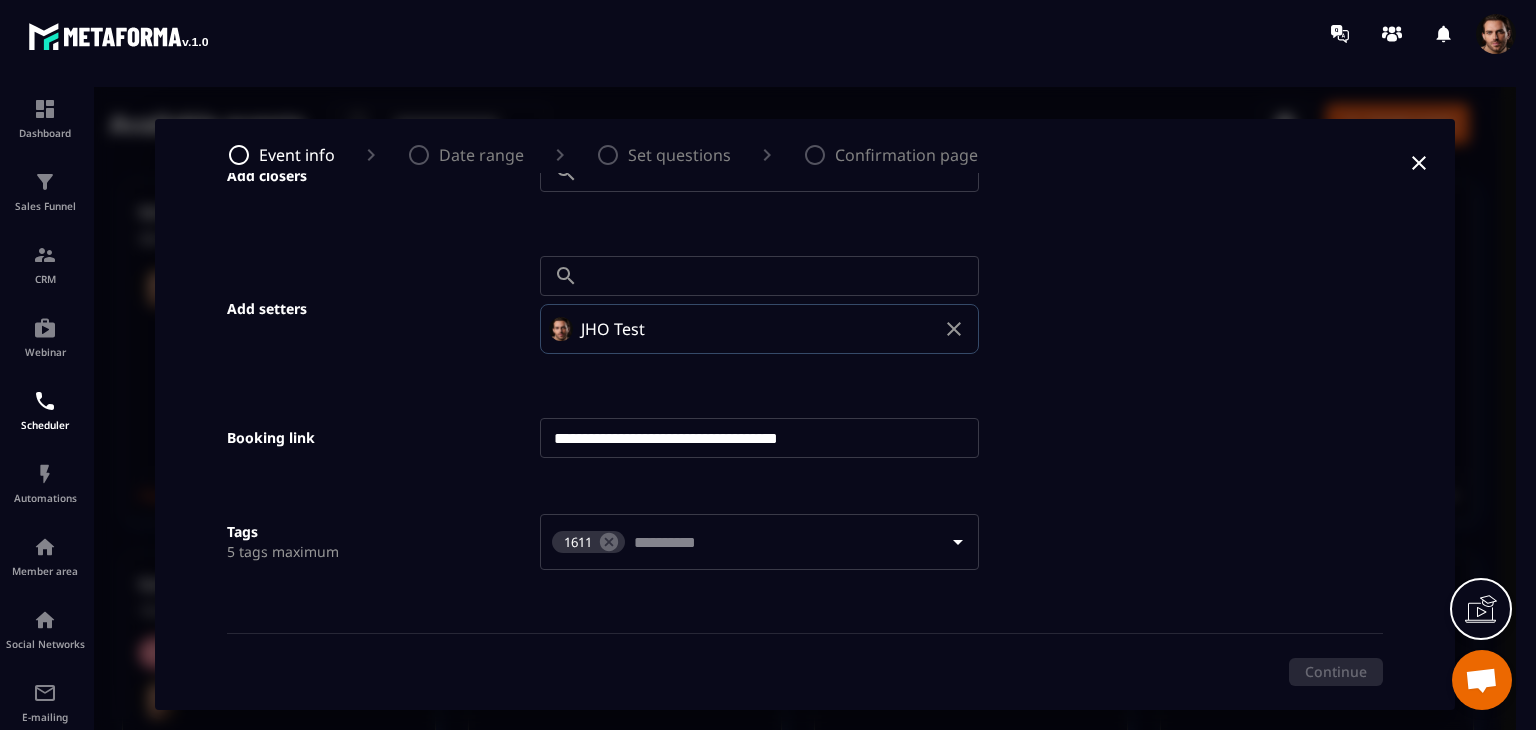 scroll, scrollTop: 0, scrollLeft: 0, axis: both 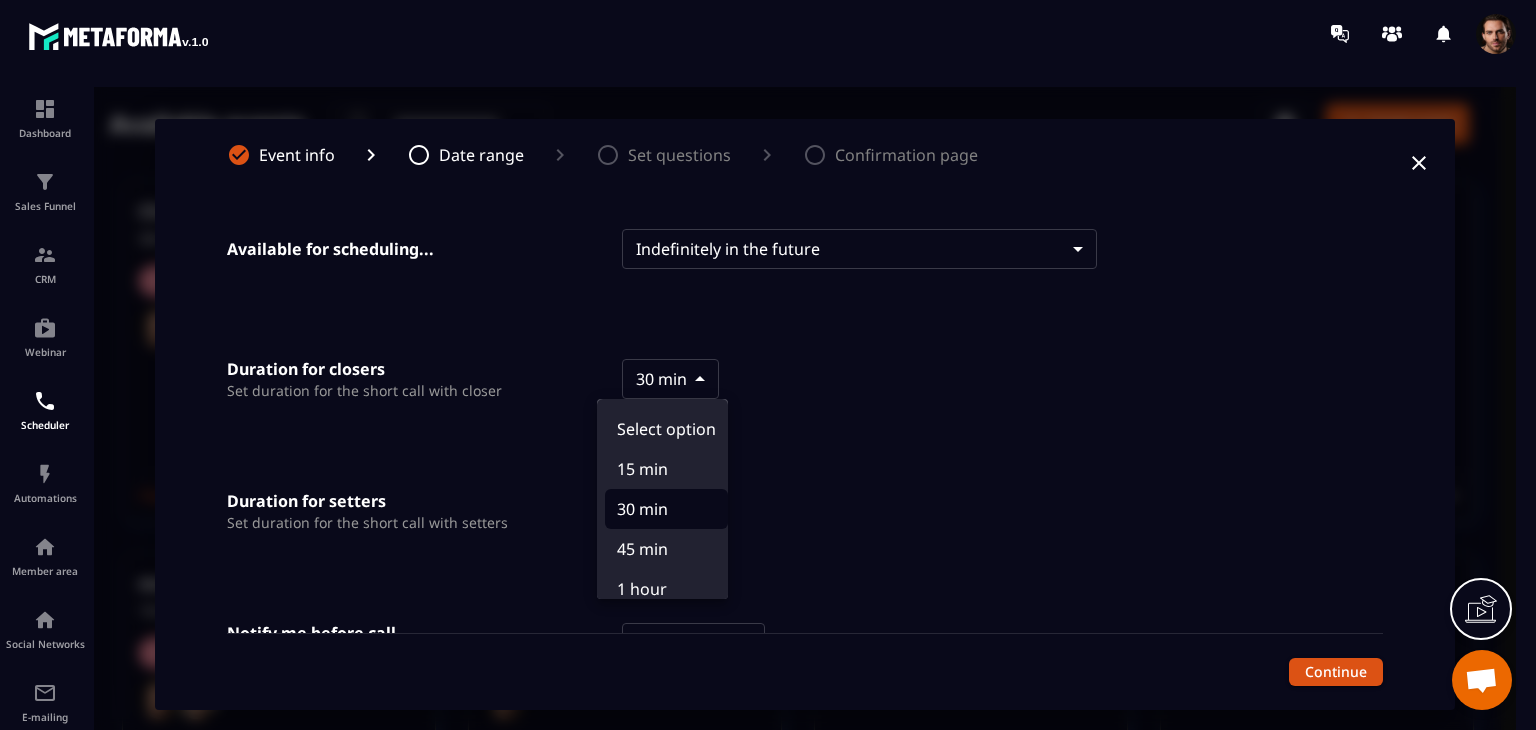 click on "Available events ​ ​ Create event Checkbugsetter 30  min ・   Indefinitely into future 1611 Copy your link test 1/7 30  min ・   Indefinitely into future Copy your link Check setter 30  min ・   Indefinitely into future Webinar Copy your link setcloser 15  min ・   Indefinitely into future 1909 Copy your link moncheck 15  min ・   Indefinitely into future 1611 Copy your link tue check 15  min ・   Indefinitely into future Webinar Copy your link tue check 15  min ・   Indefinitely into future Copy your link tue check 15  min ・   Indefinitely into future Copy your link check 15  min ・   Indefinitely into future Copy your link Thu 30  min ・   Indefinitely into future 1909 Copy your link sdfdsfdsfdf 30  min ・   Indefinitely into future Copy your link Nhàn check 30  min ・   Indefinitely into future 1611 Copy your link test by thuy 15  min ・   Indefinitely into future Copy your link bugs 30  min ・   Indefinitely into future Copy your link TN Checkk 30  min ・   Indefinitely into future 15" at bounding box center [805, 1252] 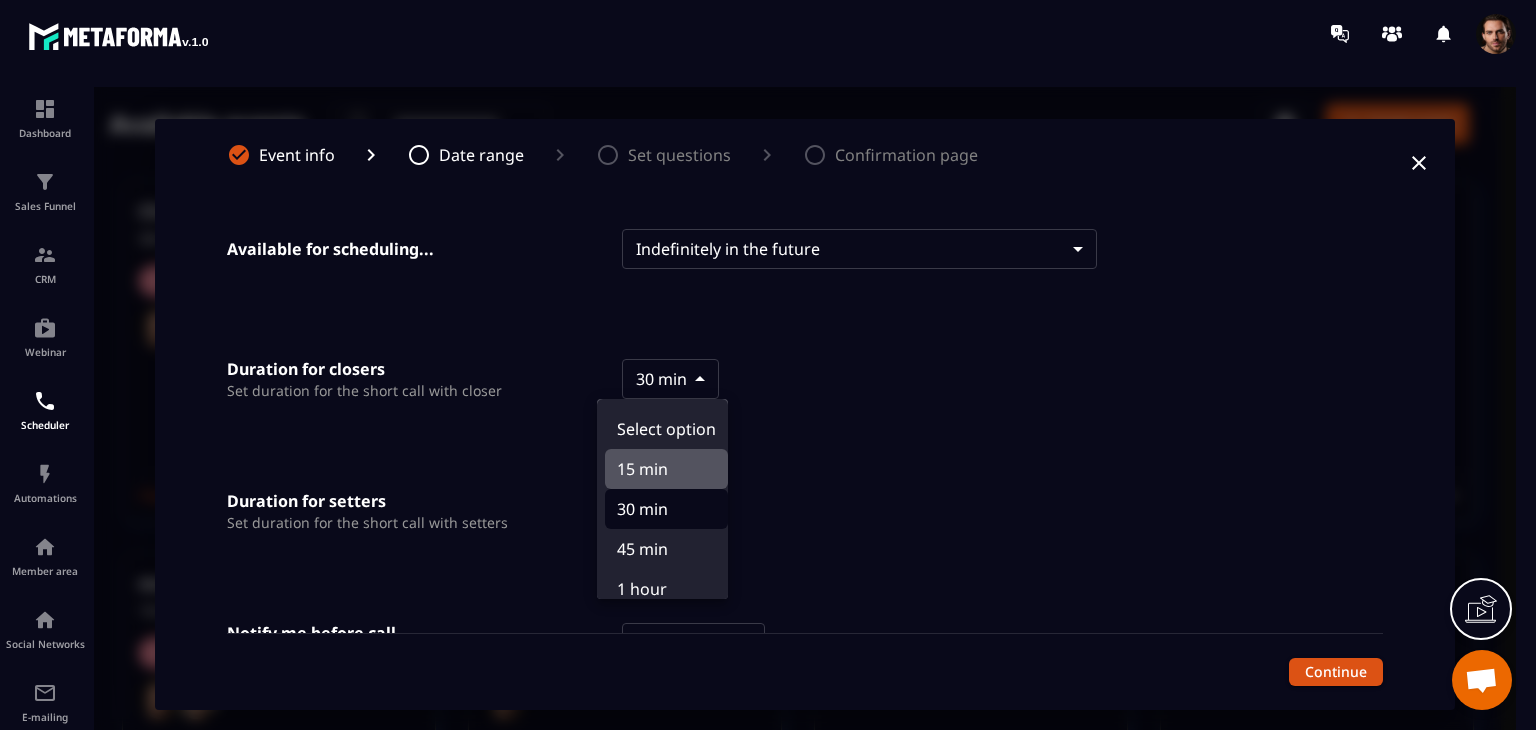 drag, startPoint x: 679, startPoint y: 469, endPoint x: 689, endPoint y: 462, distance: 12.206555 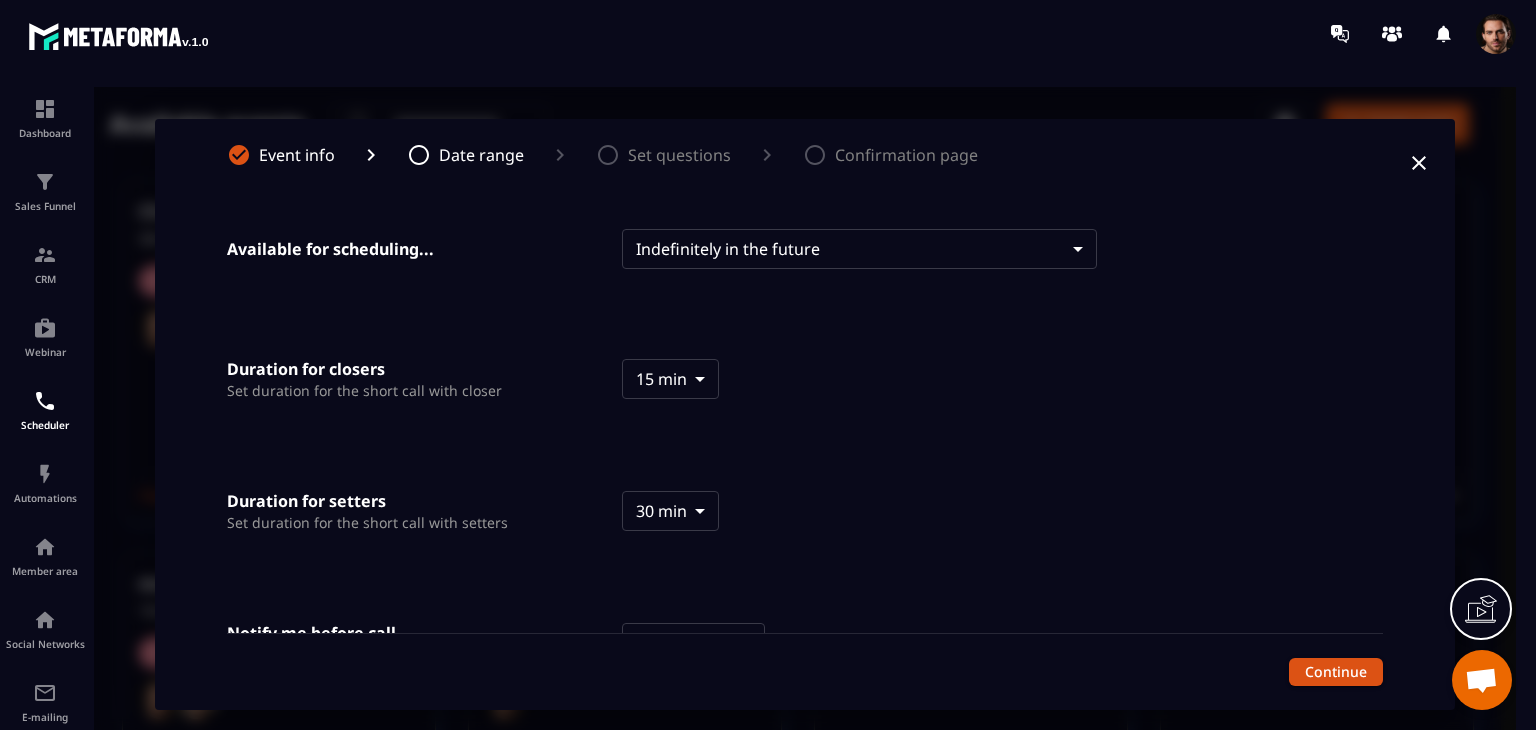 scroll, scrollTop: 96, scrollLeft: 0, axis: vertical 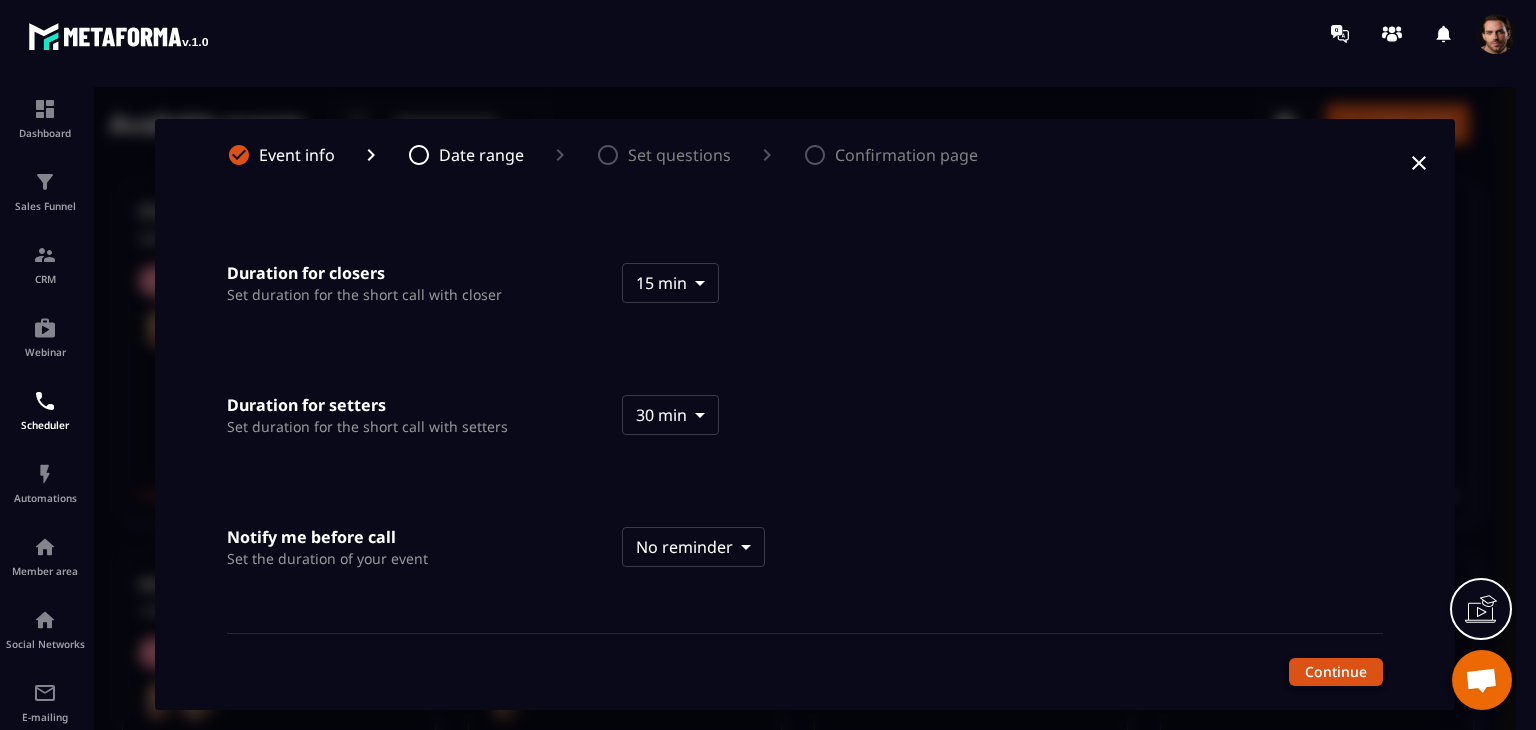click on "Continue" at bounding box center (1336, 672) 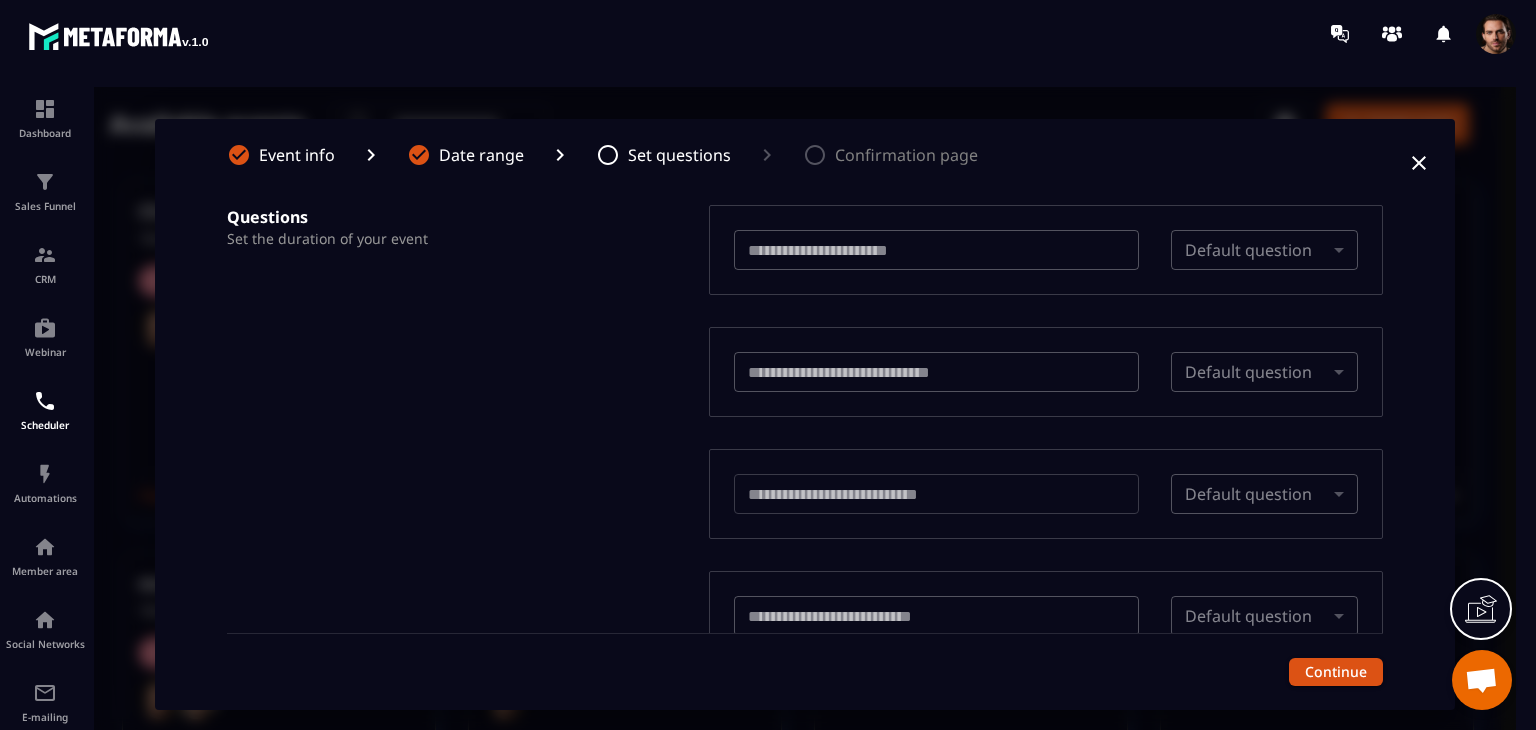 scroll, scrollTop: 101, scrollLeft: 0, axis: vertical 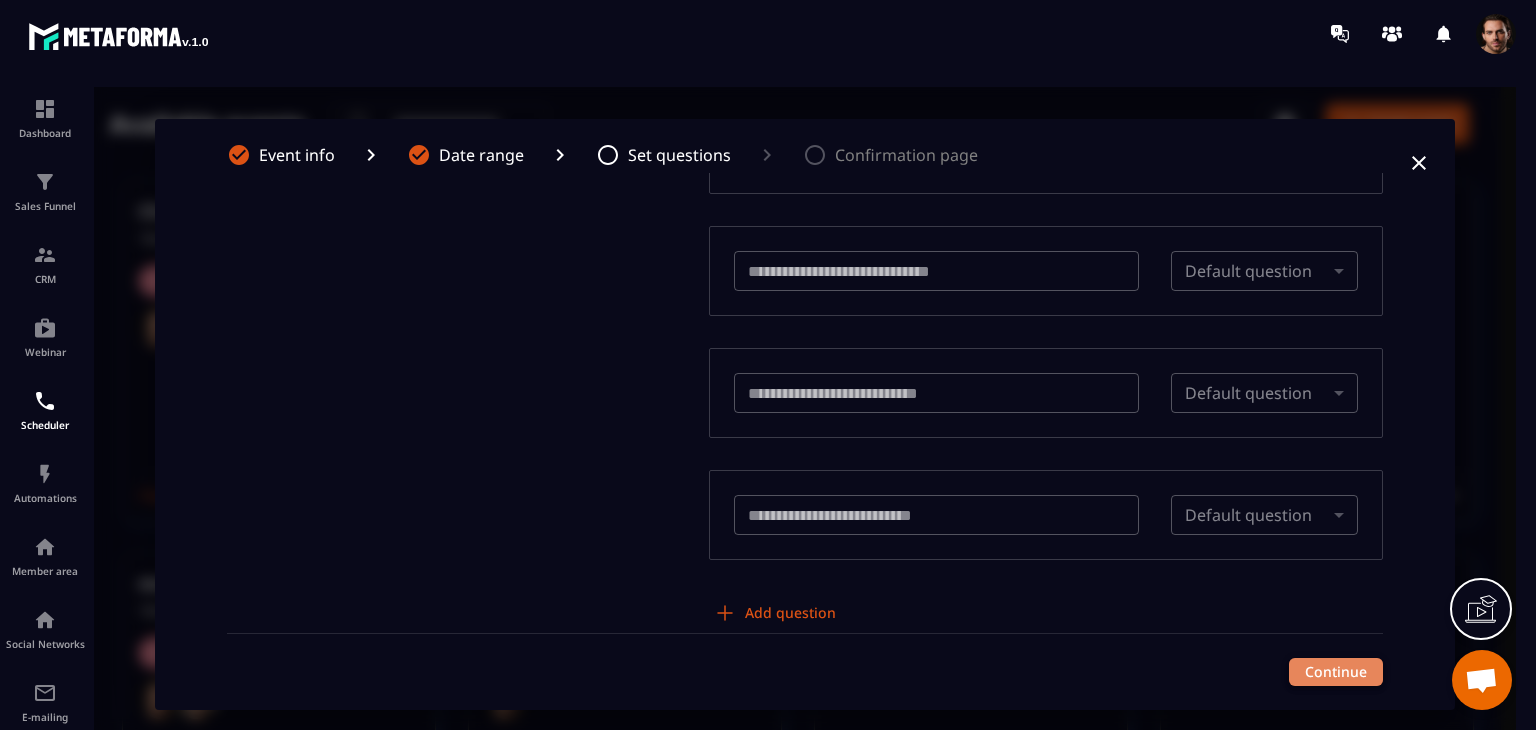 click on "Continue" at bounding box center (1336, 672) 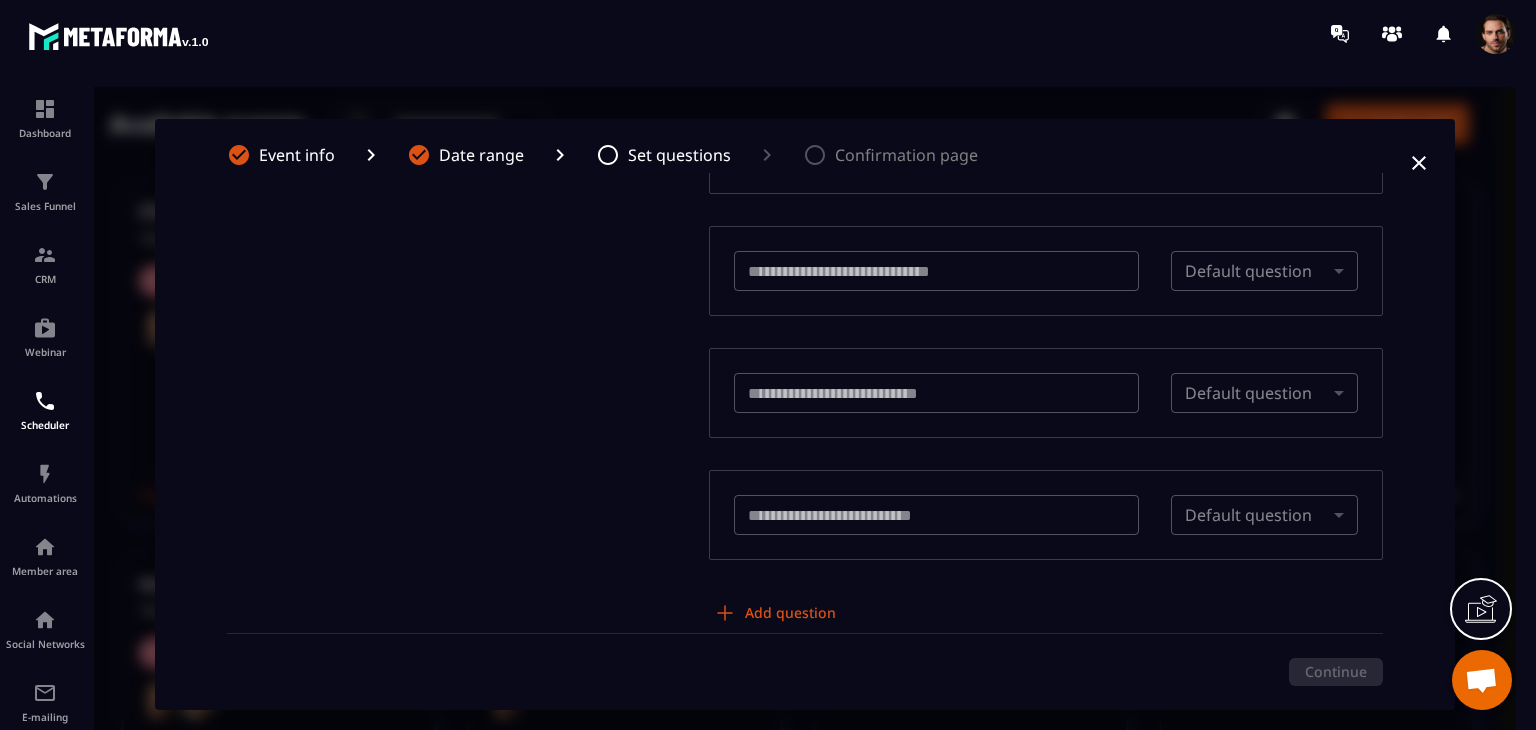 scroll, scrollTop: 0, scrollLeft: 0, axis: both 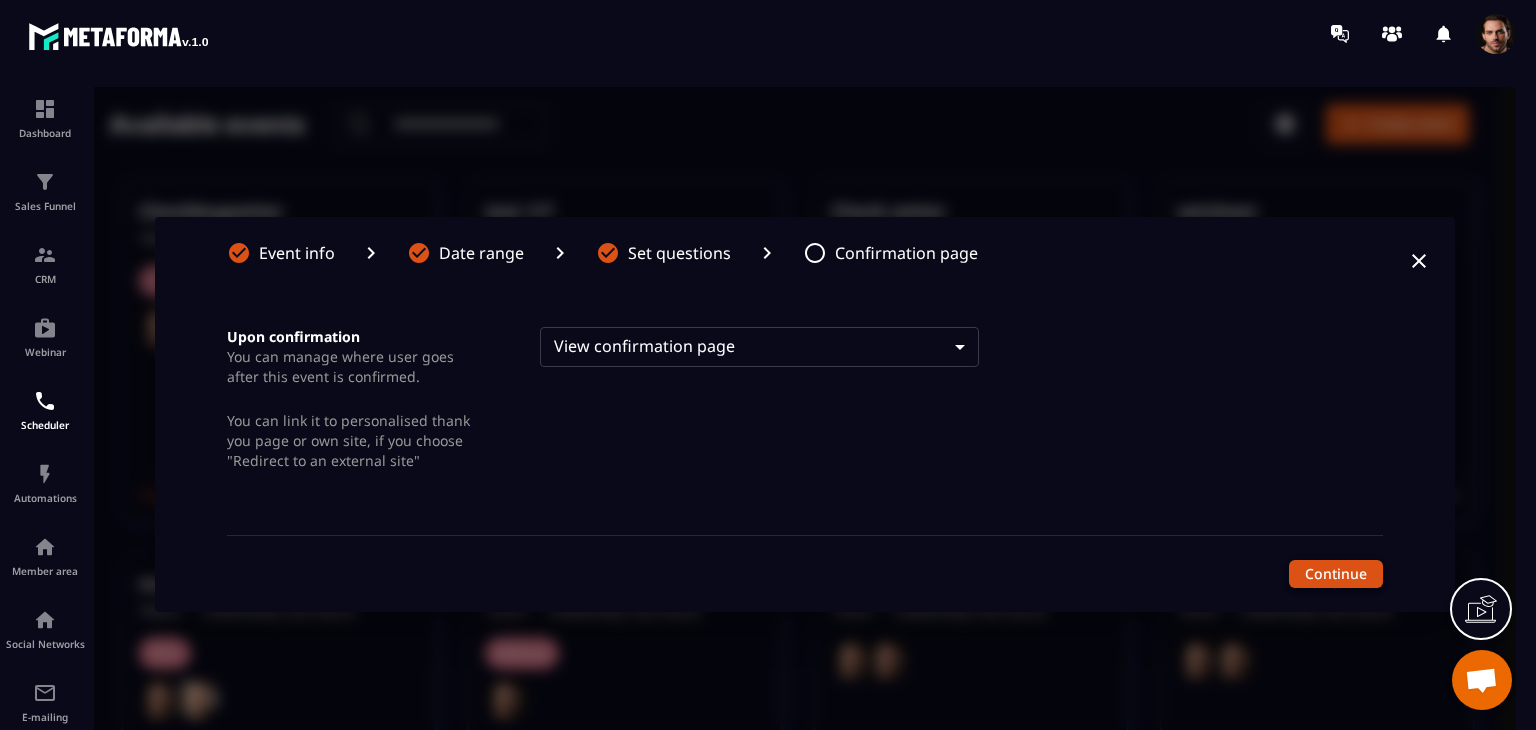 click on "Continue" at bounding box center (1336, 574) 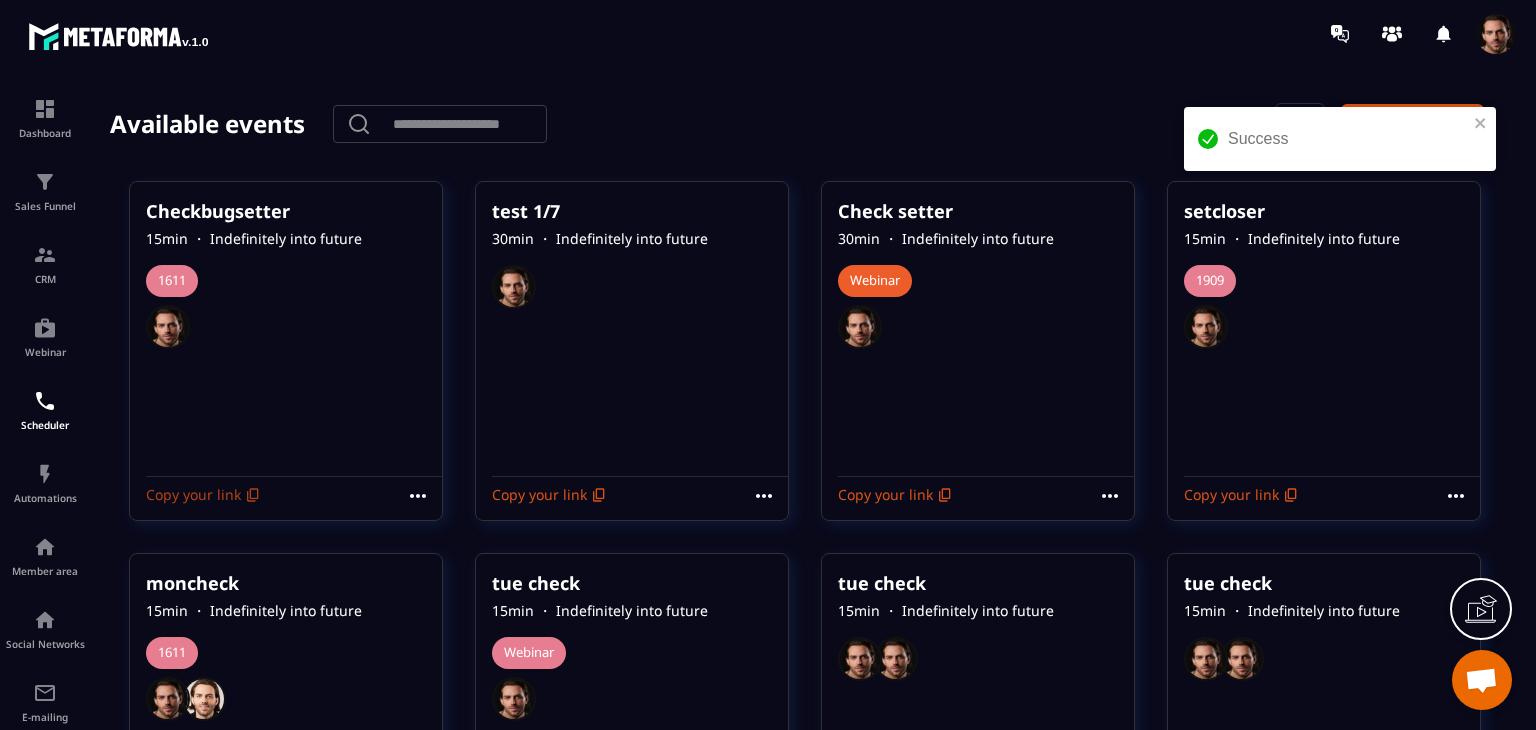 click 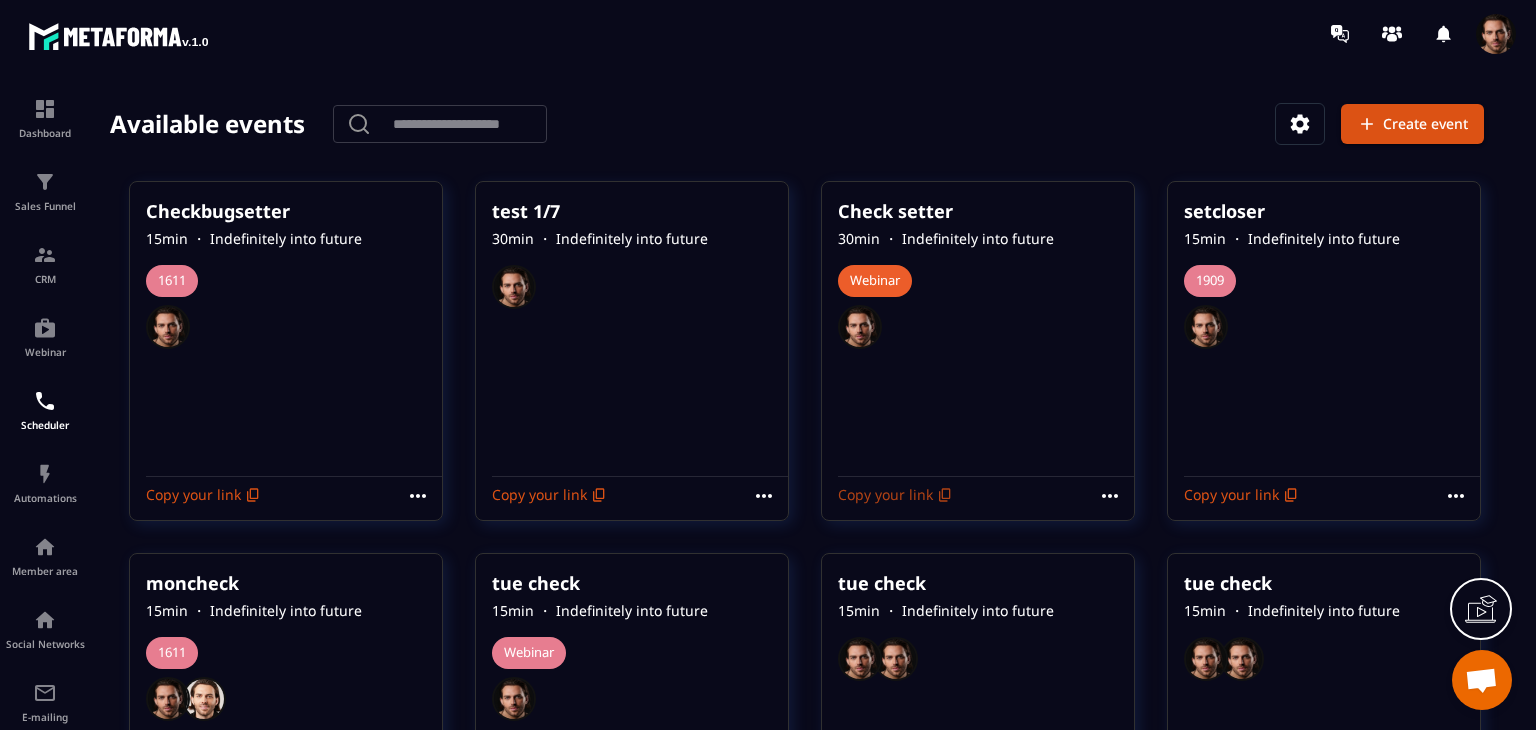 click 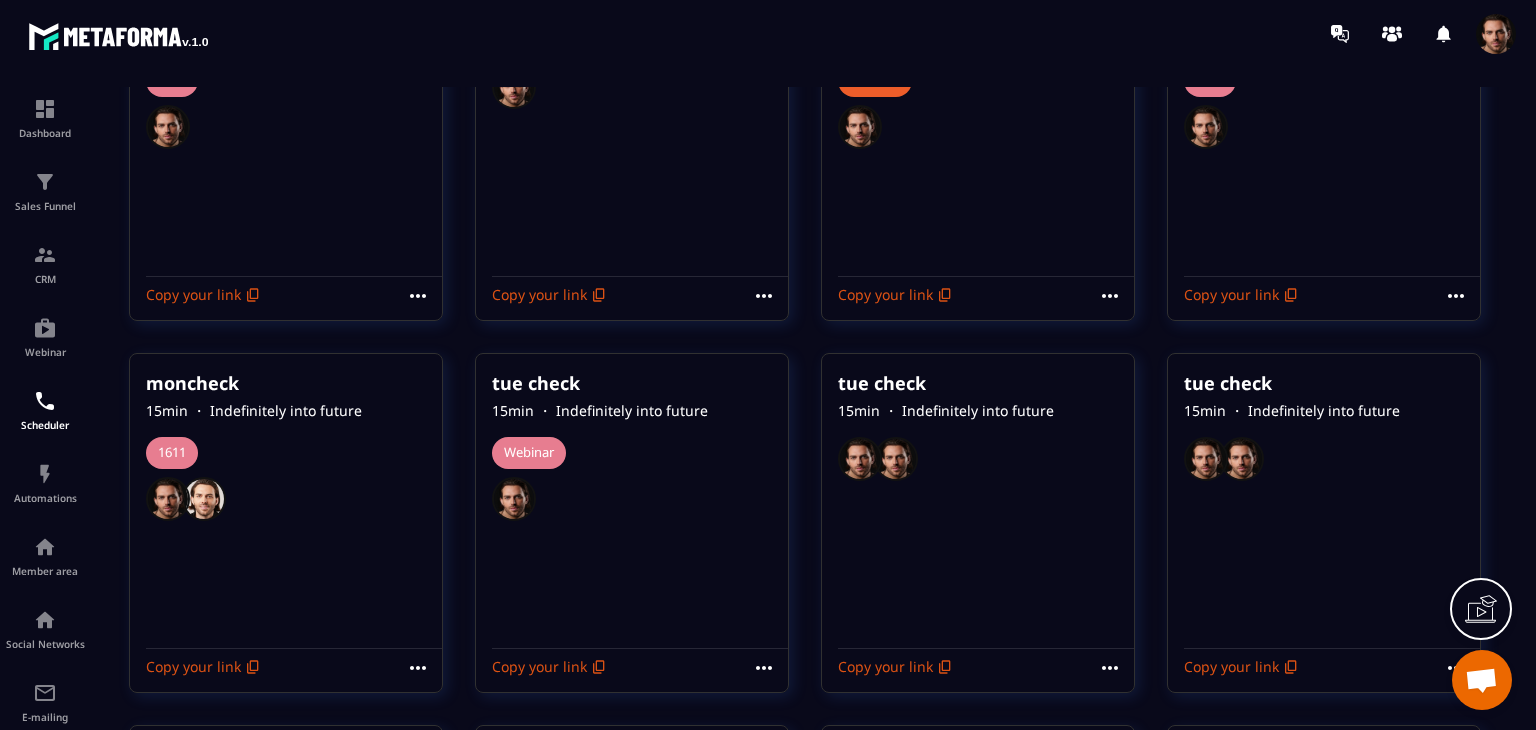 scroll, scrollTop: 400, scrollLeft: 0, axis: vertical 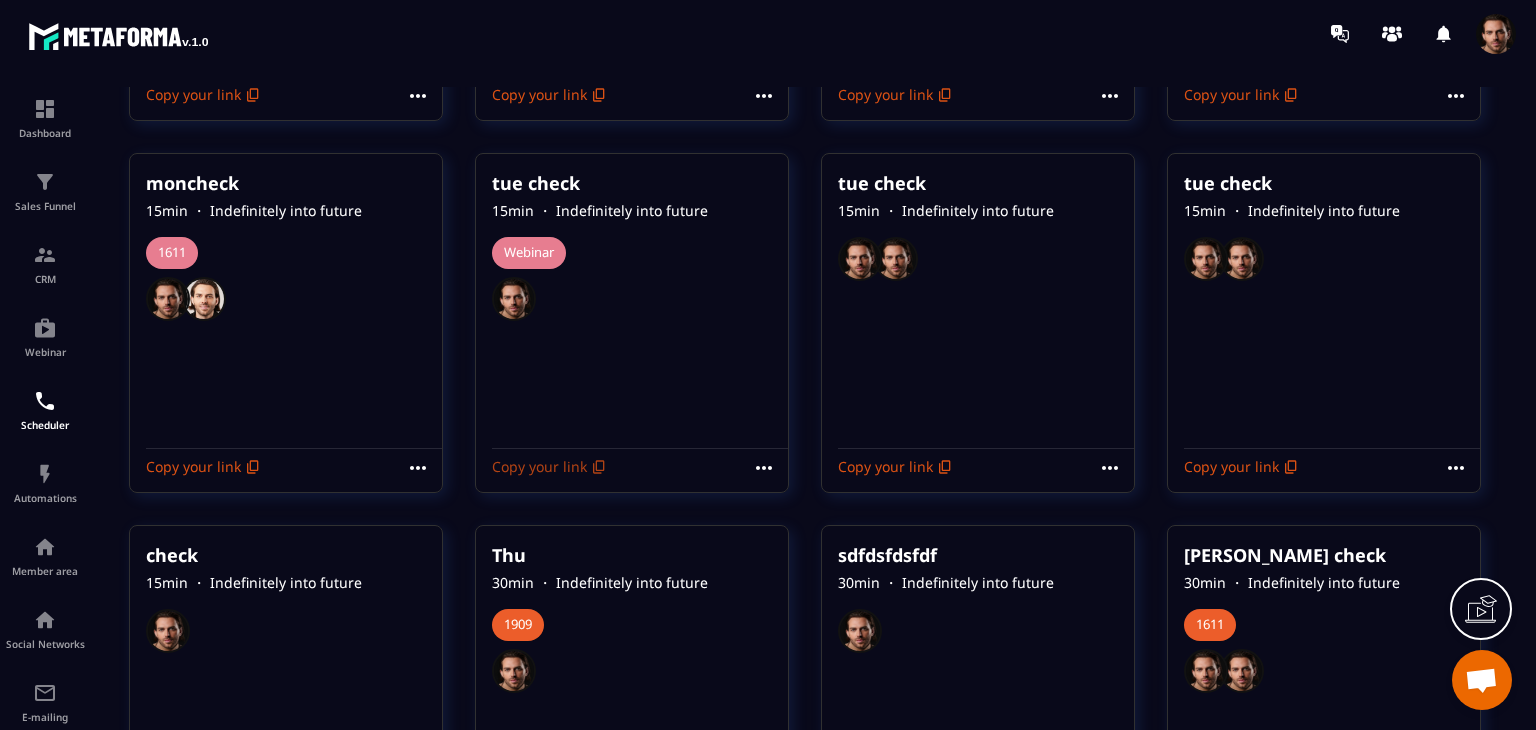 click 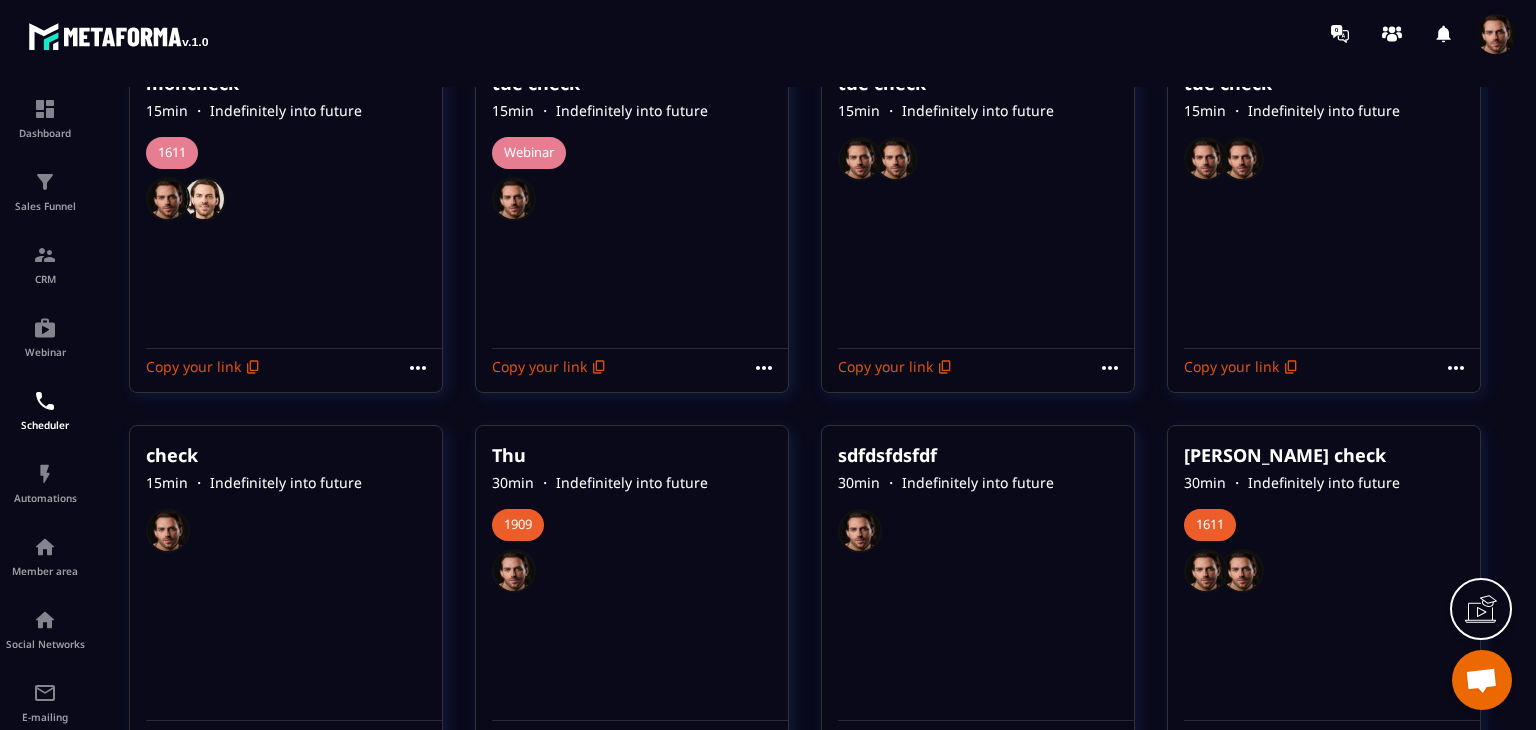 scroll, scrollTop: 600, scrollLeft: 0, axis: vertical 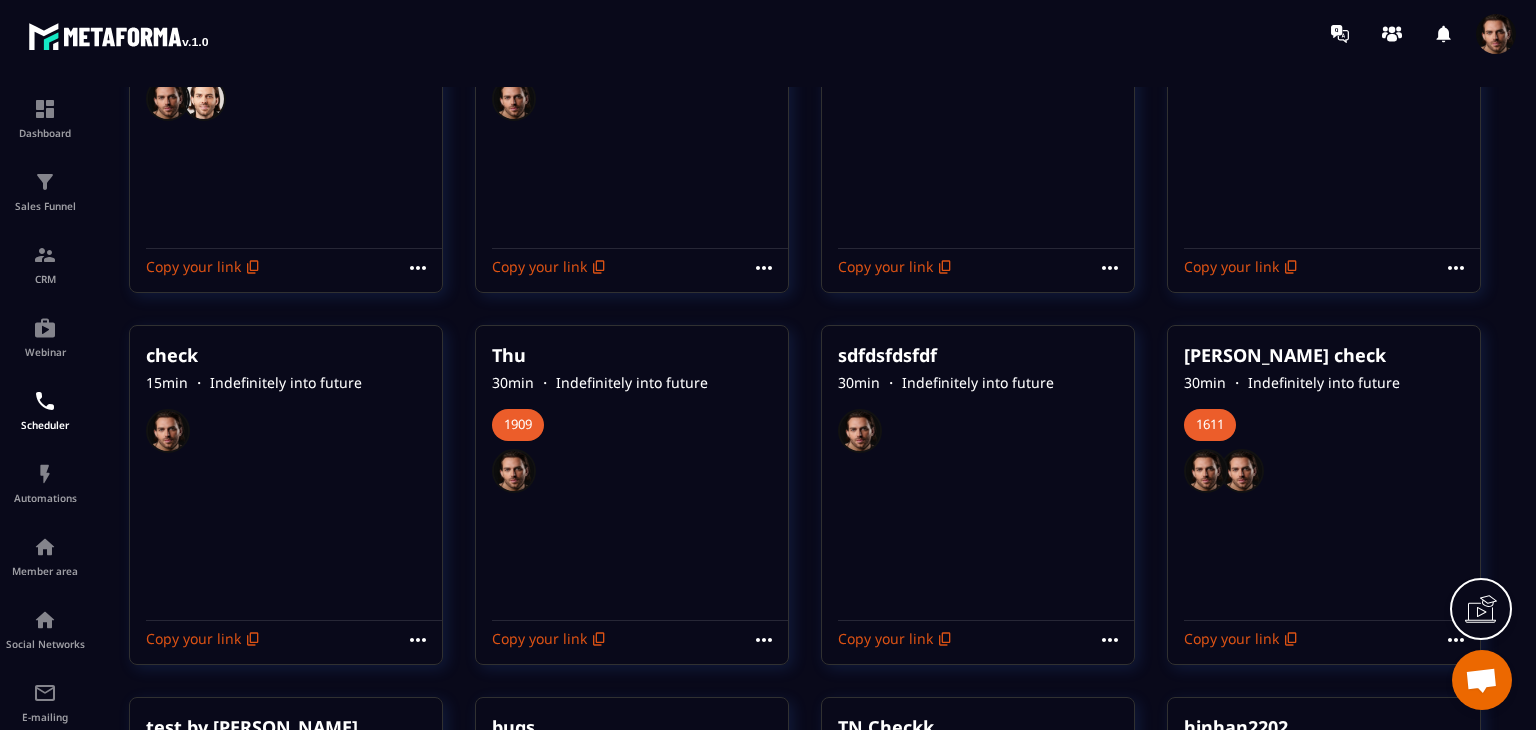 click 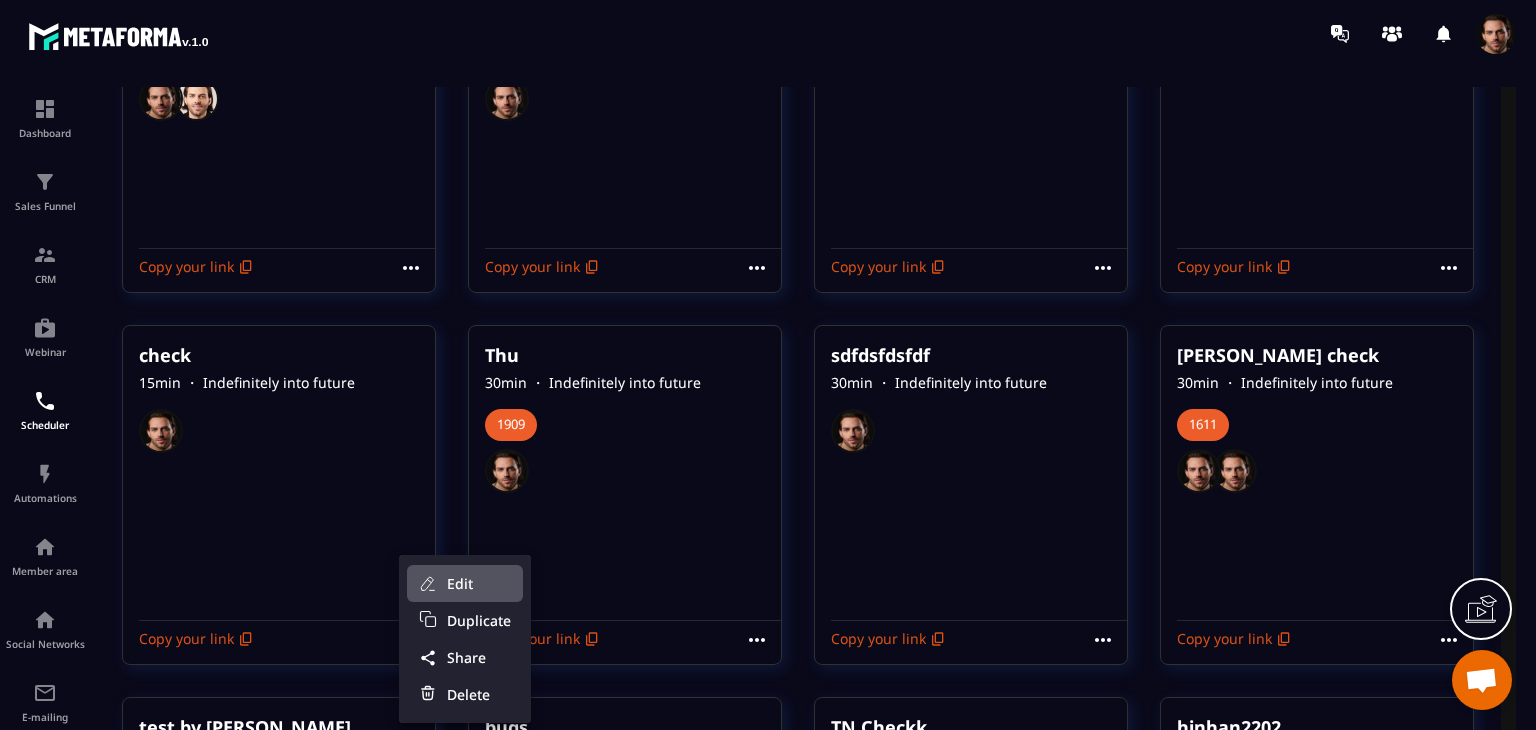 click on "Edit" at bounding box center [479, 583] 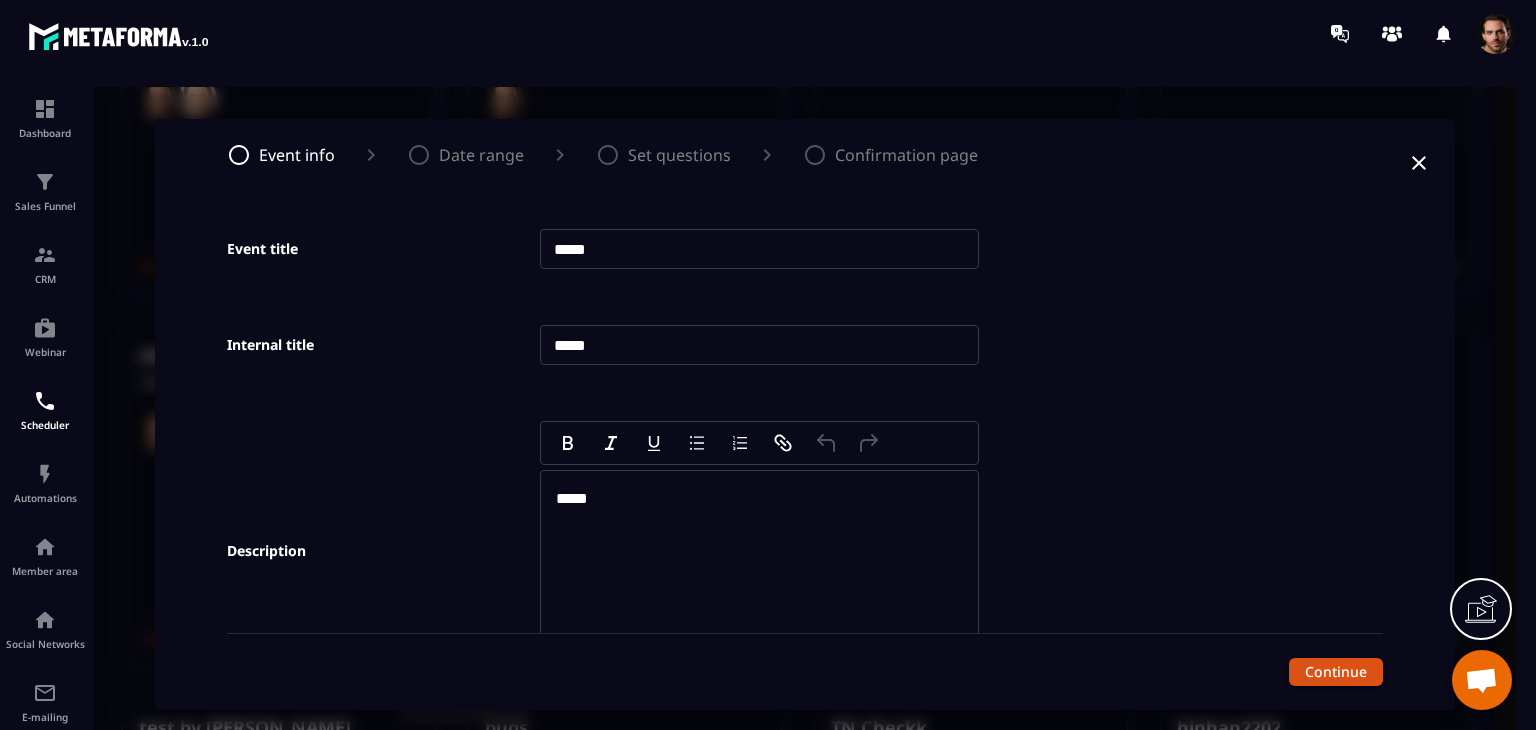 click on "Date range" at bounding box center [481, 155] 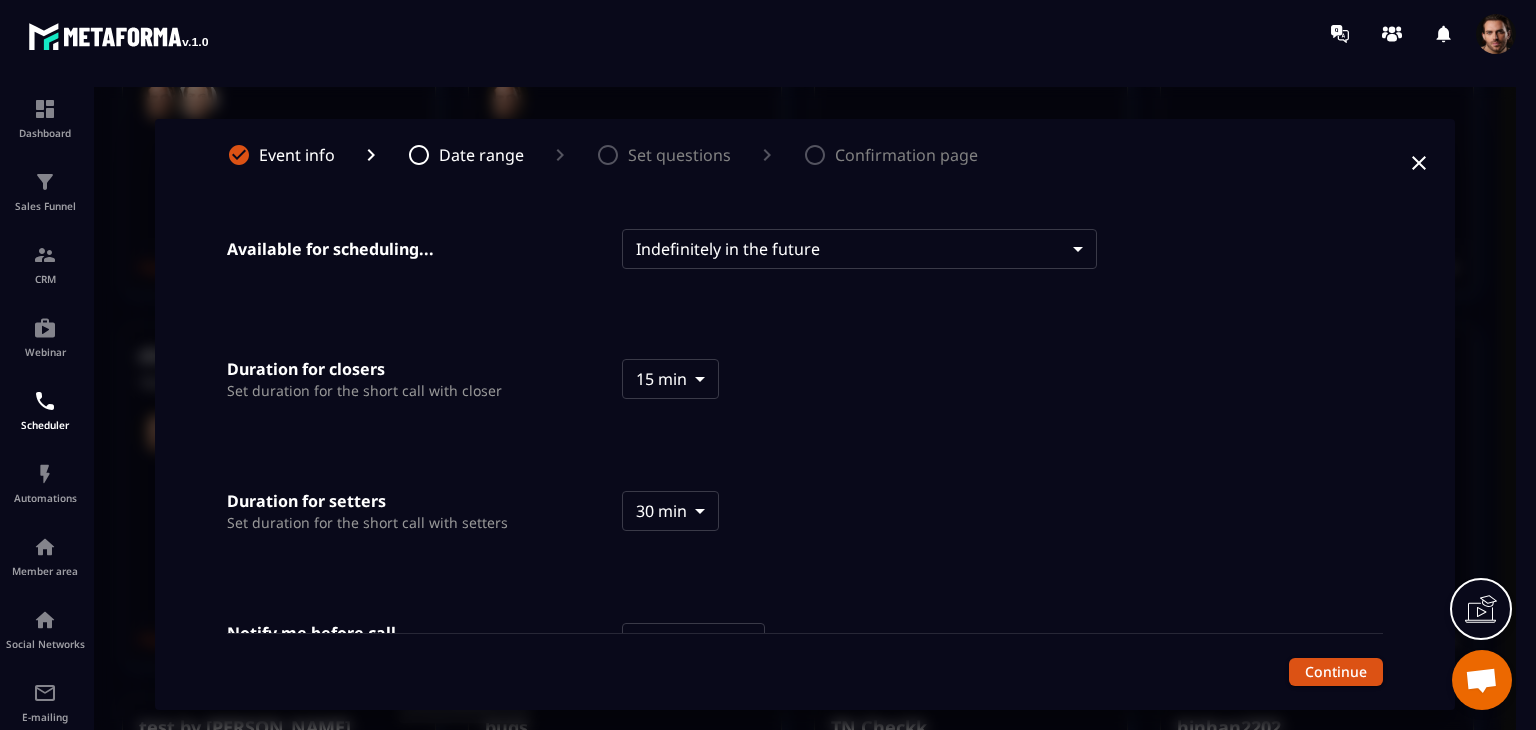 click on "Event info" at bounding box center [297, 155] 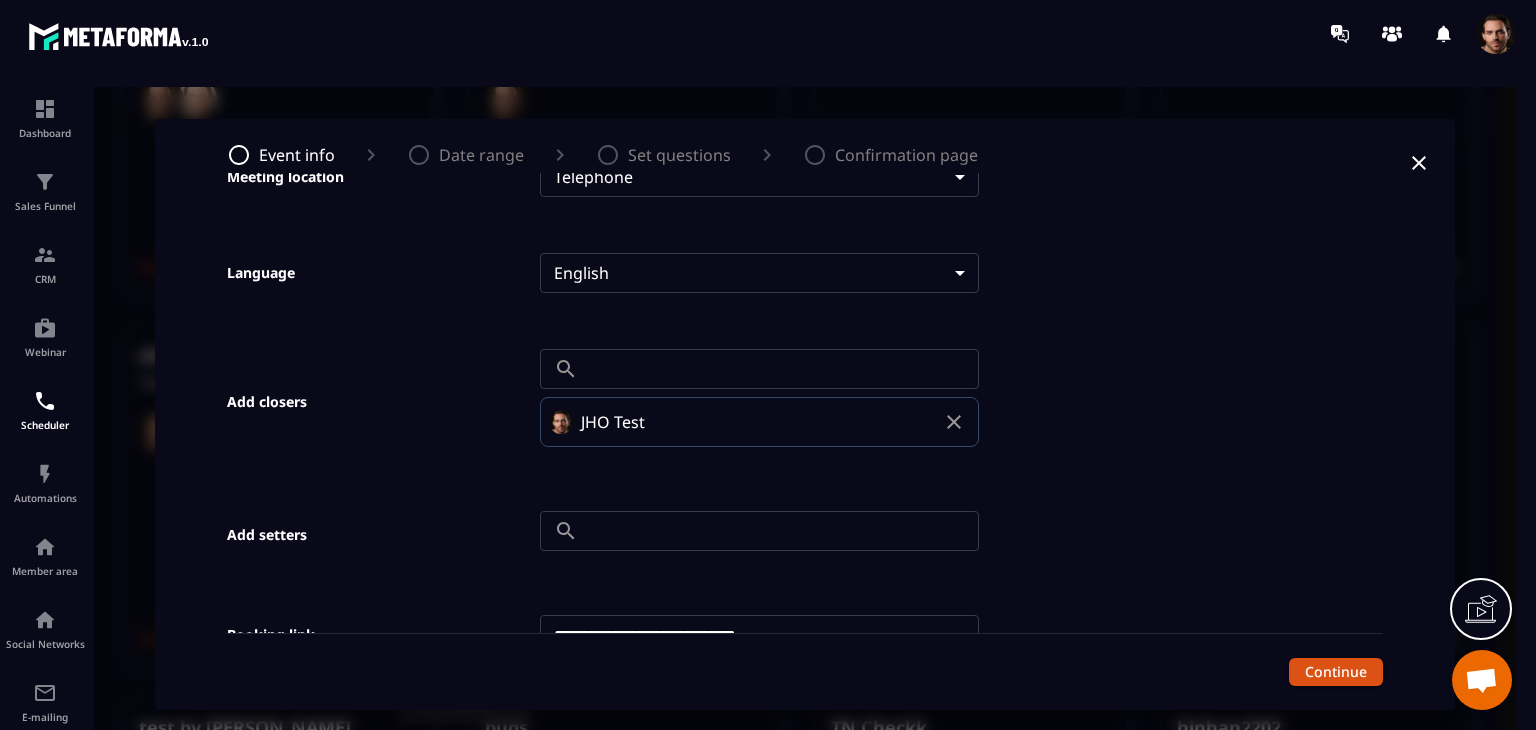 scroll, scrollTop: 997, scrollLeft: 0, axis: vertical 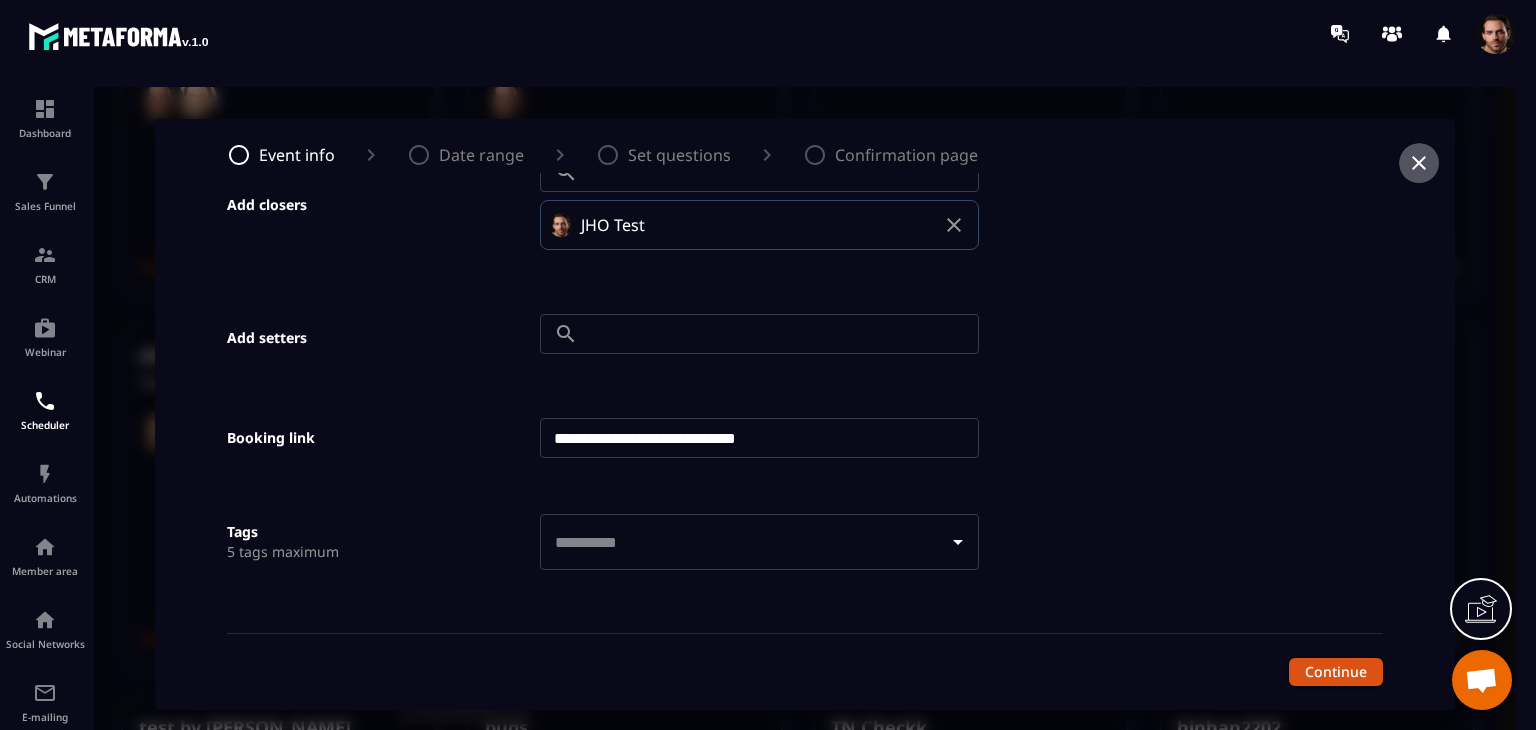 click 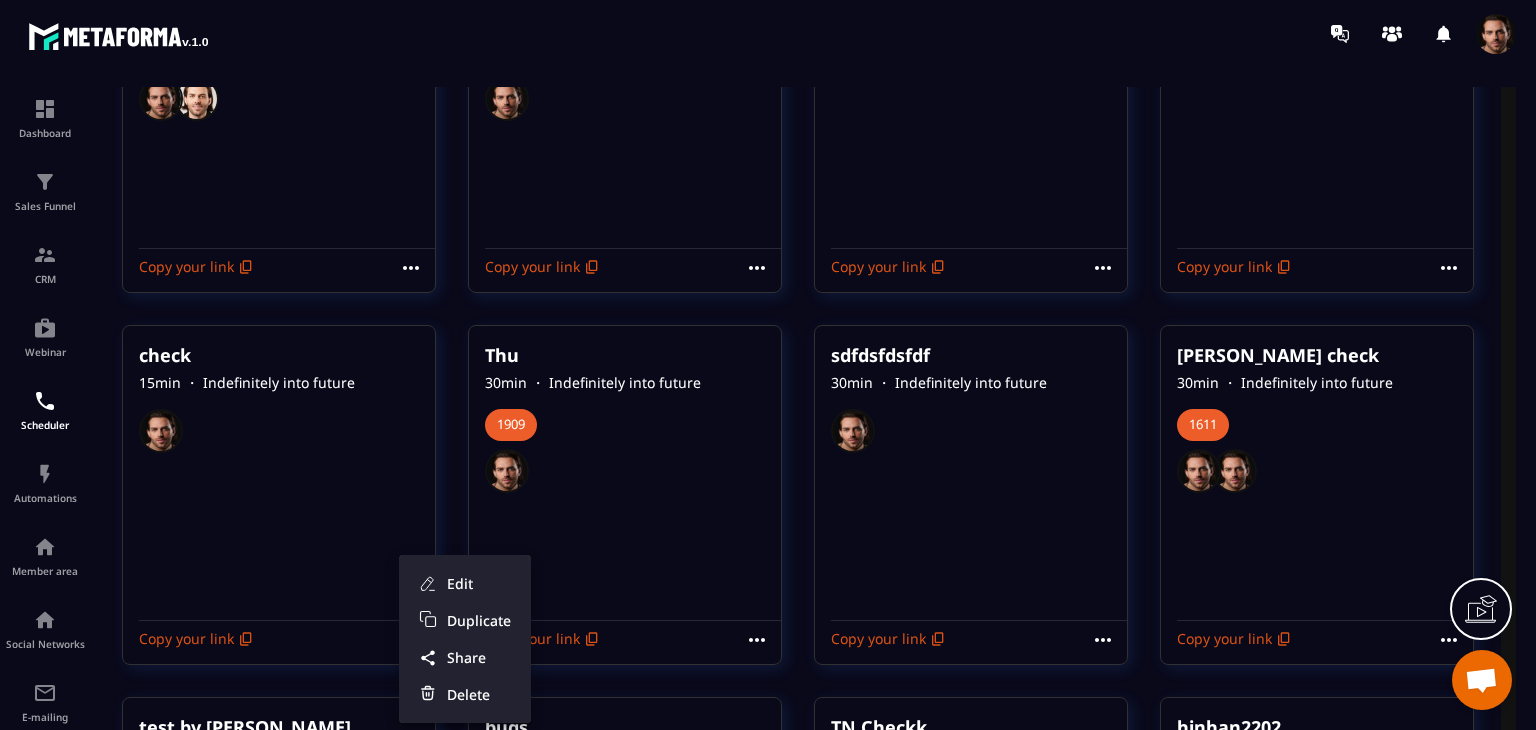 click at bounding box center (805, 414) 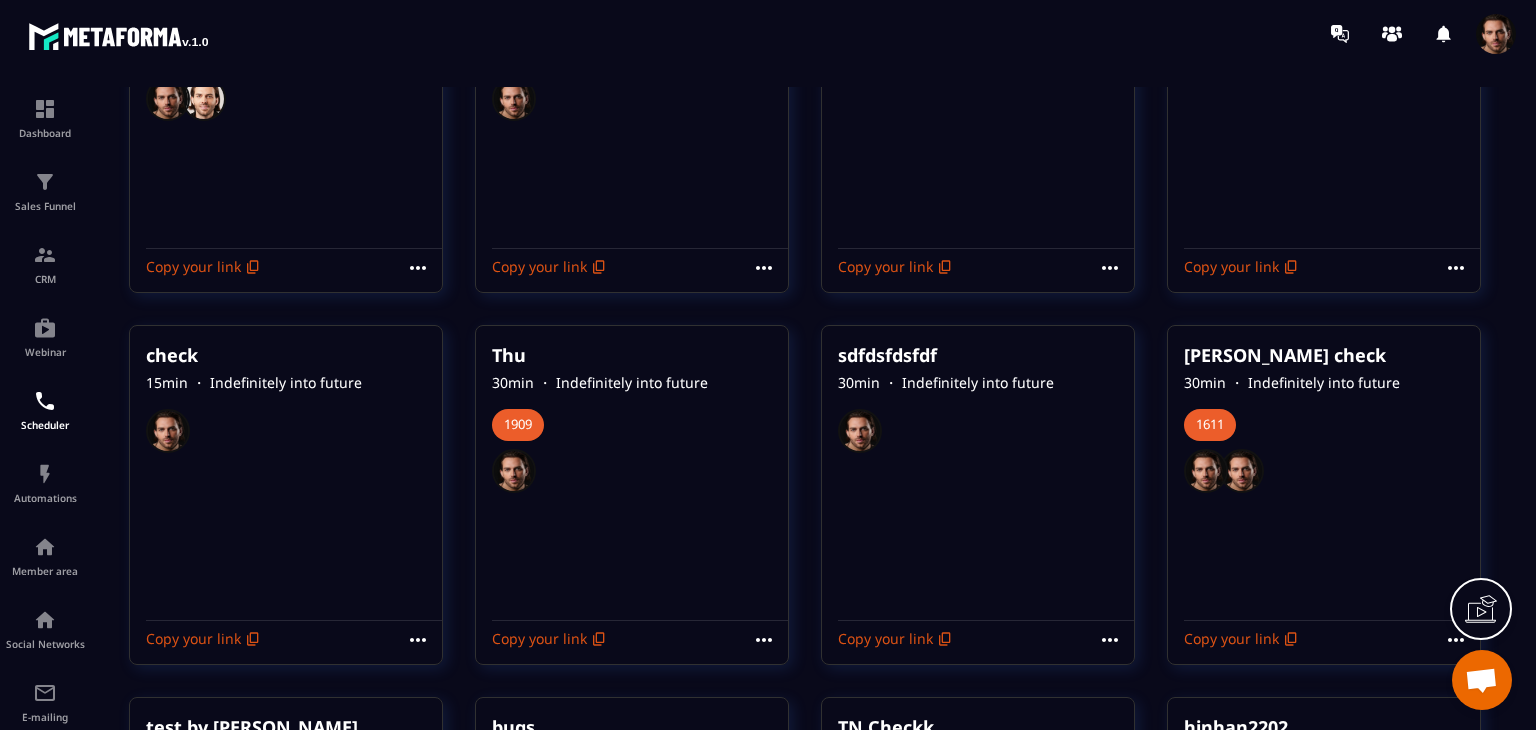 scroll, scrollTop: 1100, scrollLeft: 0, axis: vertical 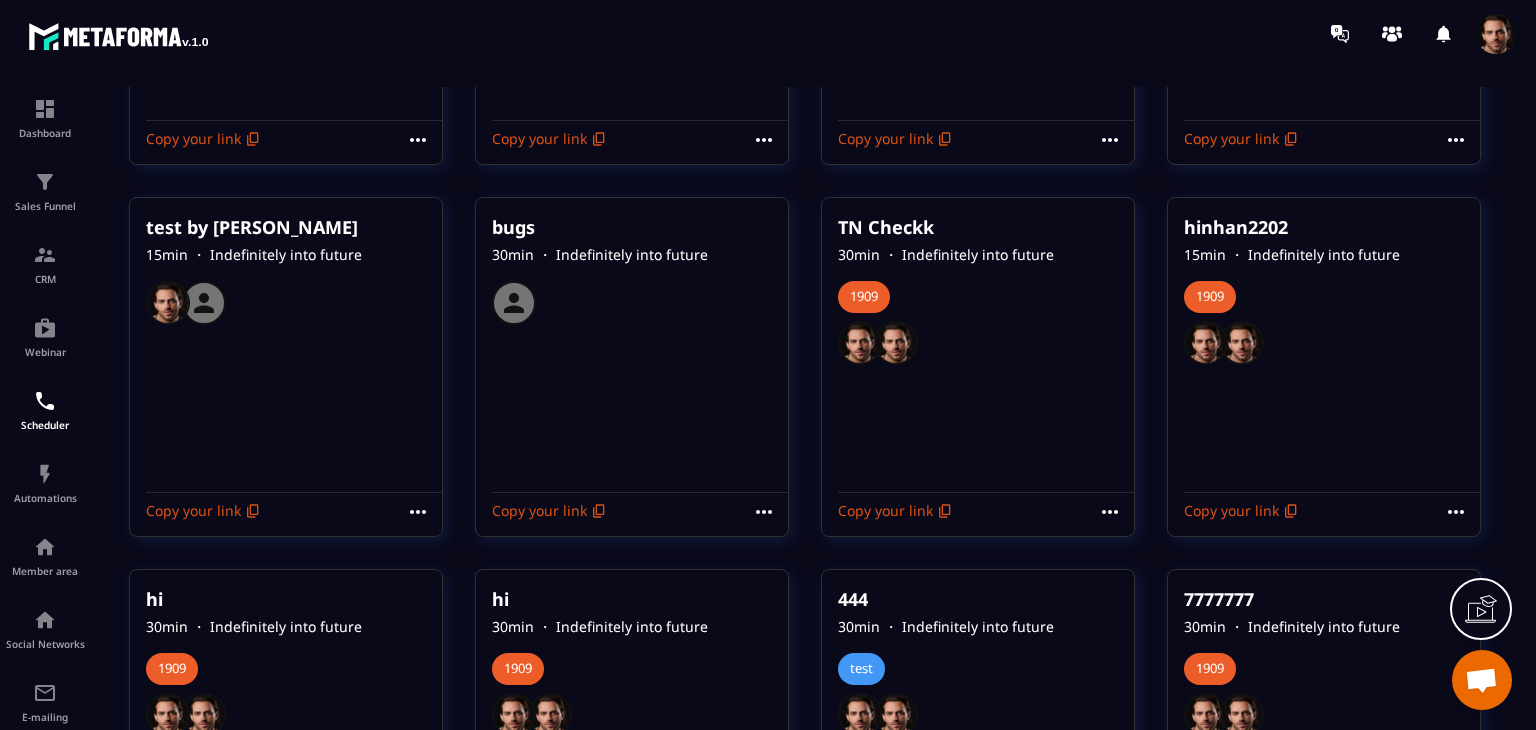 click 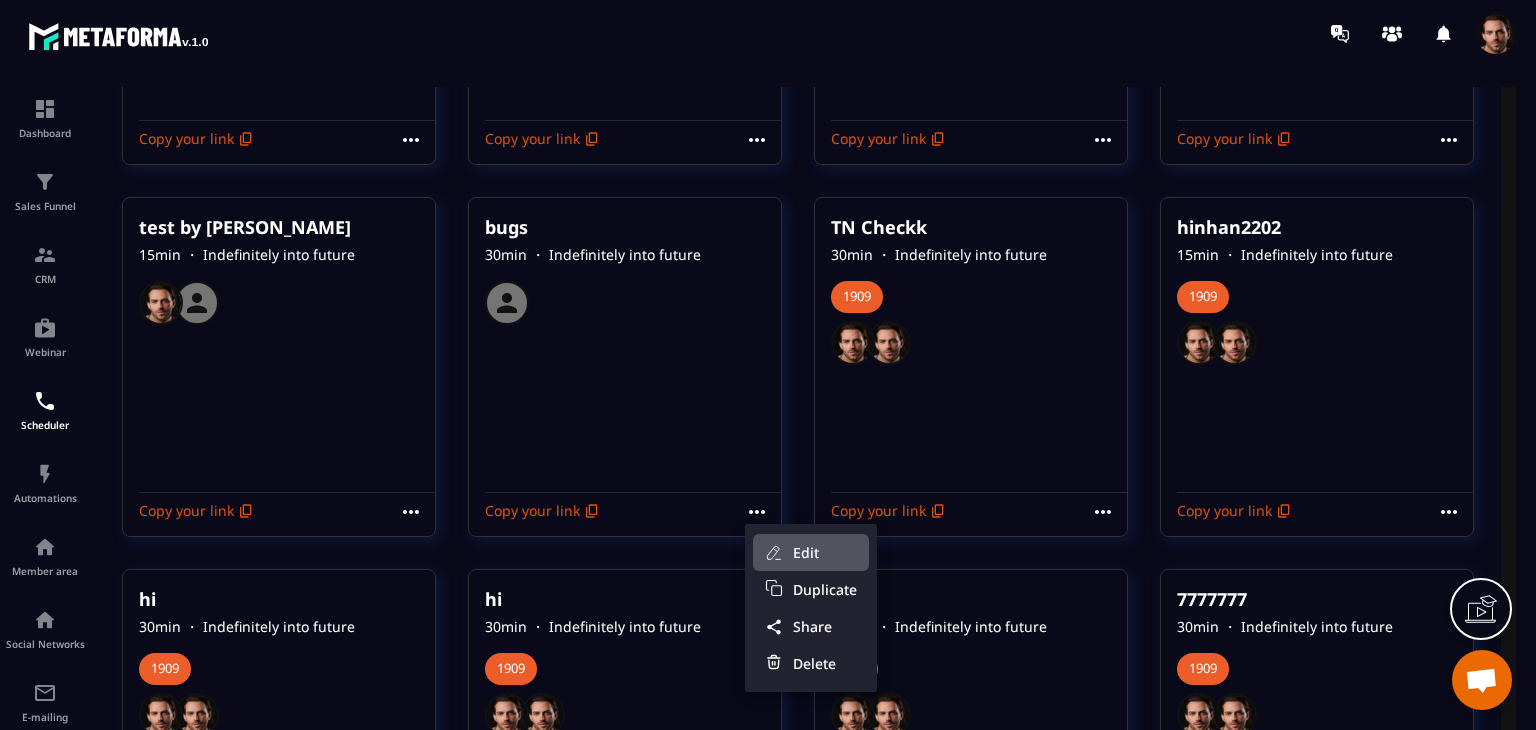 click 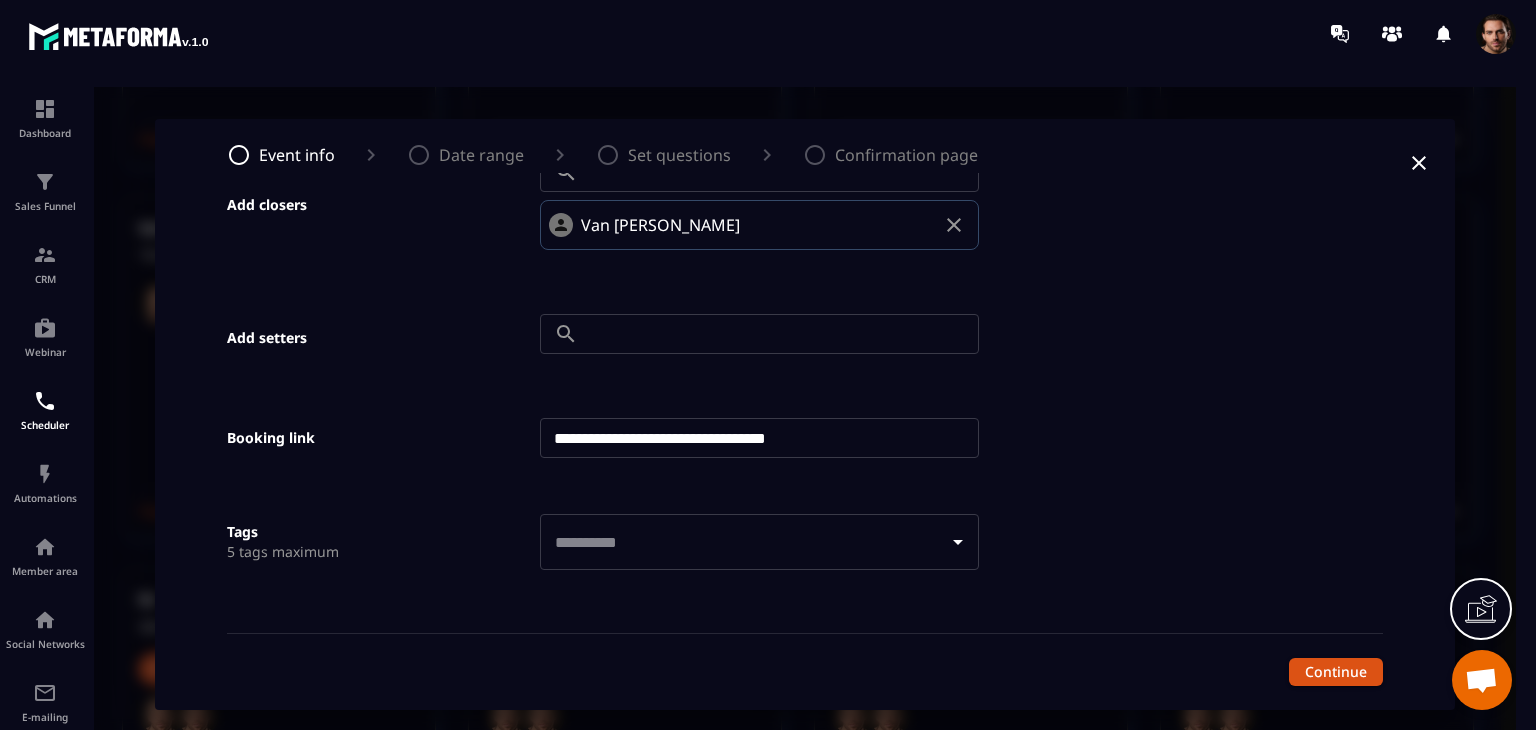 scroll, scrollTop: 897, scrollLeft: 0, axis: vertical 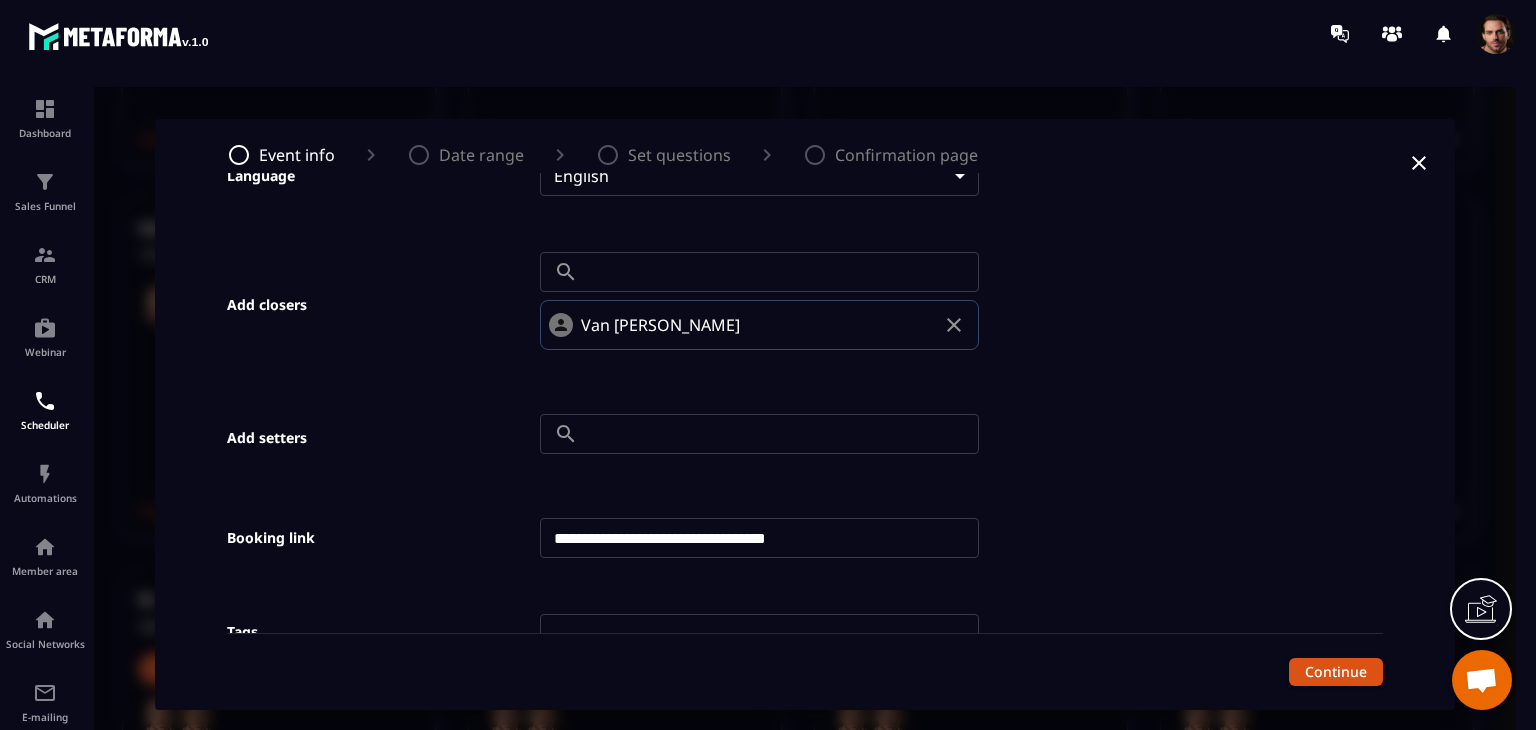 click 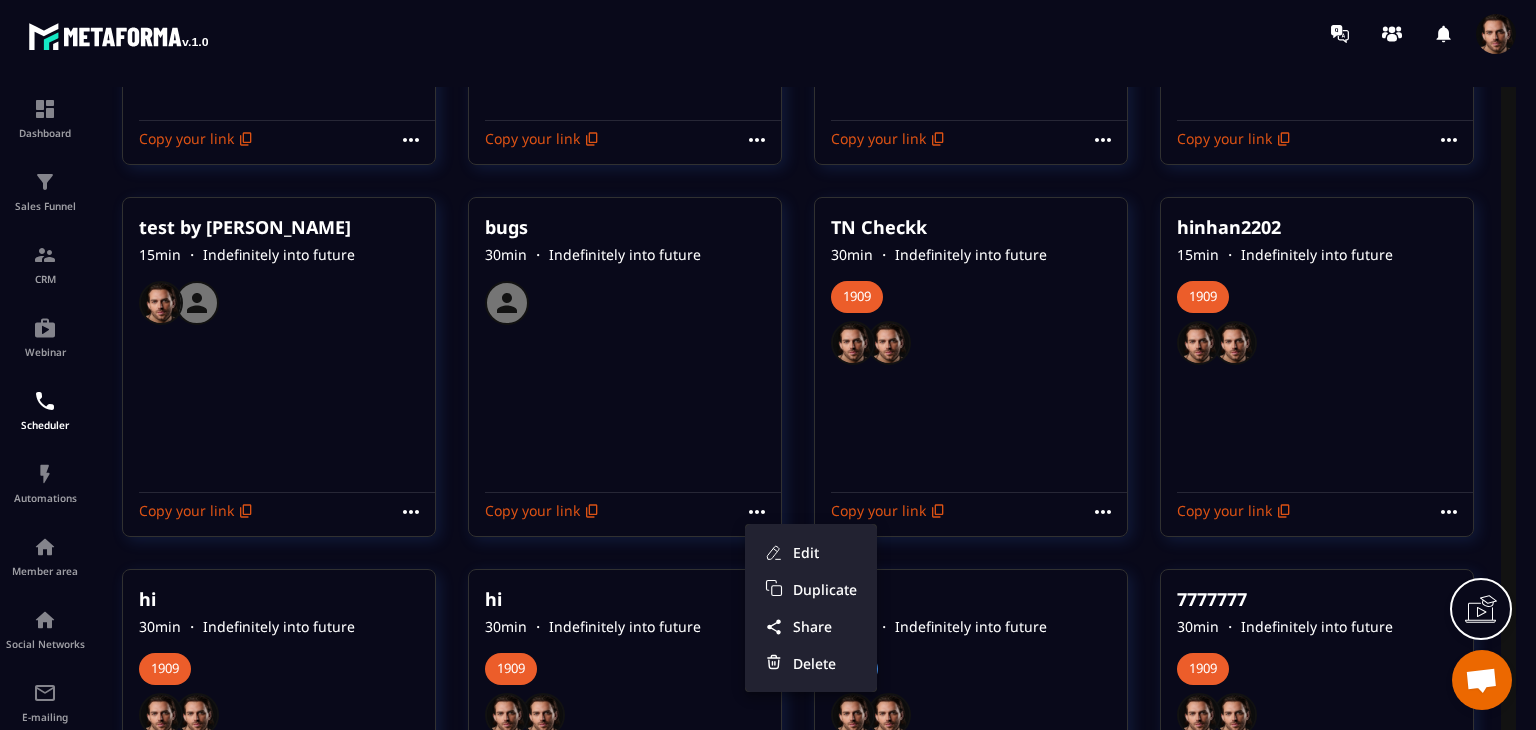 click on "Dashboard Sales Funnel CRM Webinar Scheduler Automations Member area Social Networks E-mailing Accounting IA Prospects" at bounding box center (768, 398) 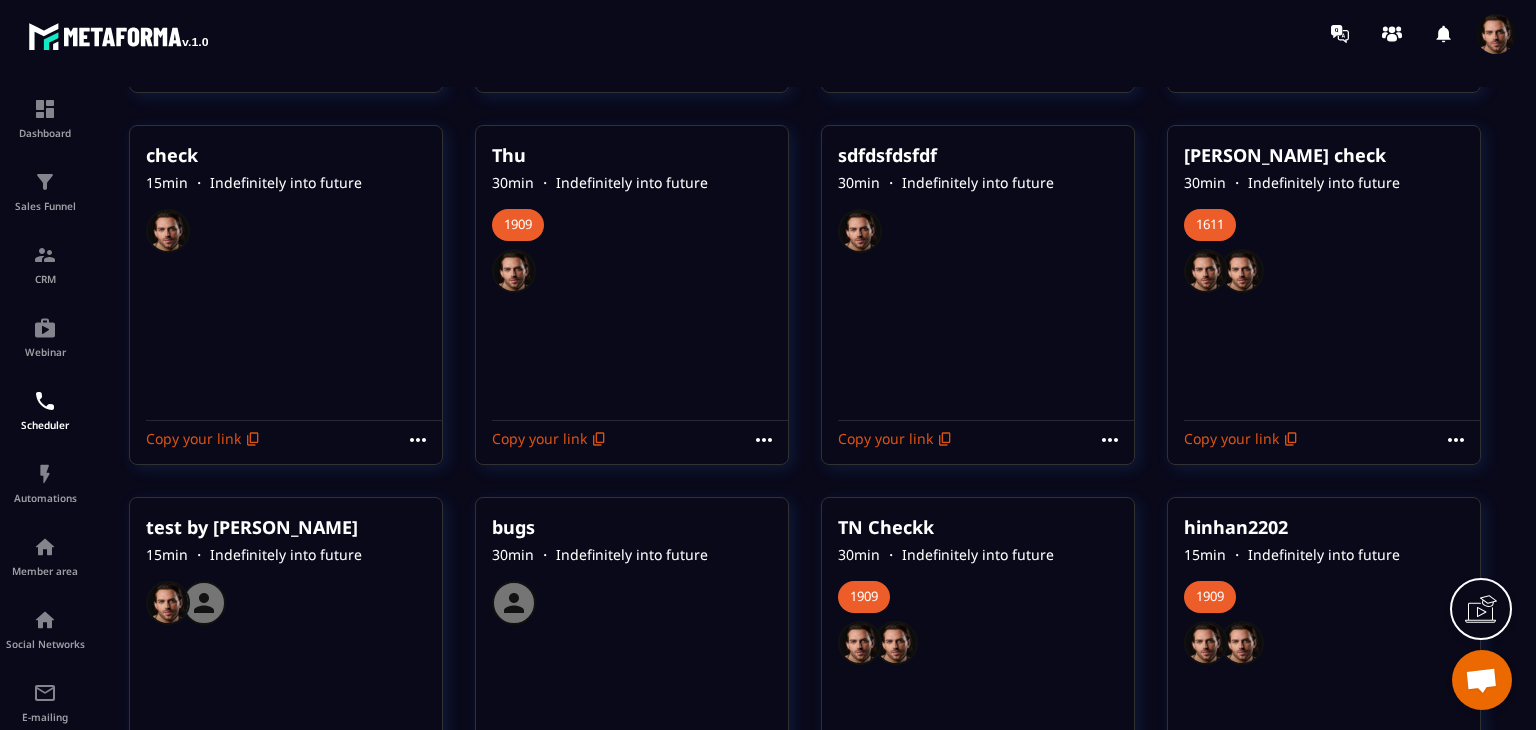 scroll, scrollTop: 700, scrollLeft: 0, axis: vertical 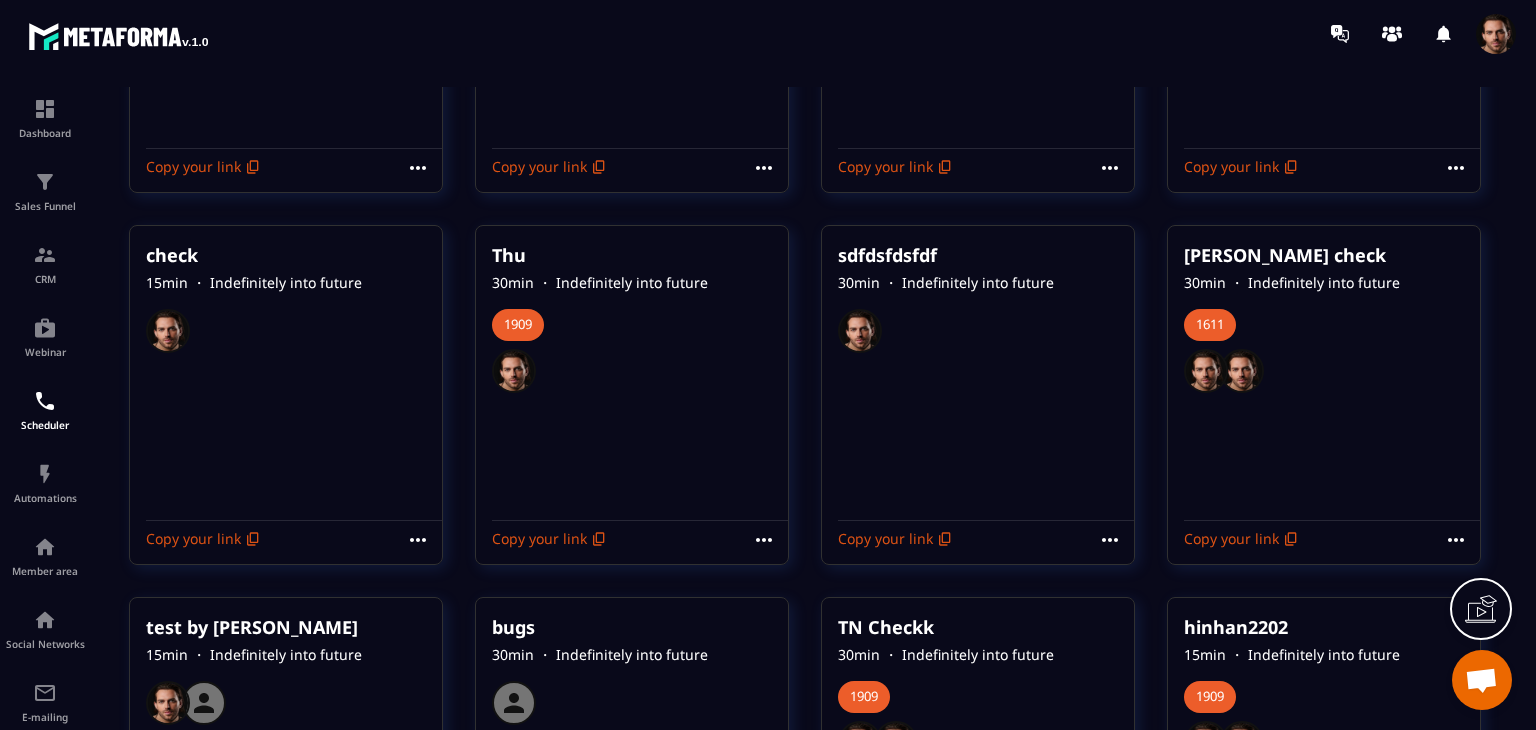 click 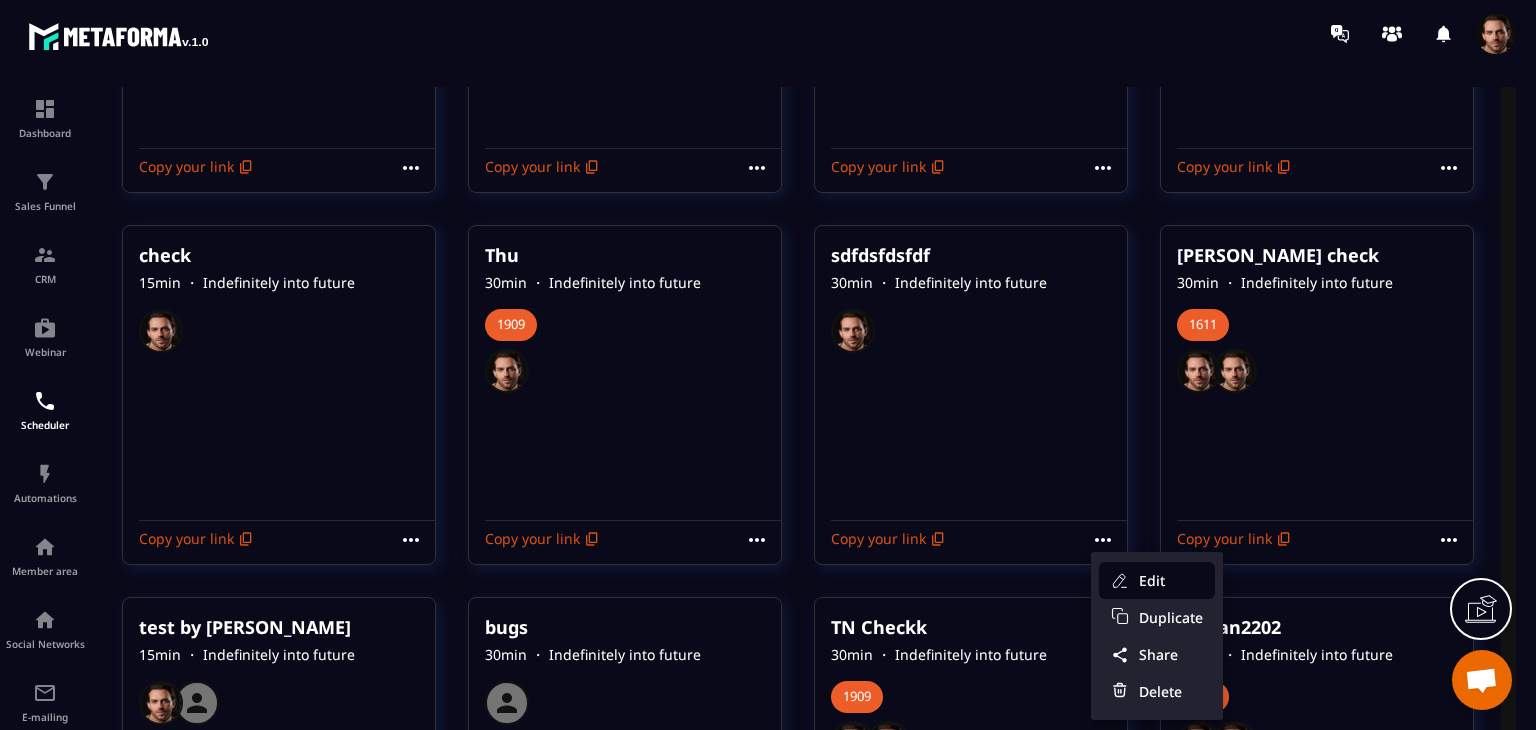 click on "Edit" at bounding box center (1171, 580) 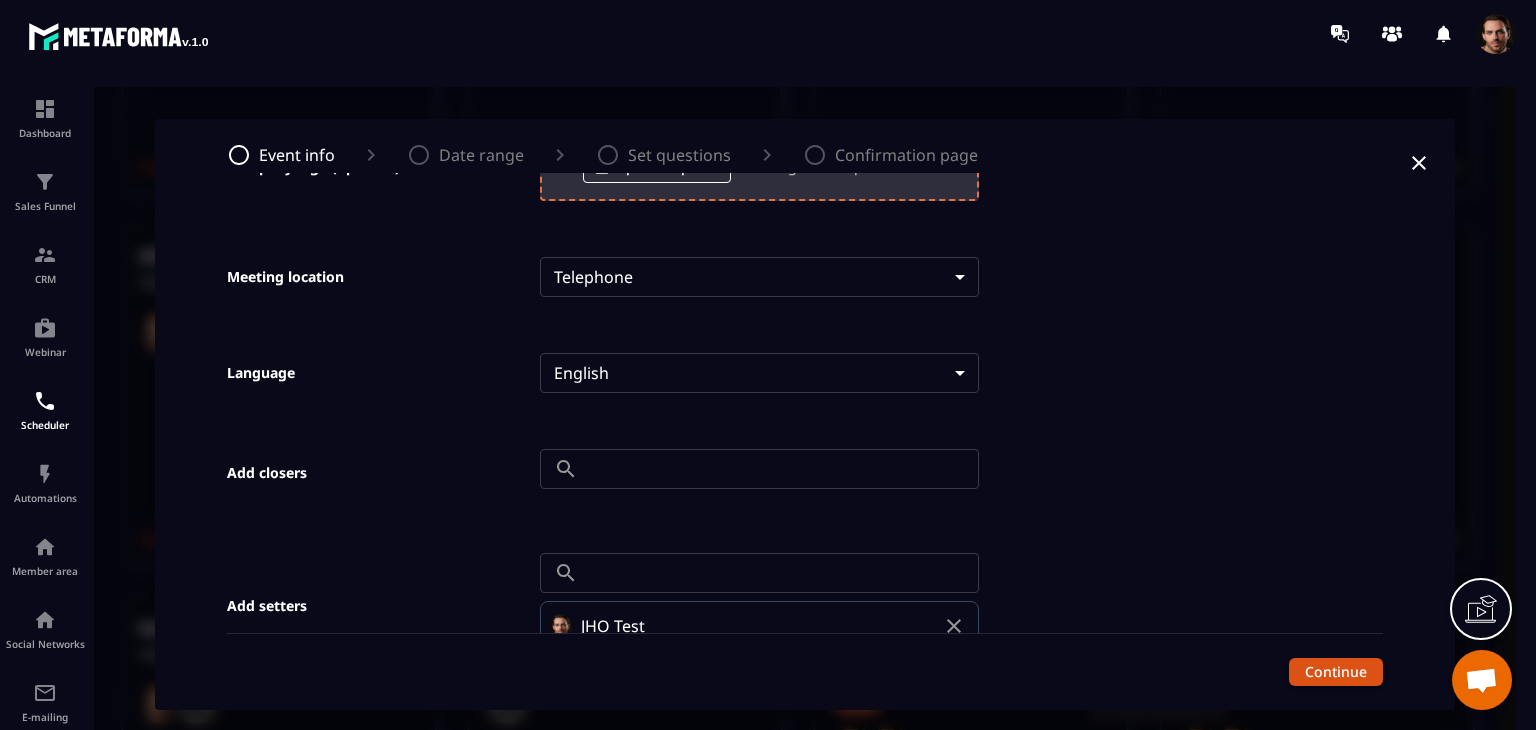 scroll, scrollTop: 800, scrollLeft: 0, axis: vertical 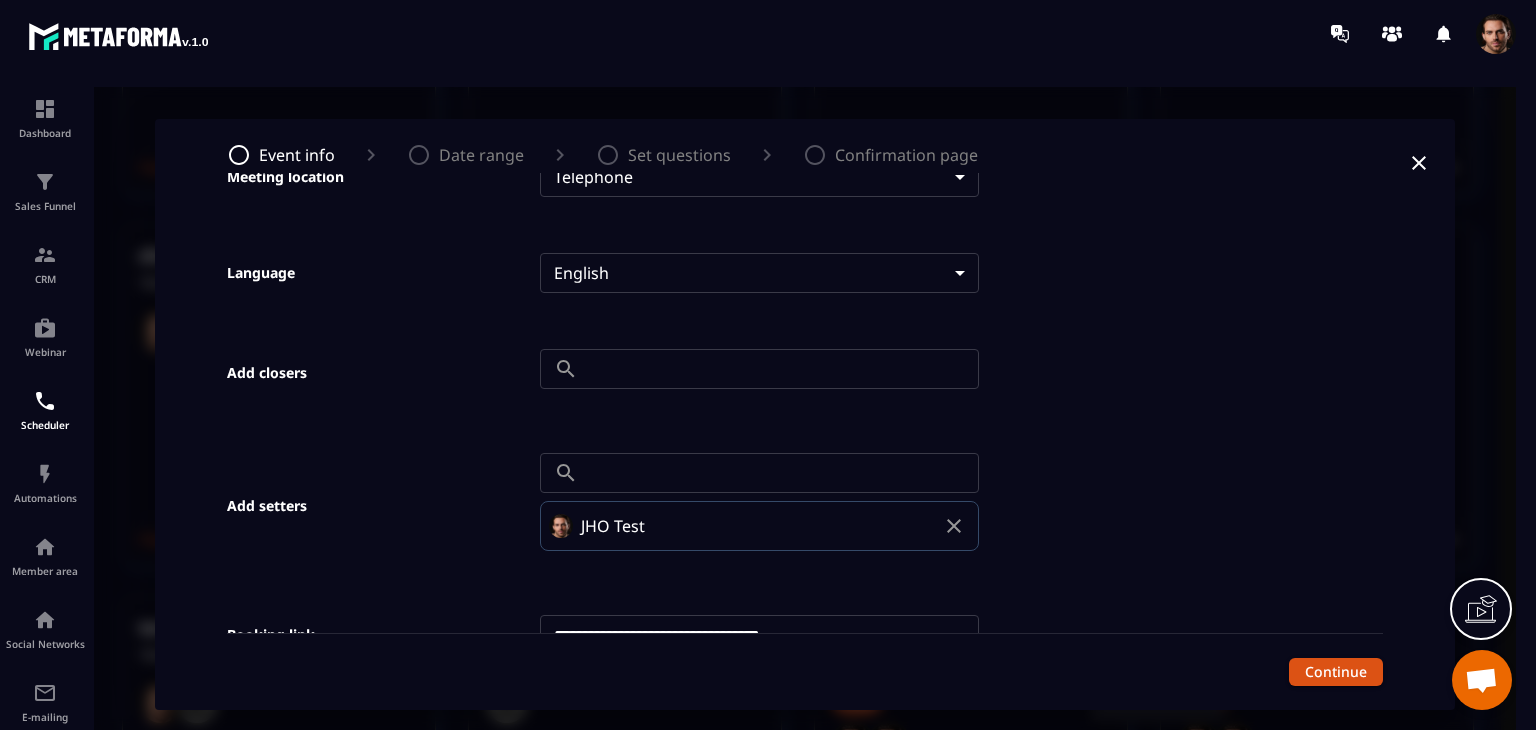 click 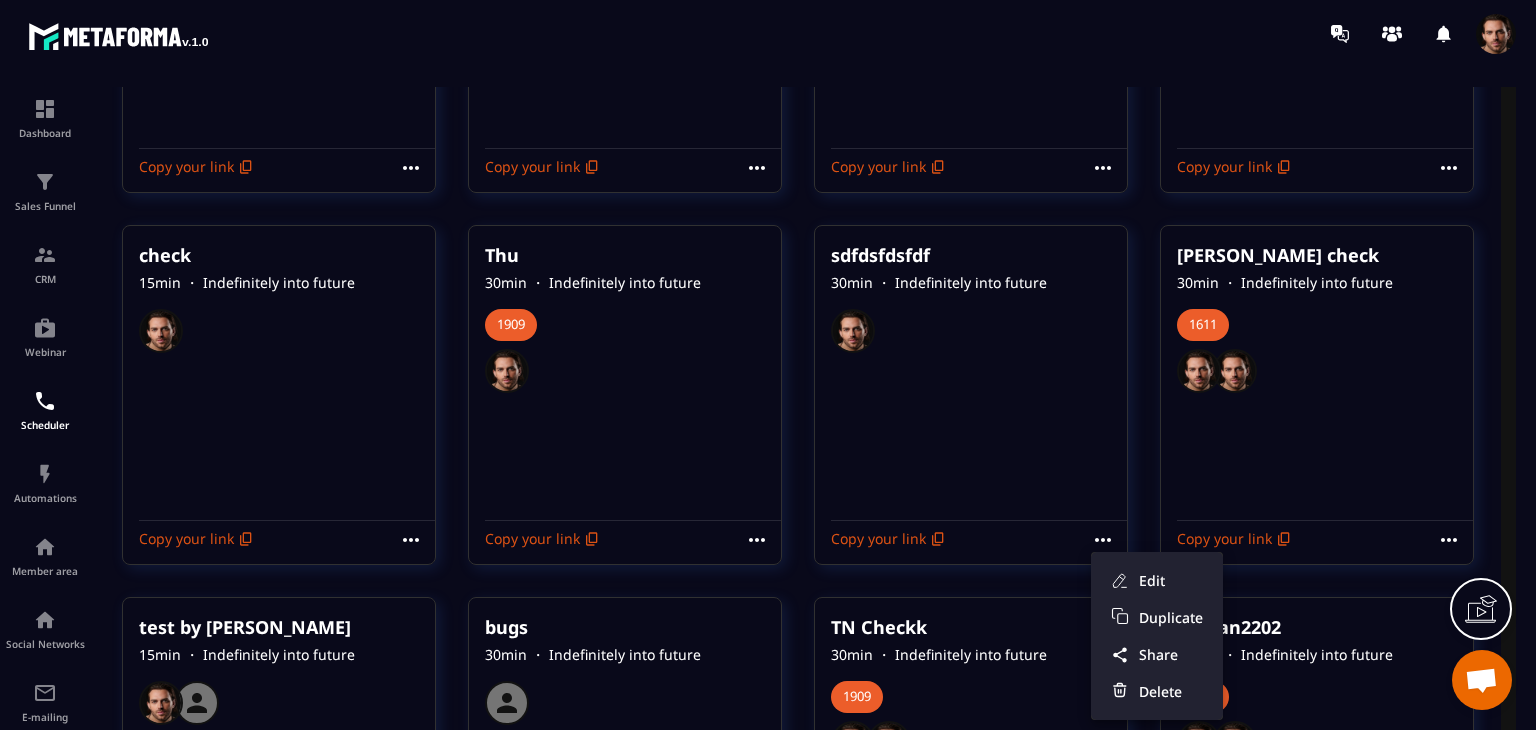 click at bounding box center [805, 414] 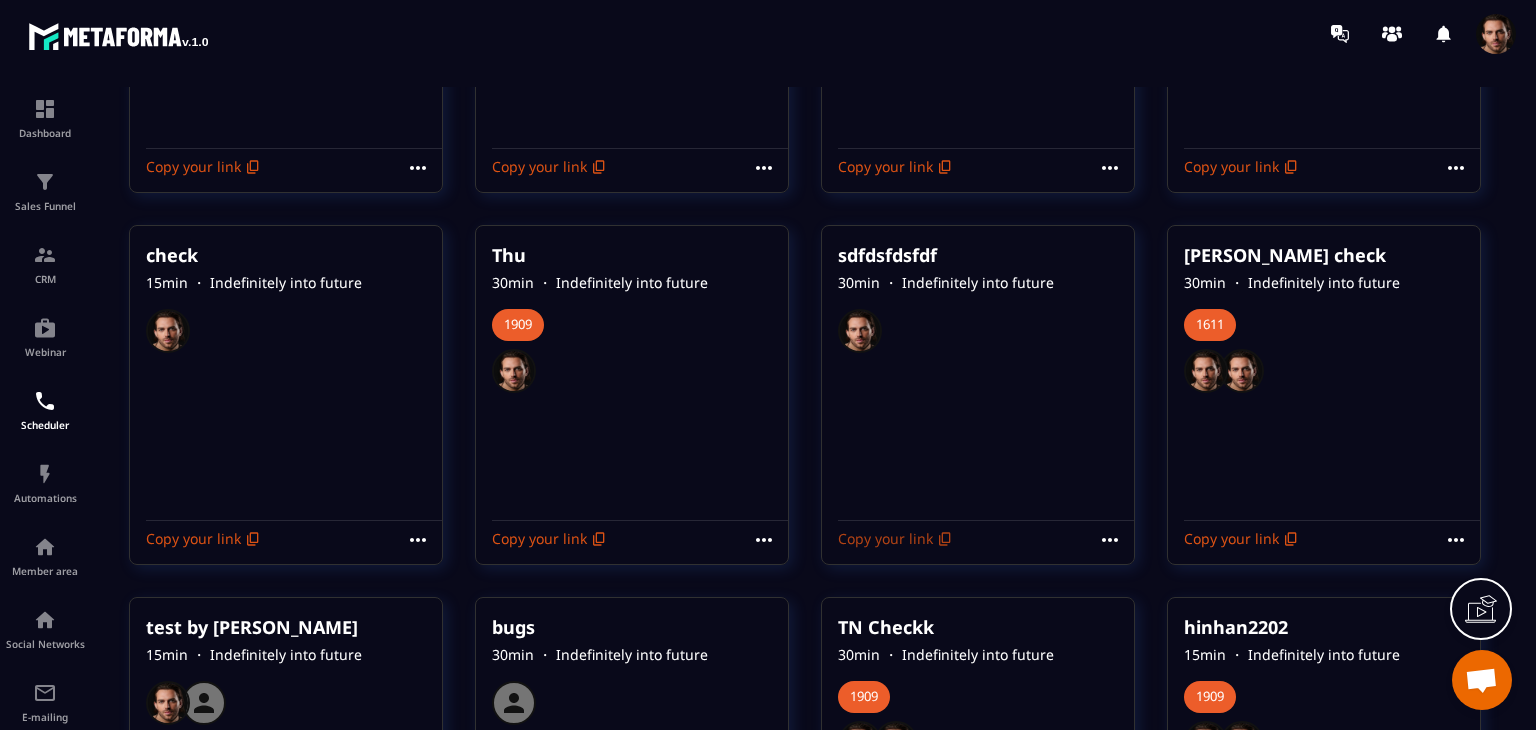 click 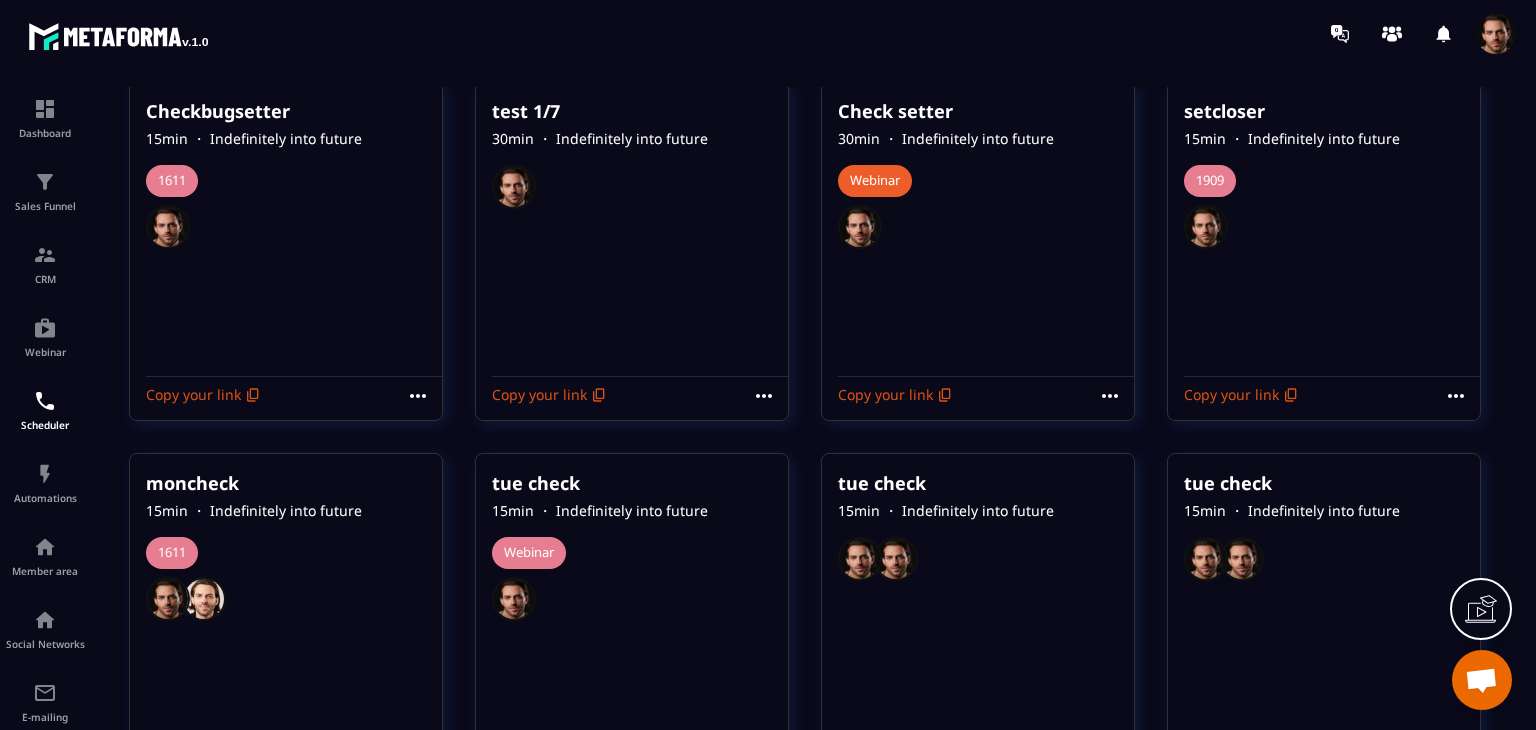 scroll, scrollTop: 0, scrollLeft: 0, axis: both 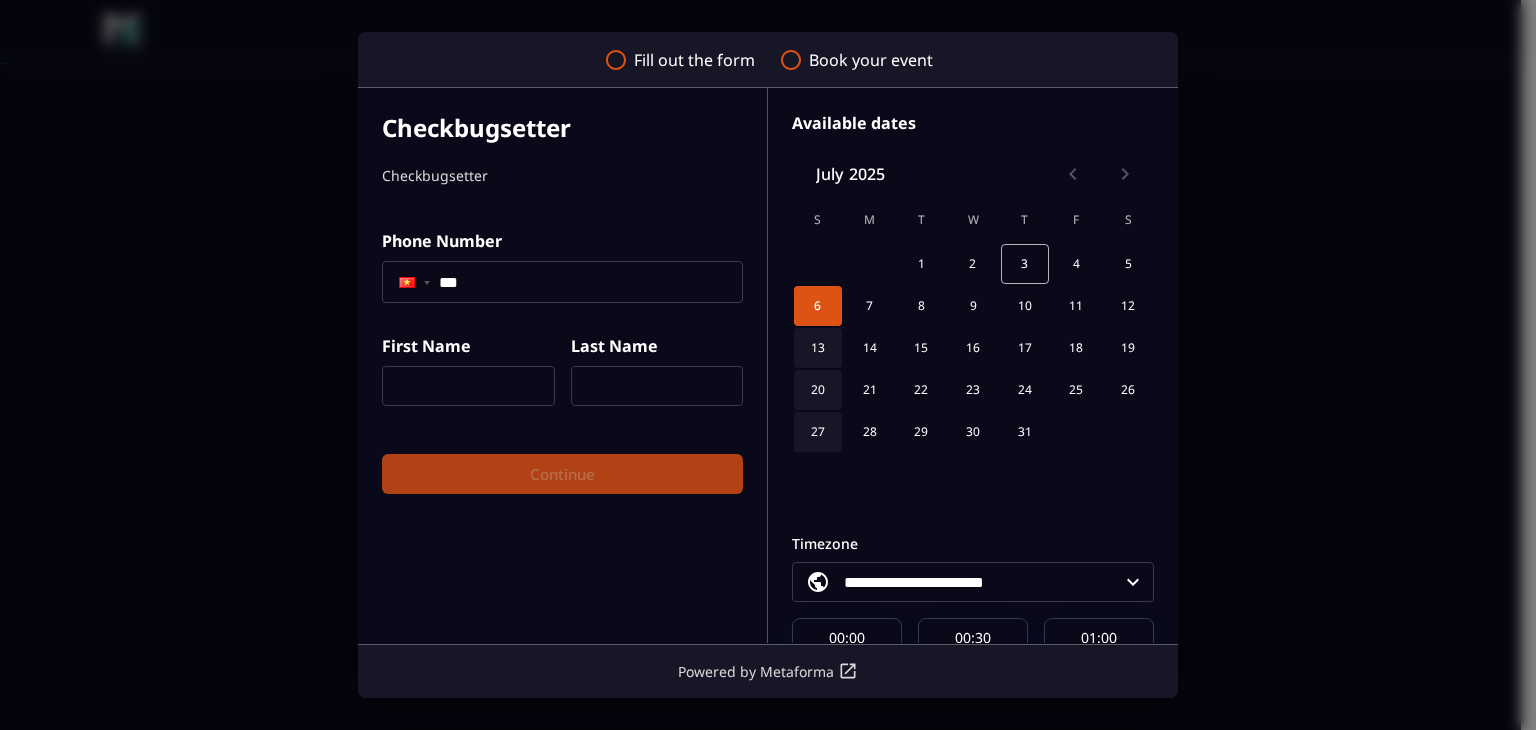 click on "***" 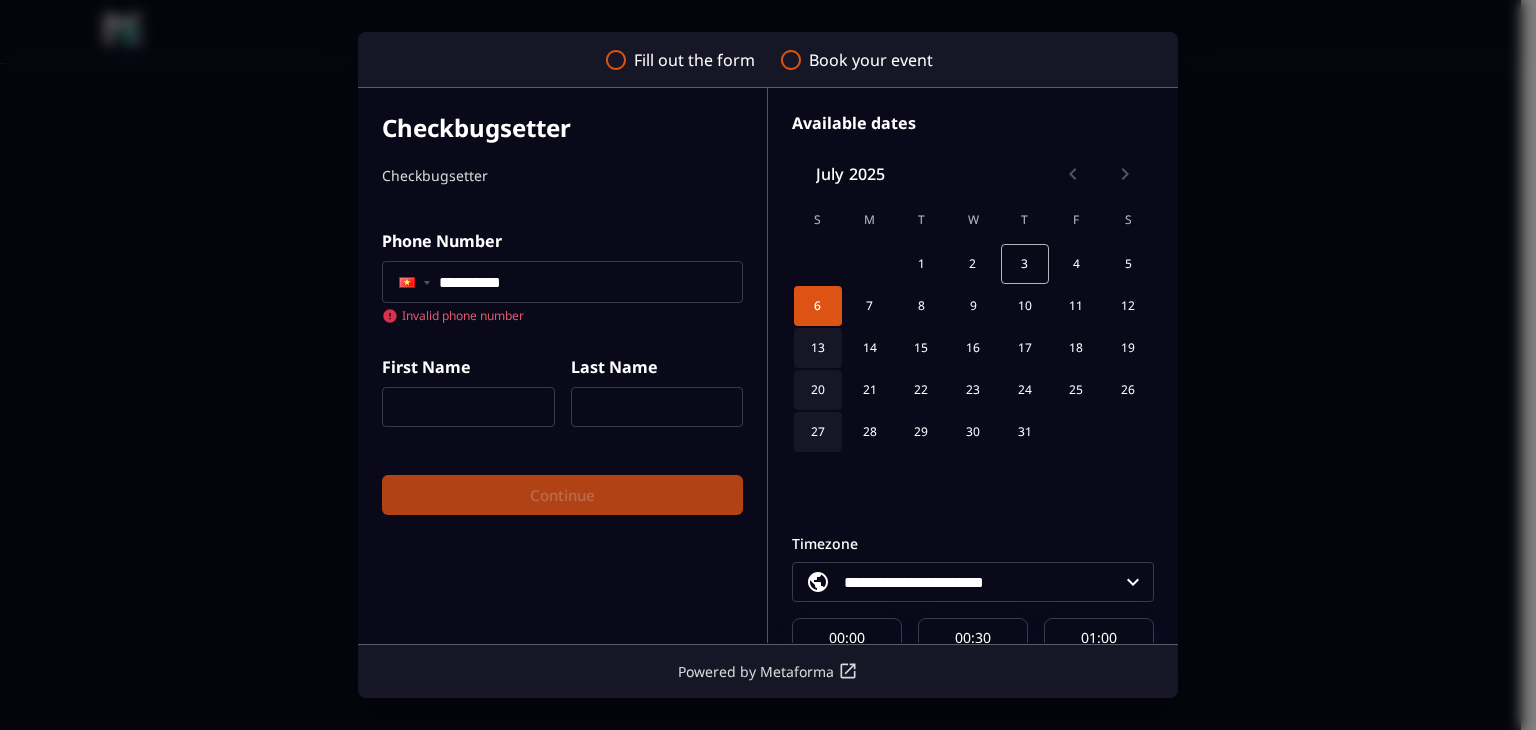 click on "First Name ​" at bounding box center (460, 383) 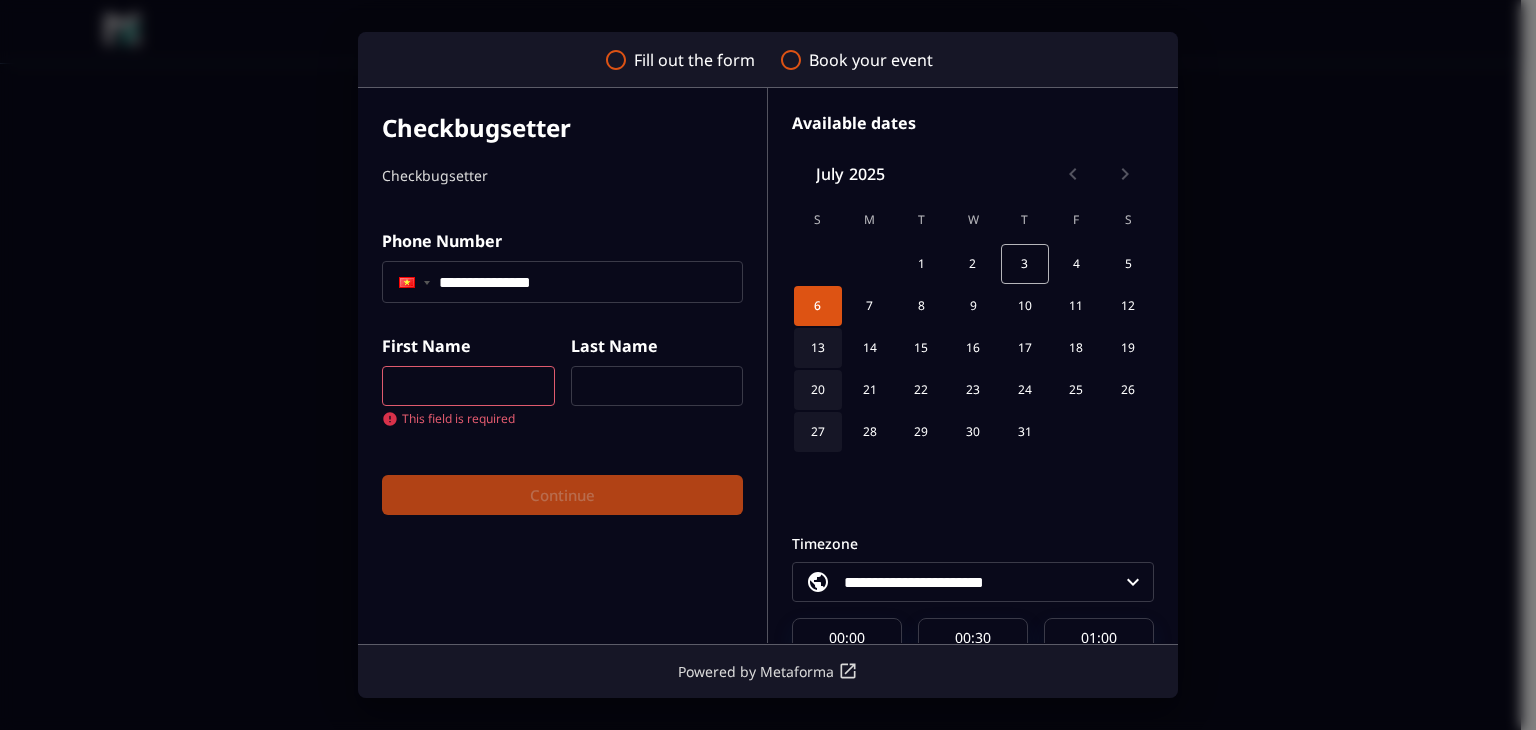 type on "**********" 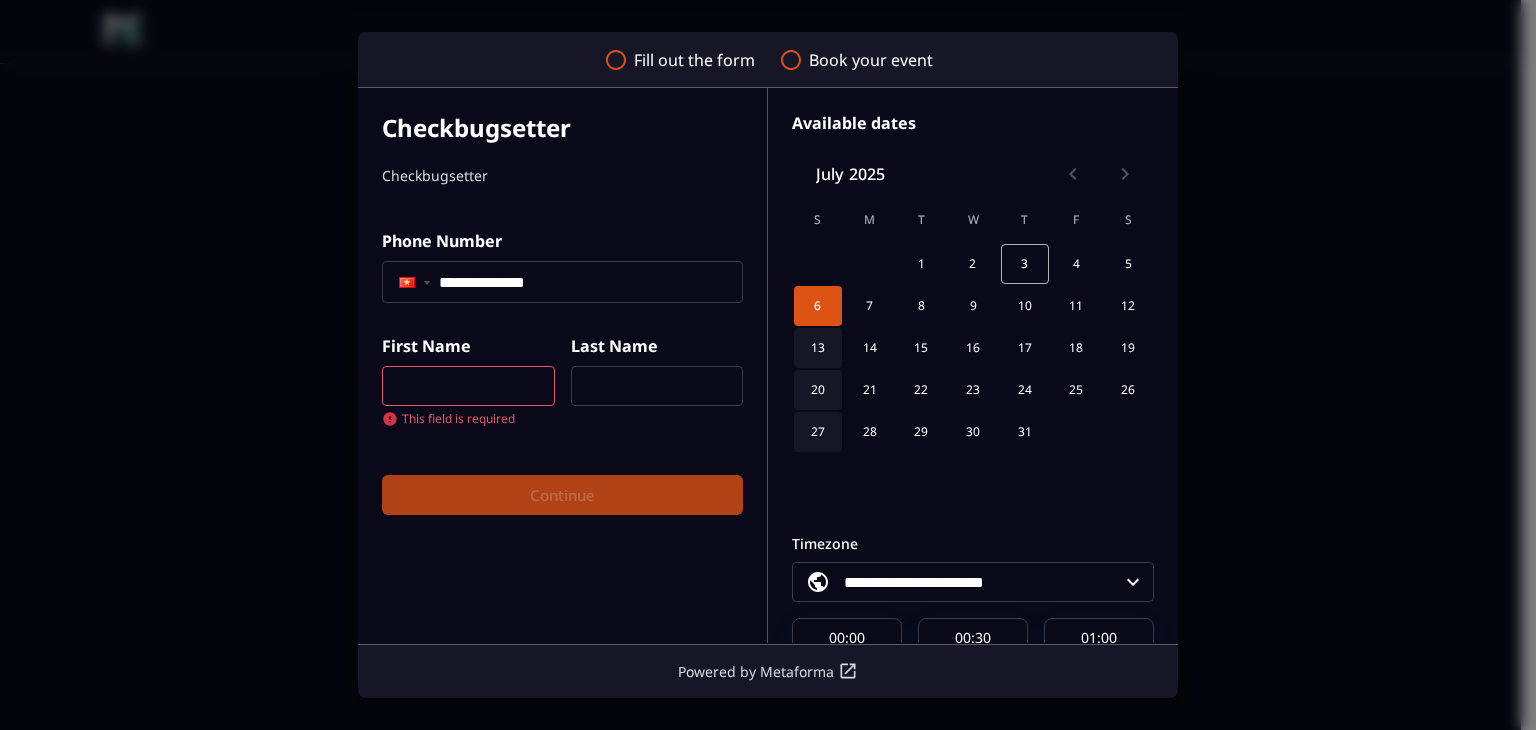 click at bounding box center [468, 386] 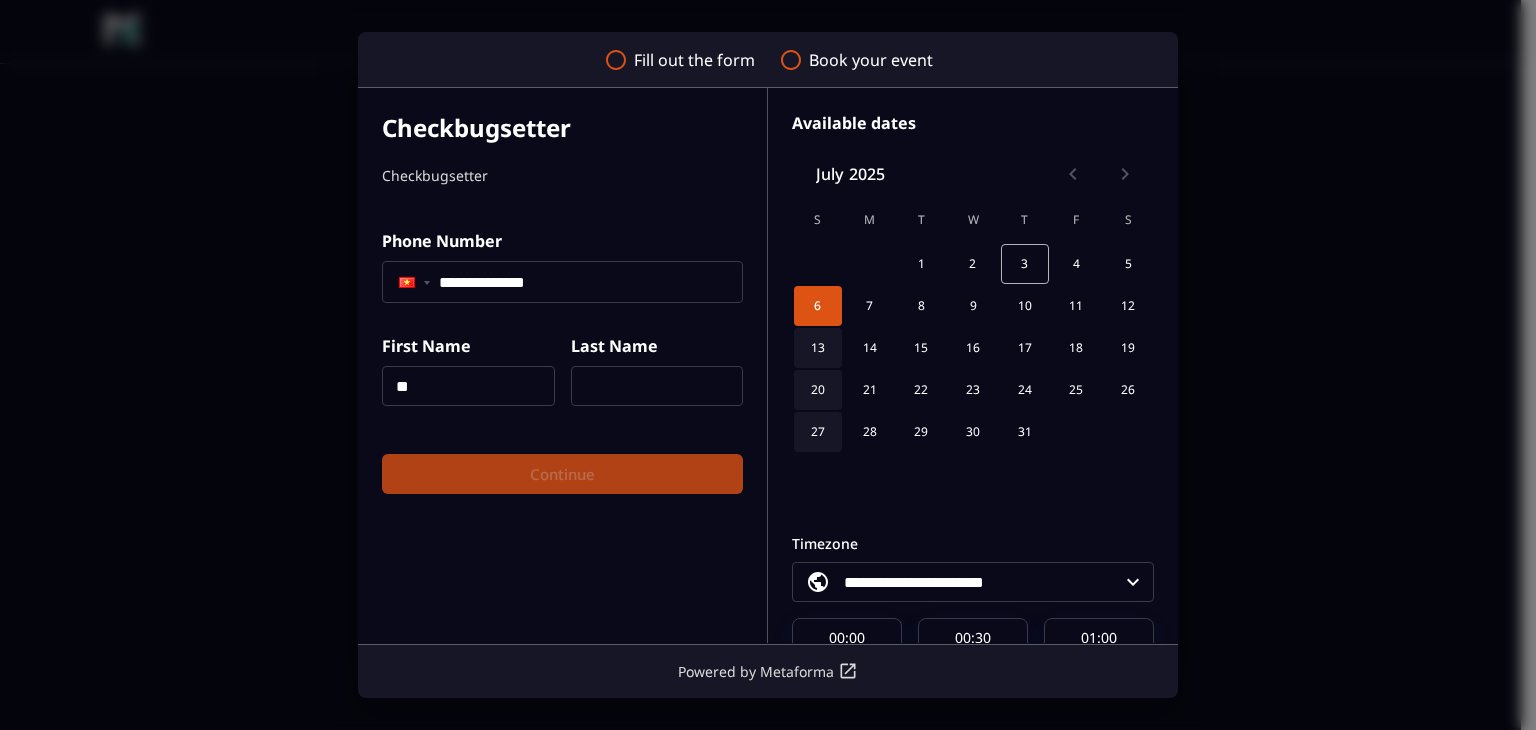 type on "**" 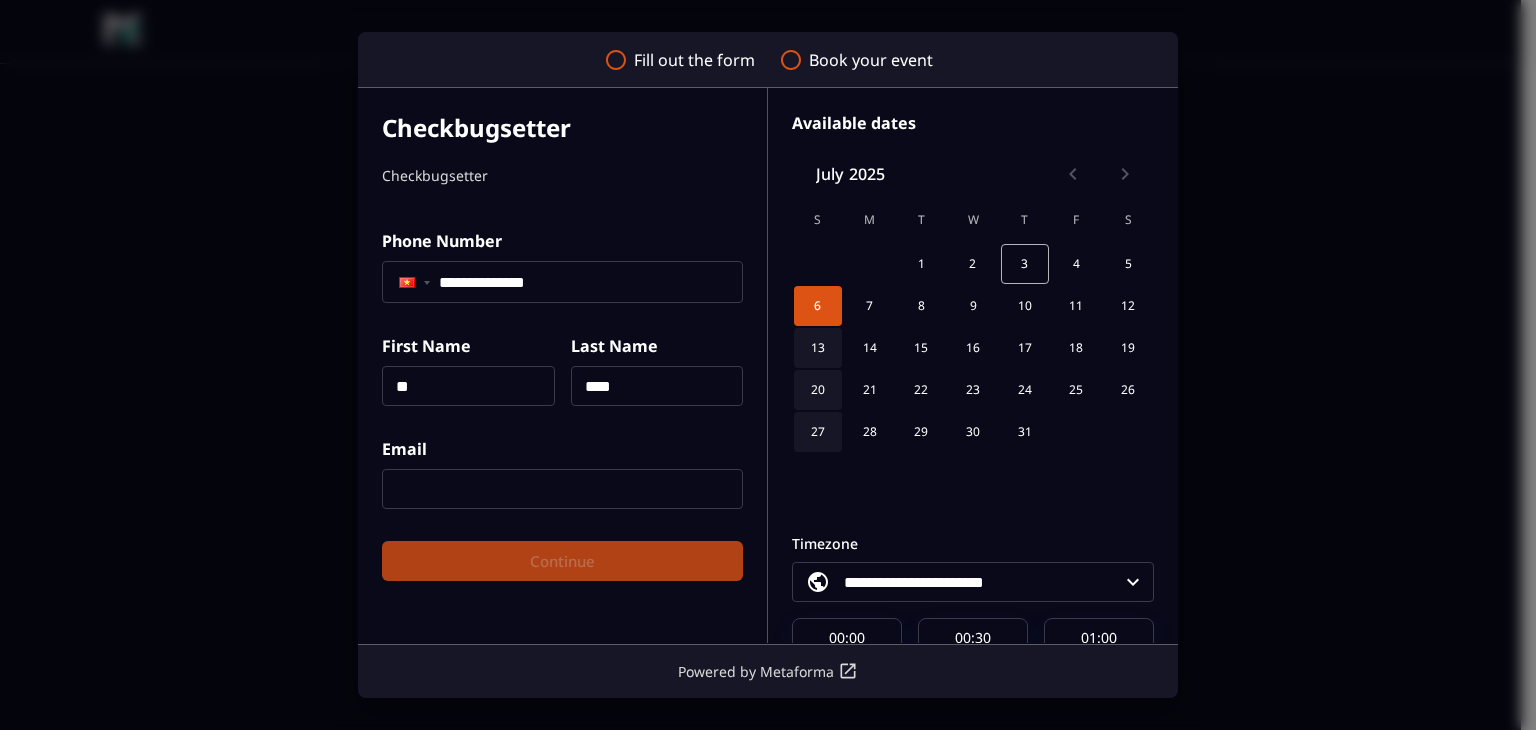 type on "****" 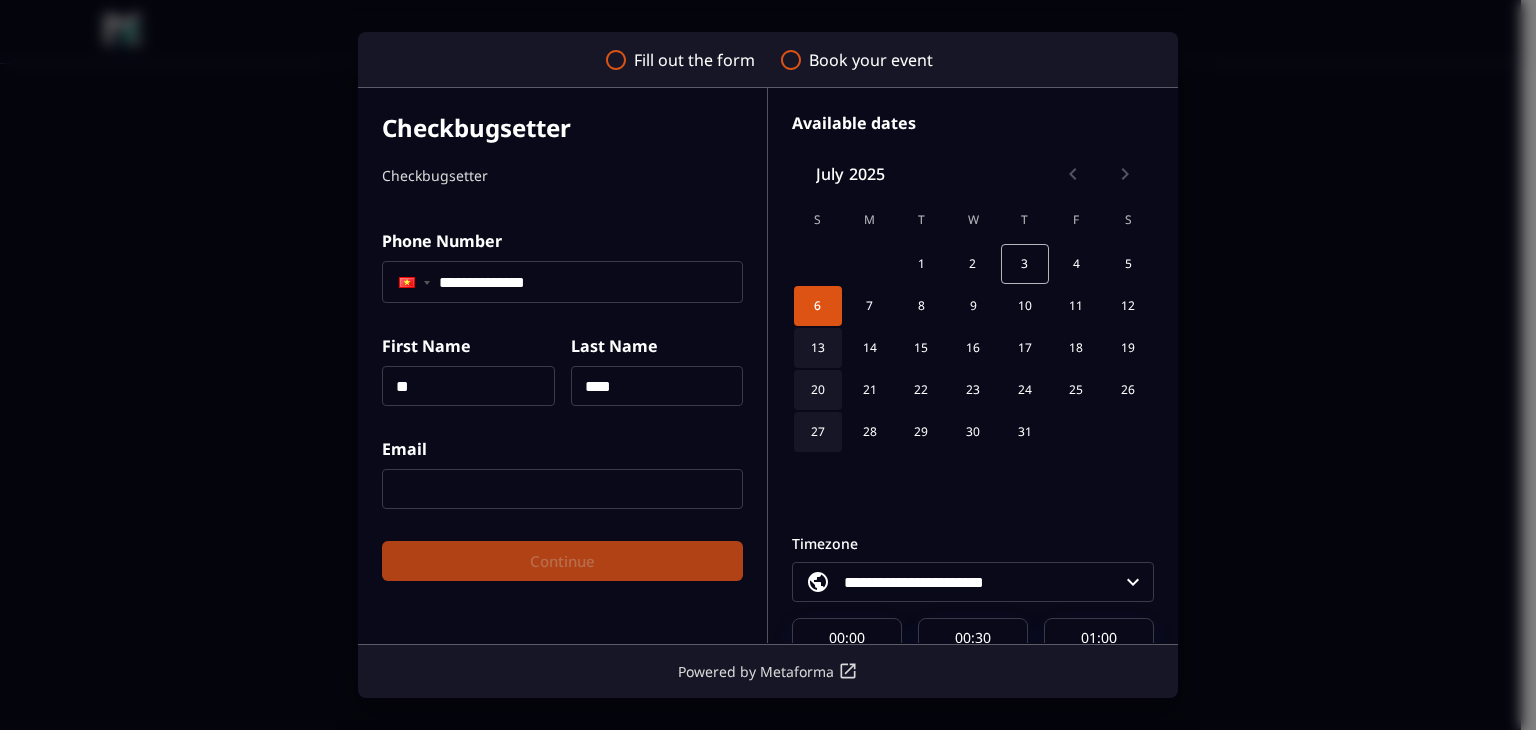 click at bounding box center (562, 489) 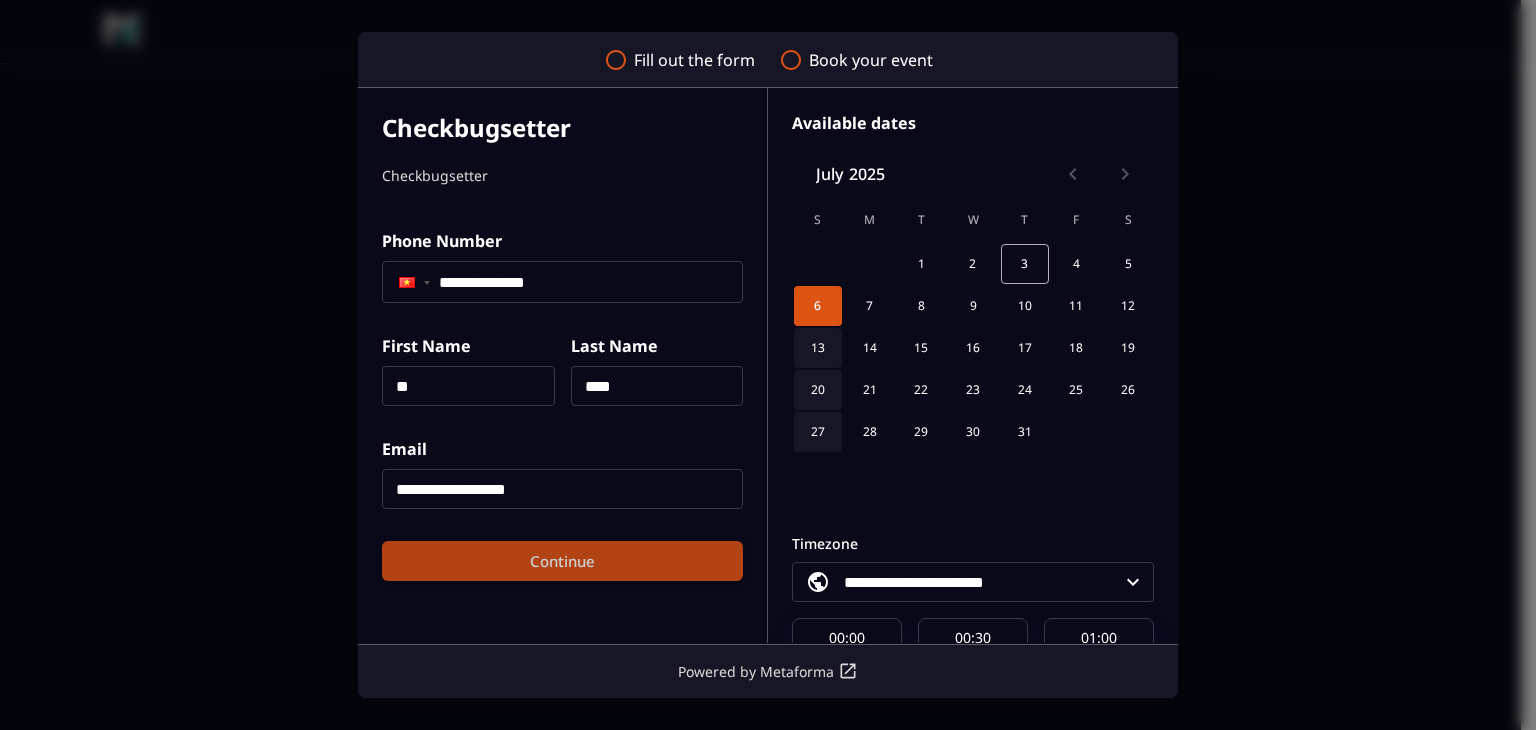 type on "**********" 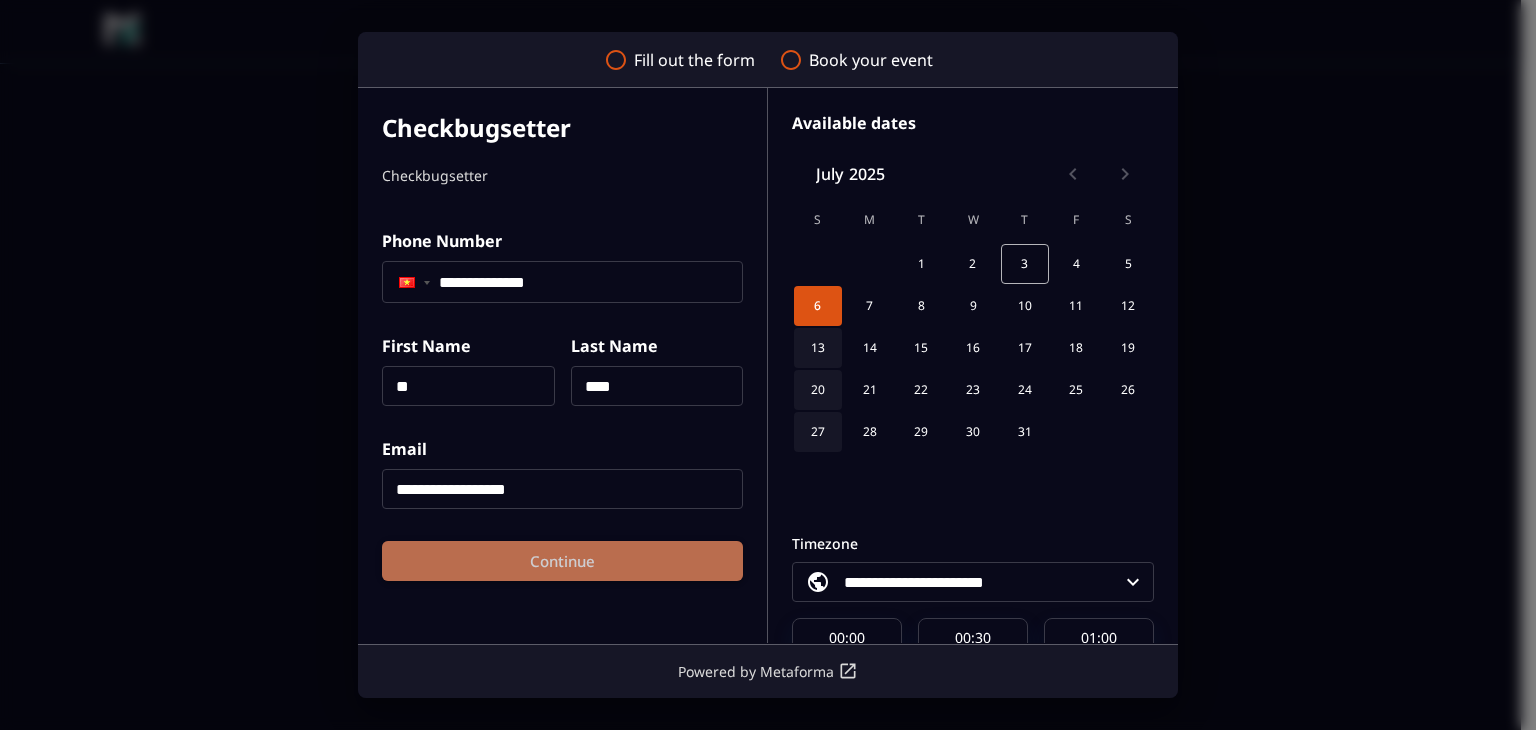 click on "Continue" at bounding box center (562, 561) 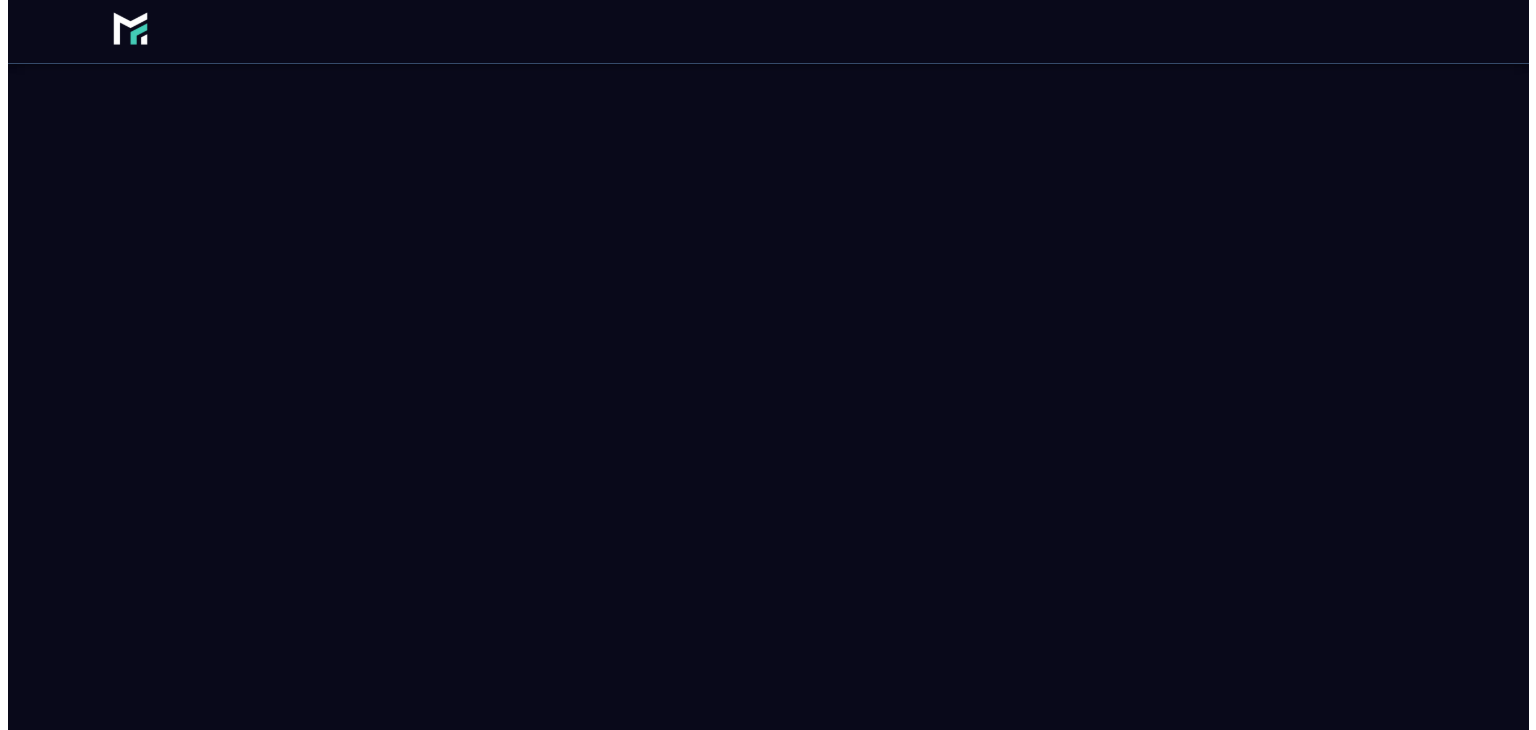 scroll, scrollTop: 0, scrollLeft: 0, axis: both 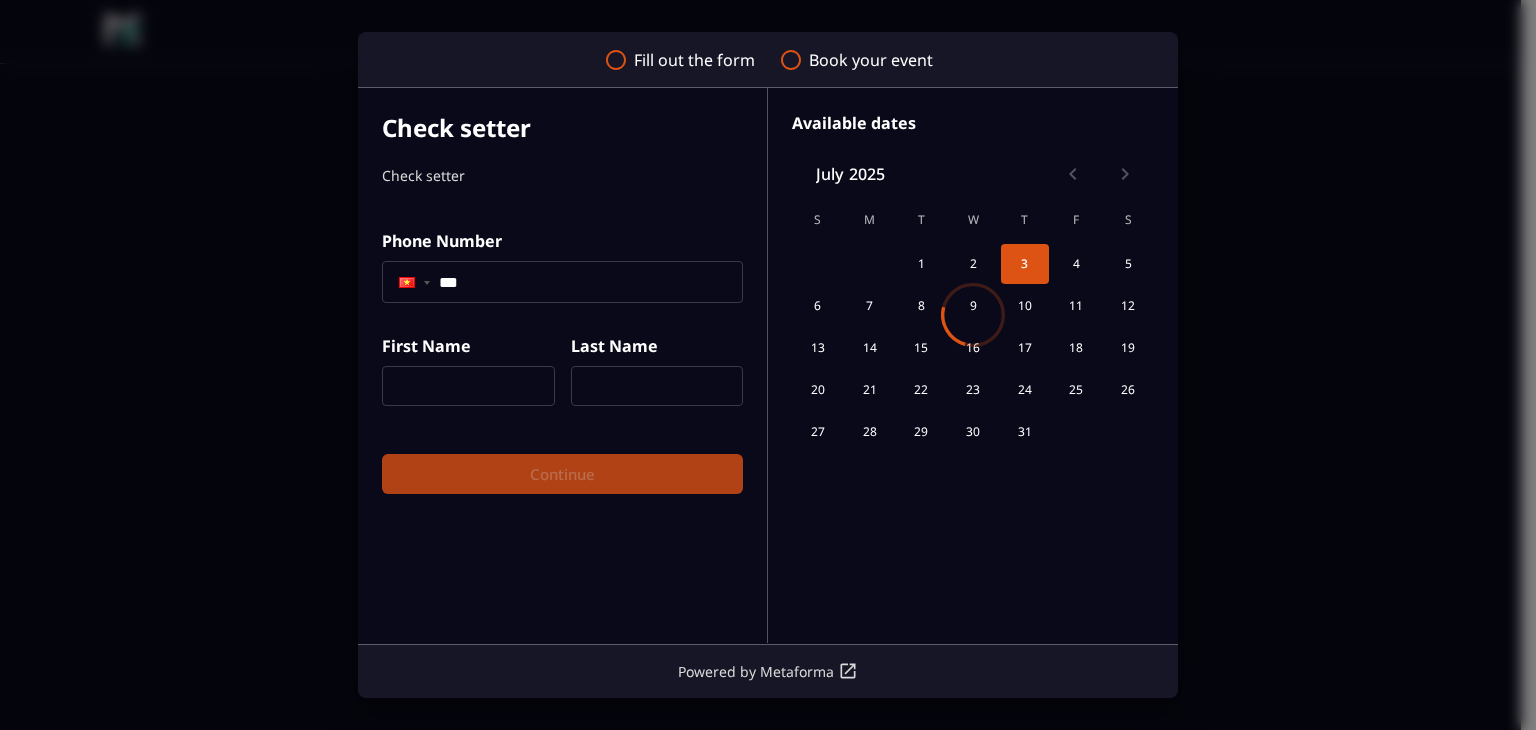 click on "***" 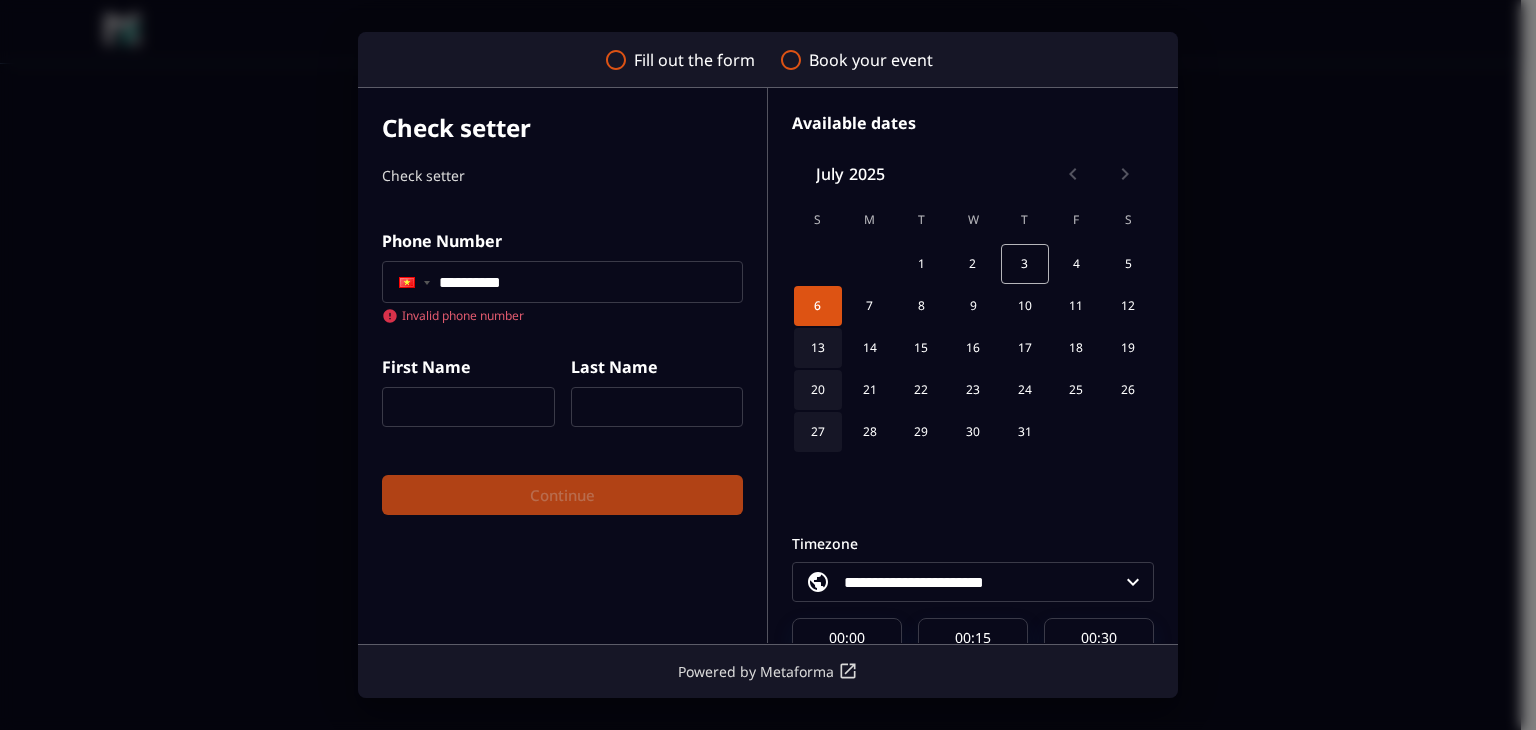 click on "First Name ​" at bounding box center [460, 383] 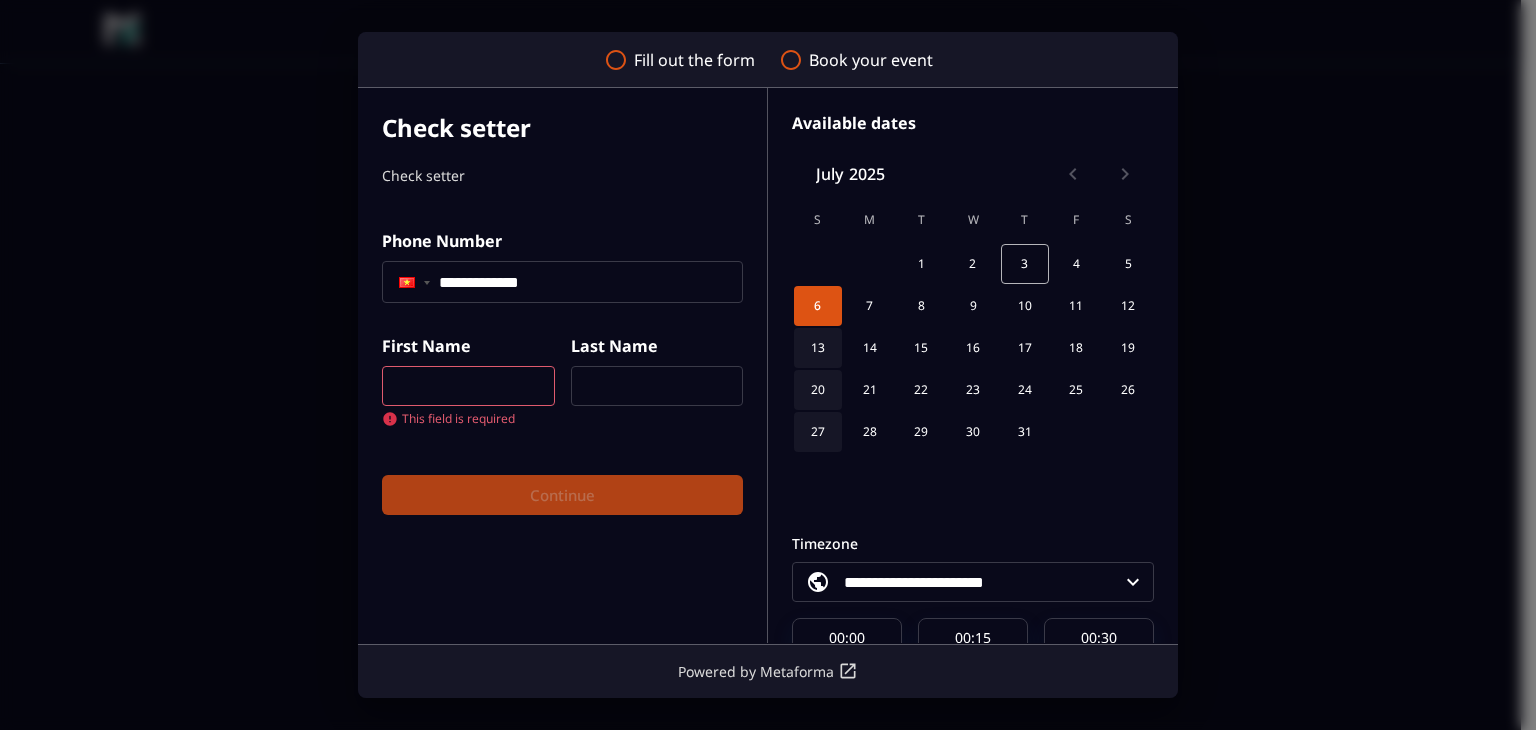click at bounding box center (468, 386) 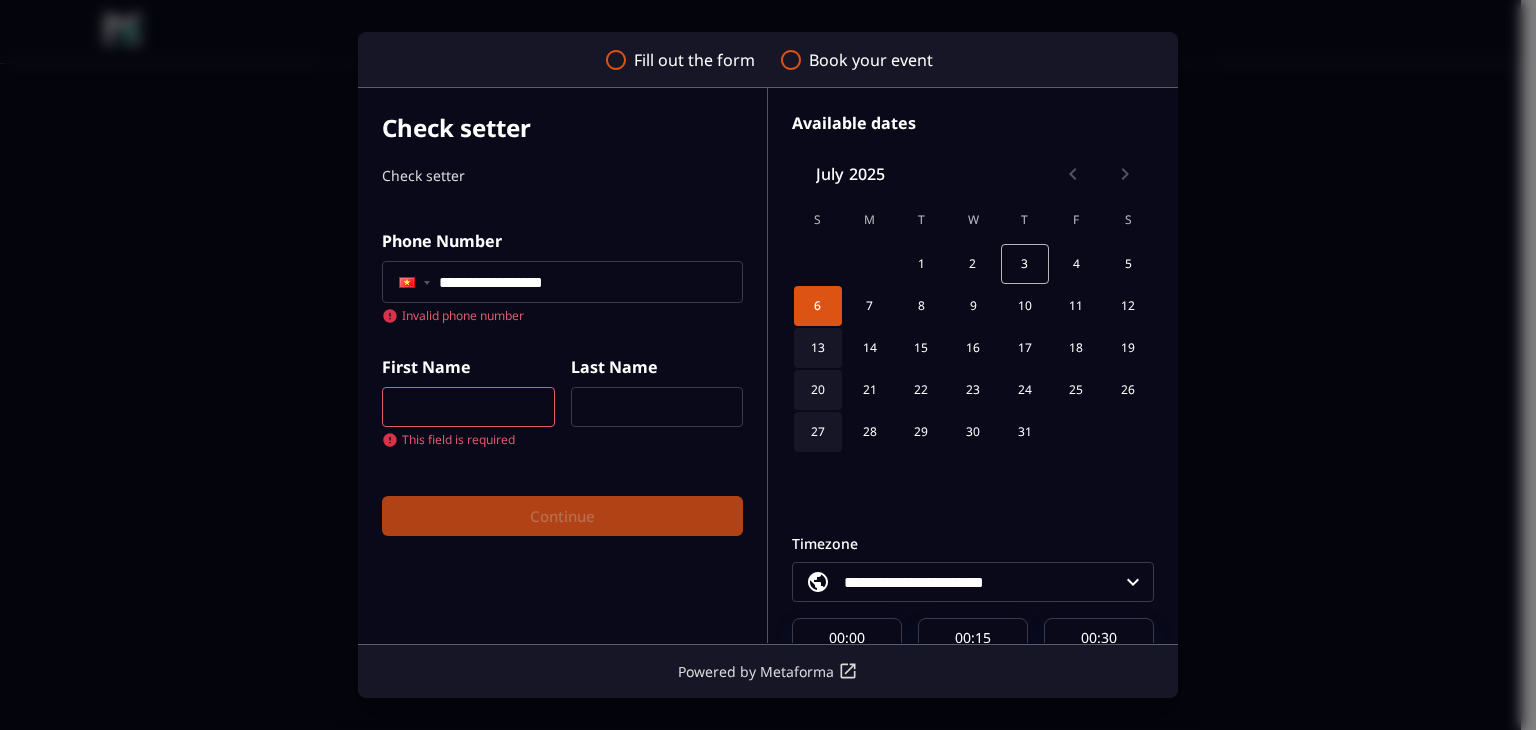type on "**********" 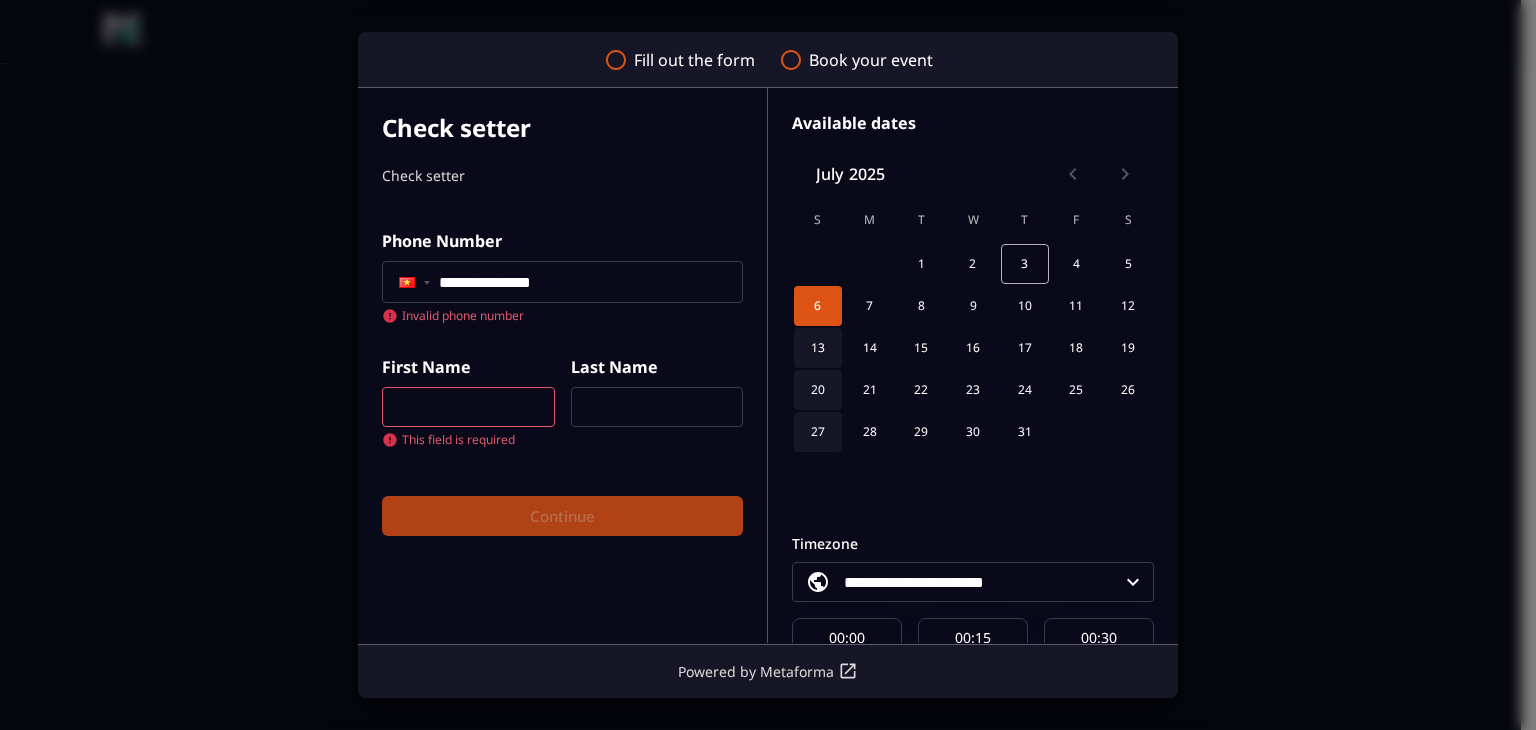 click at bounding box center (468, 407) 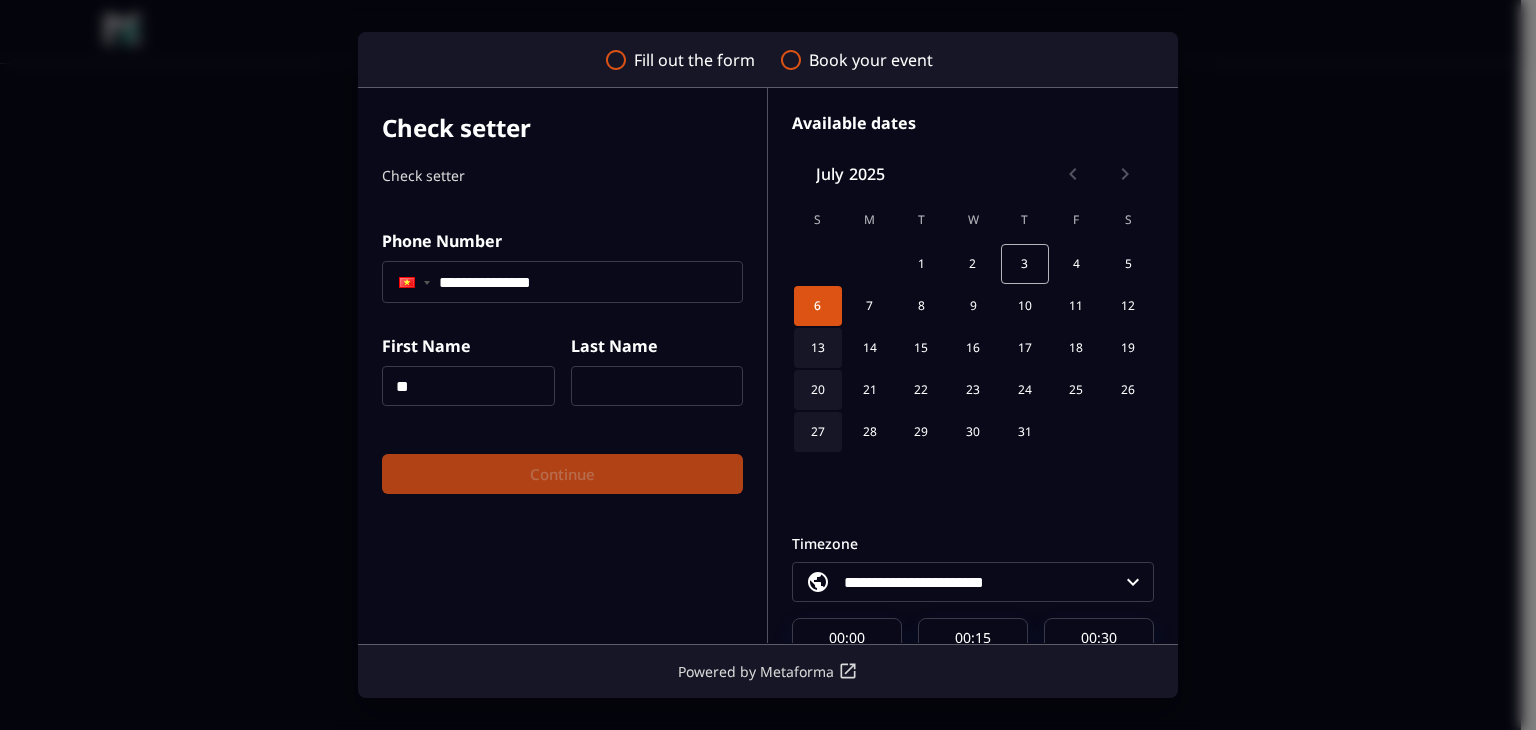 type on "**" 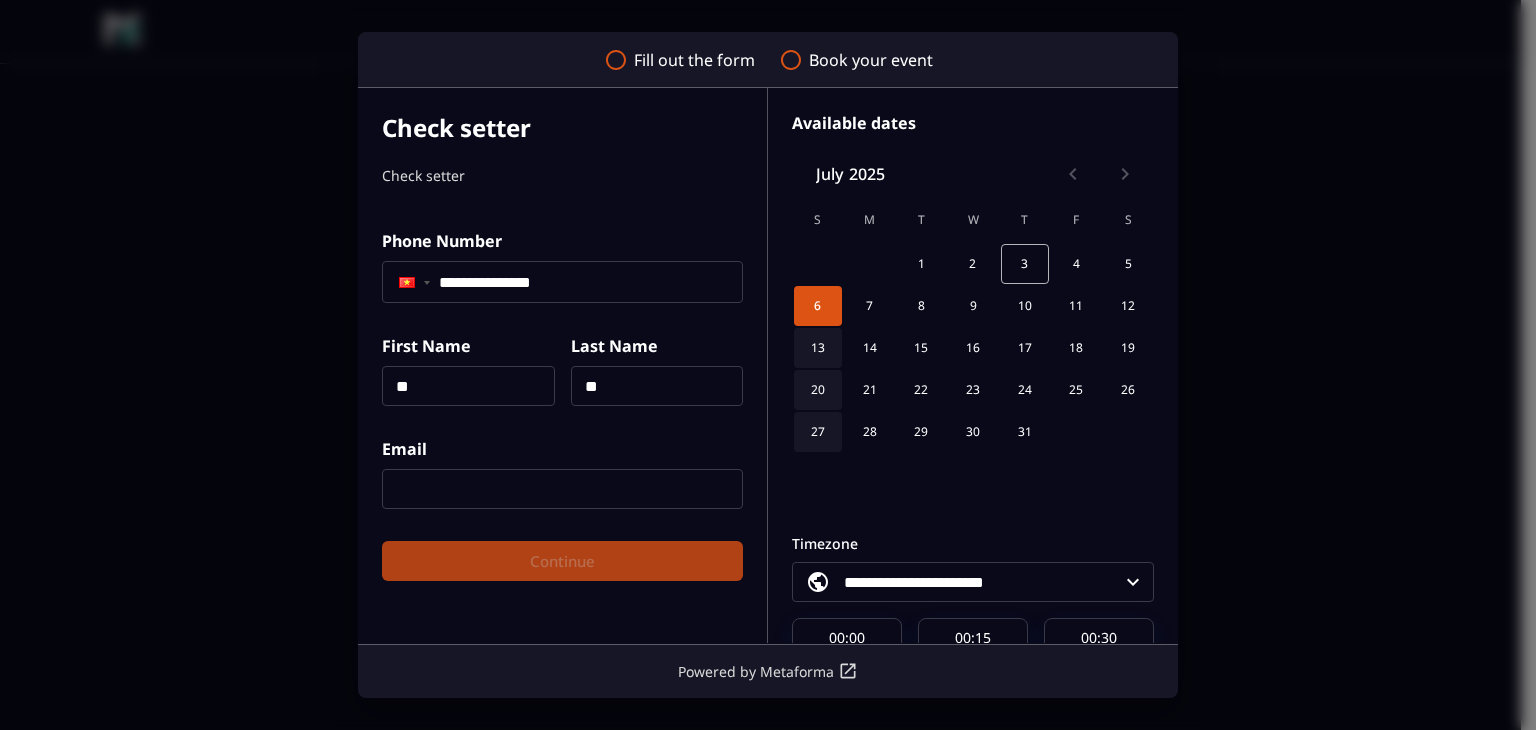 type on "**" 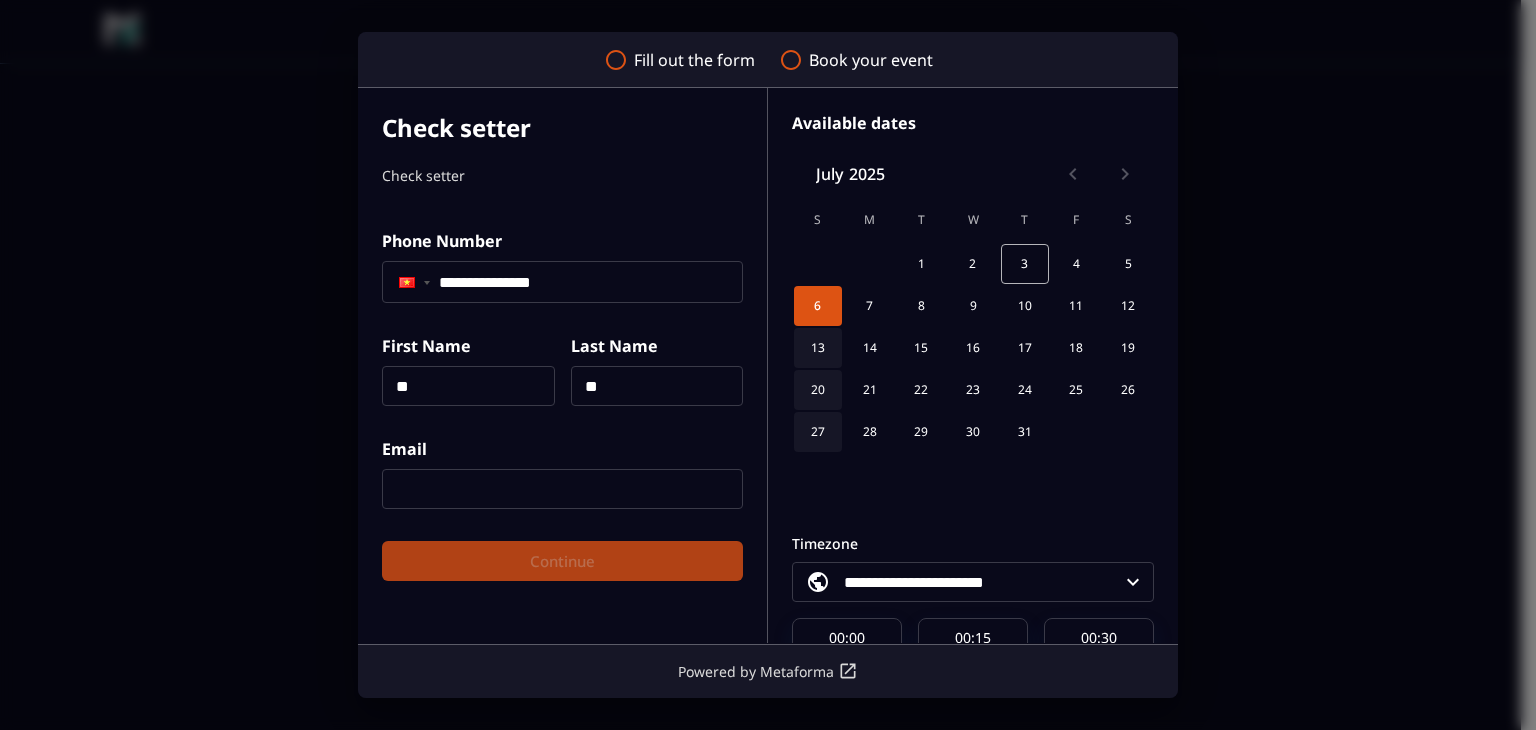 click at bounding box center [562, 489] 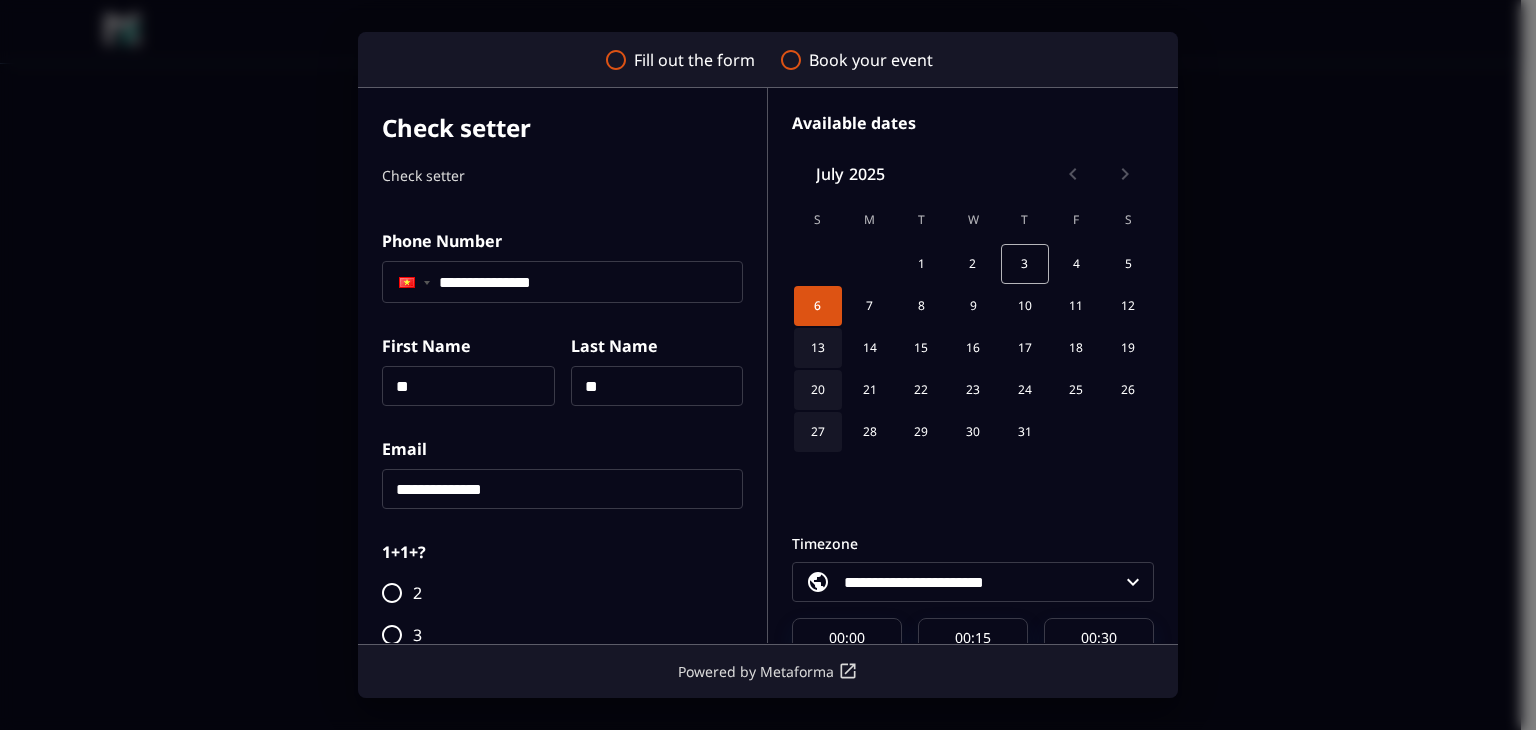 scroll, scrollTop: 113, scrollLeft: 0, axis: vertical 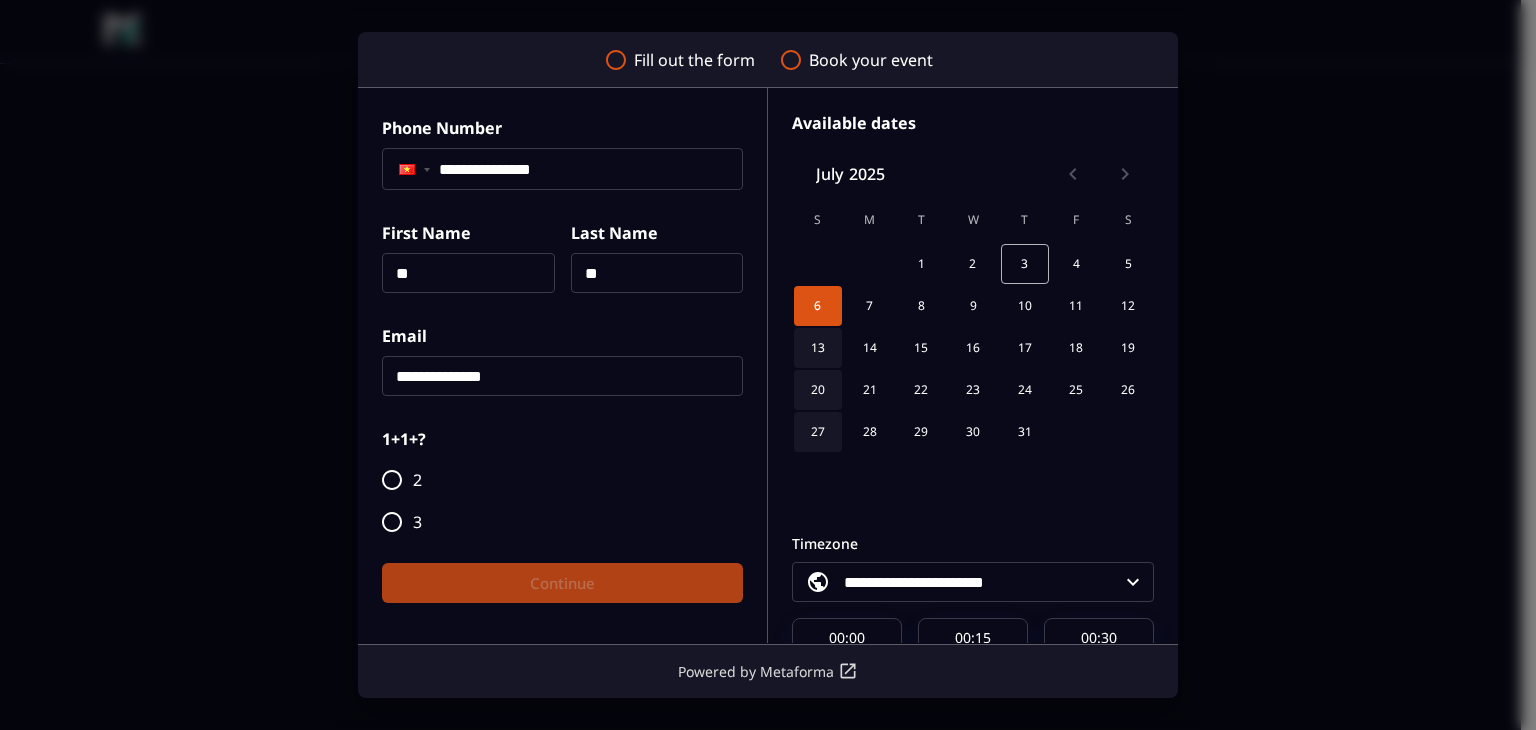 click on "**********" at bounding box center (562, 376) 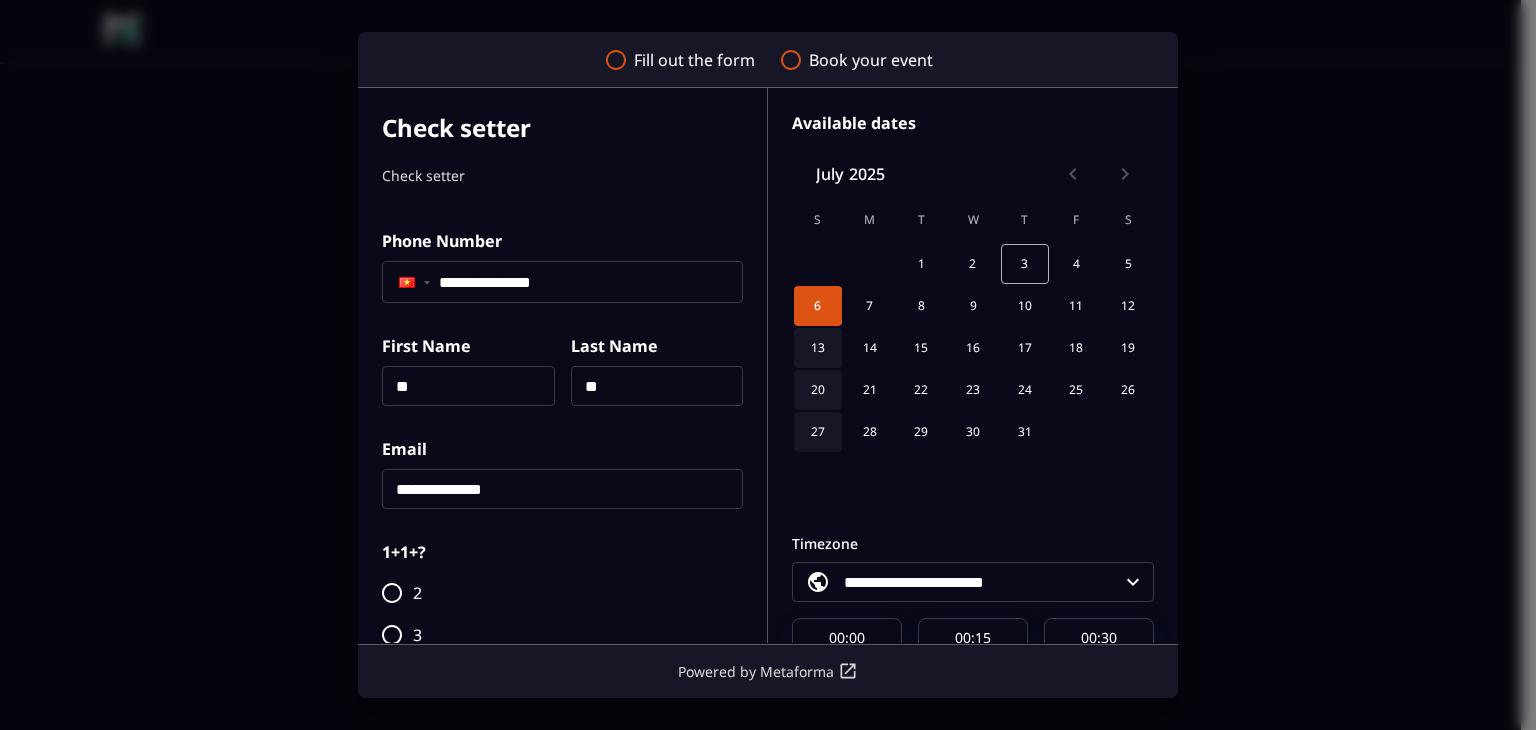scroll, scrollTop: 113, scrollLeft: 0, axis: vertical 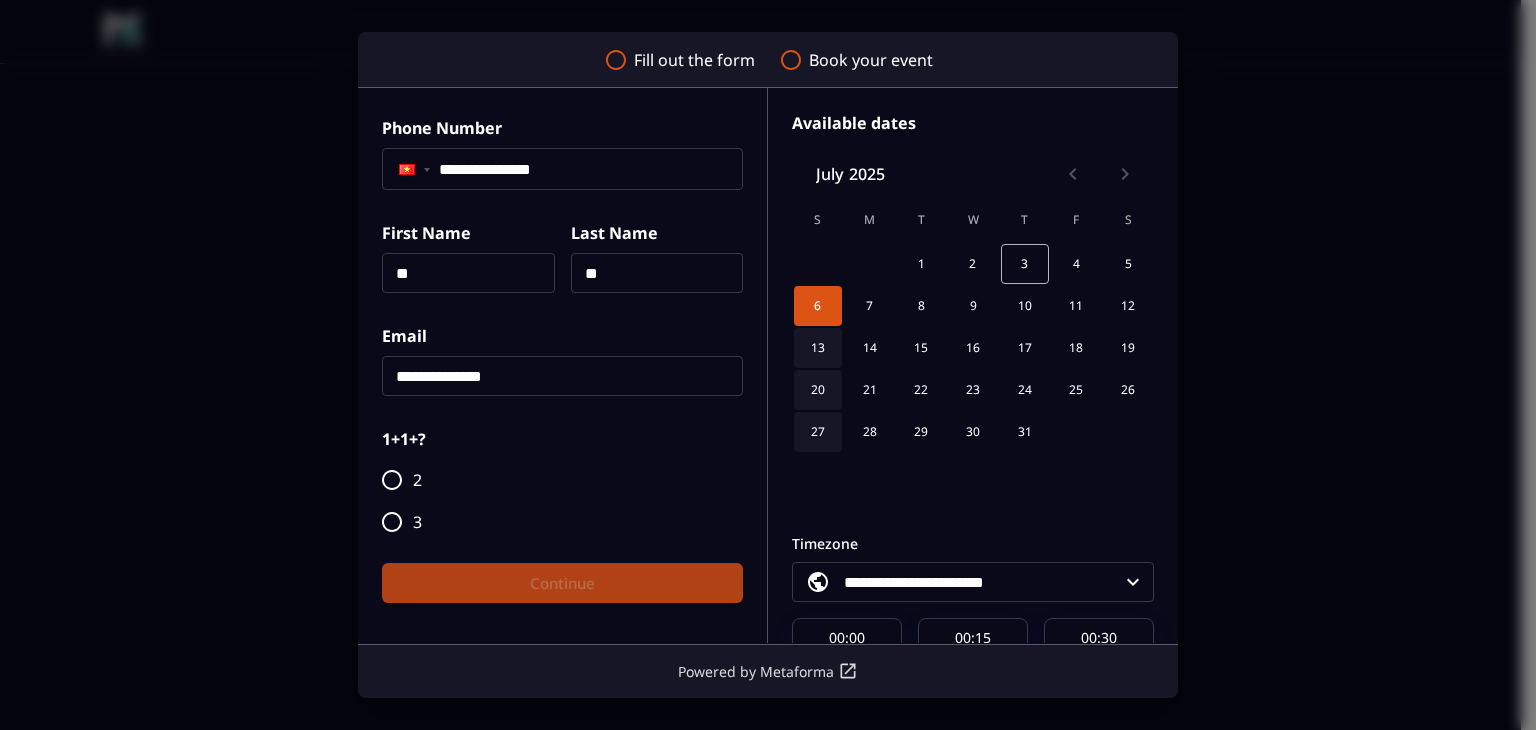 type on "**********" 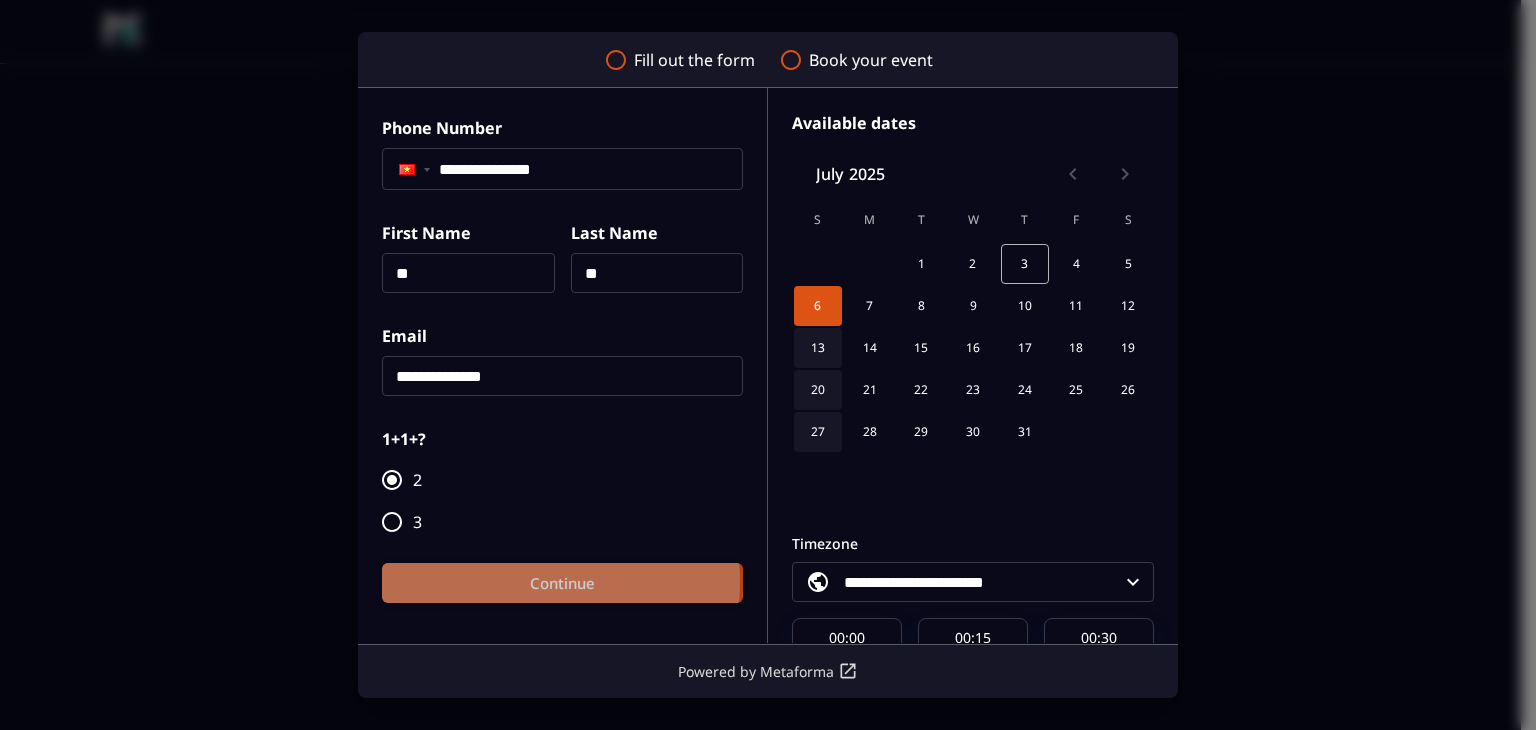click on "Continue" at bounding box center (562, 583) 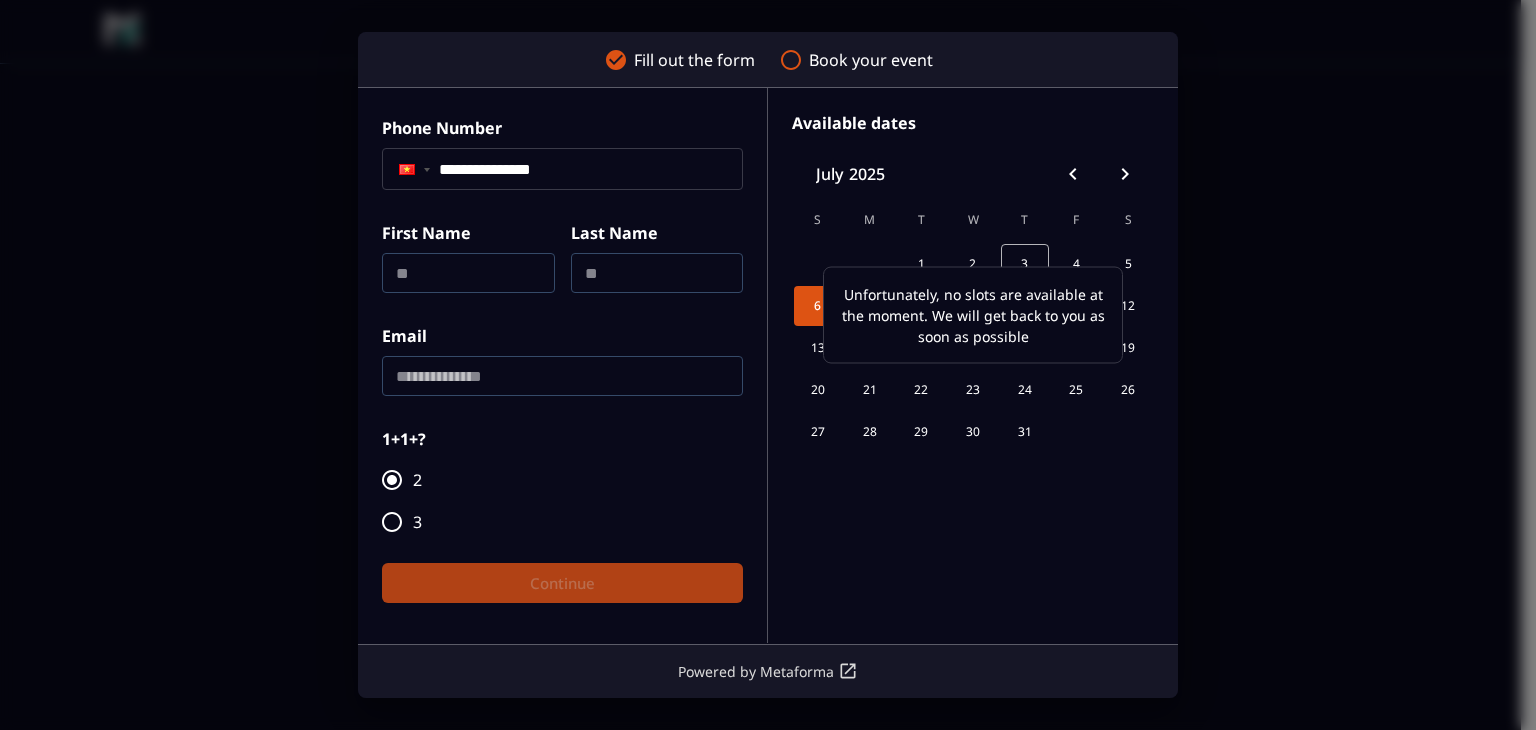 scroll, scrollTop: 0, scrollLeft: 0, axis: both 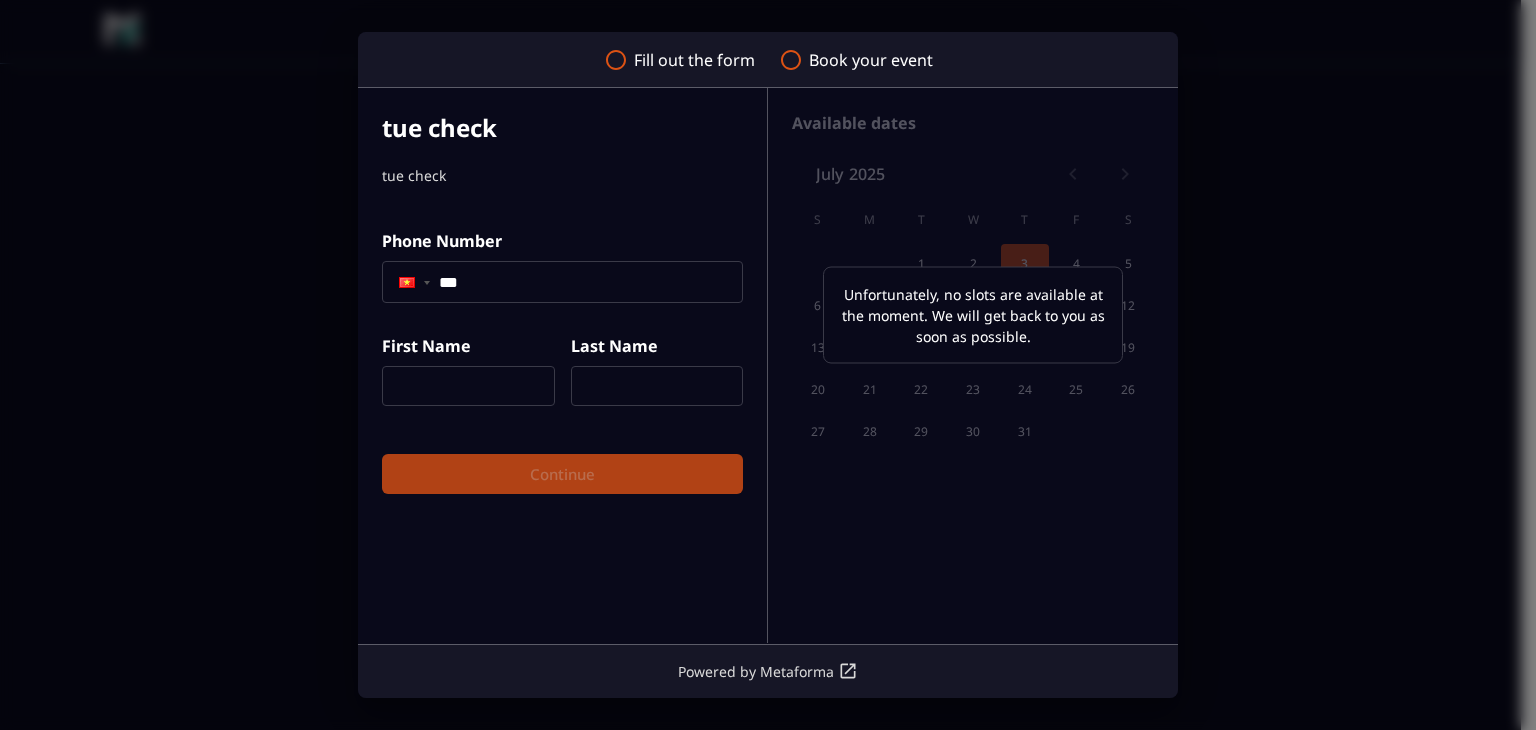 click on "***" 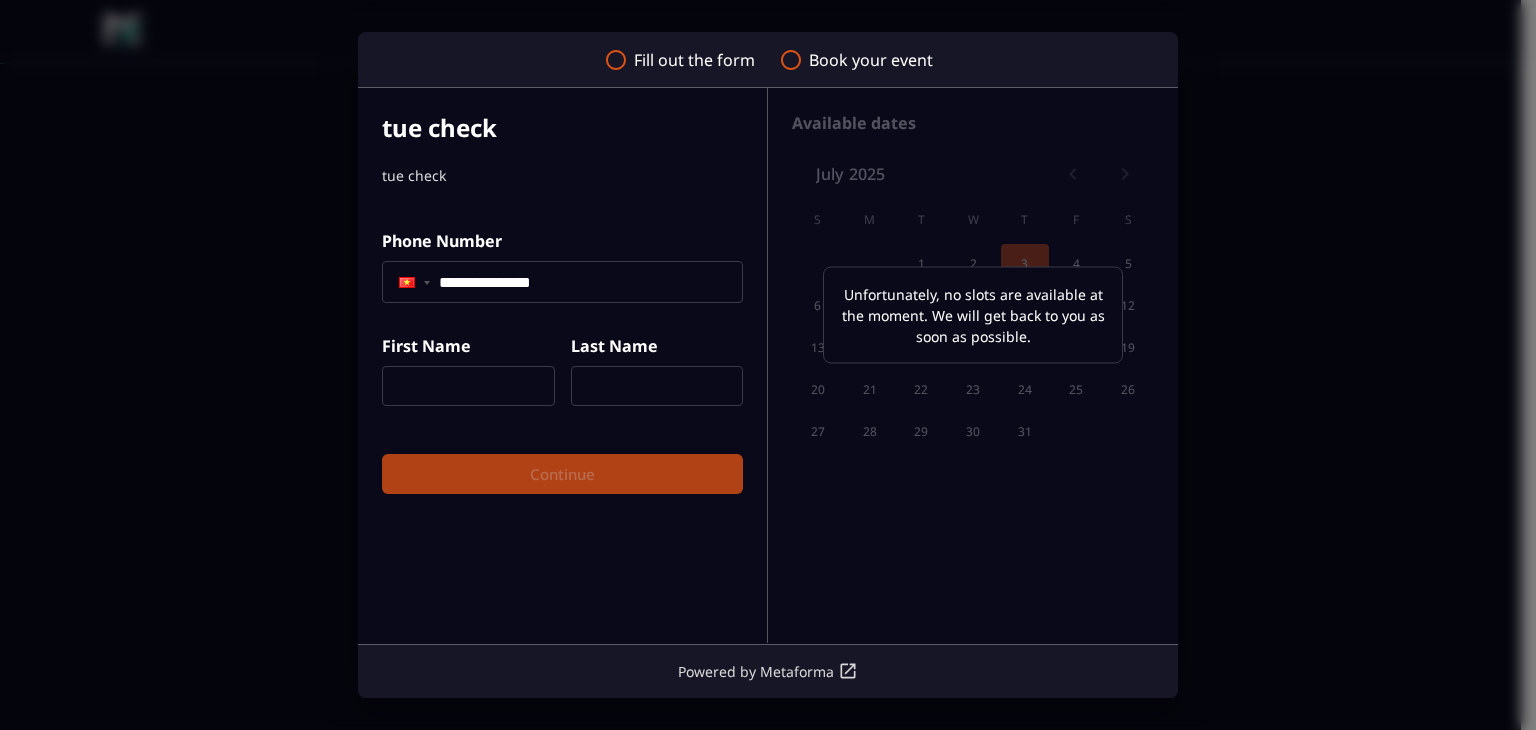 type on "**********" 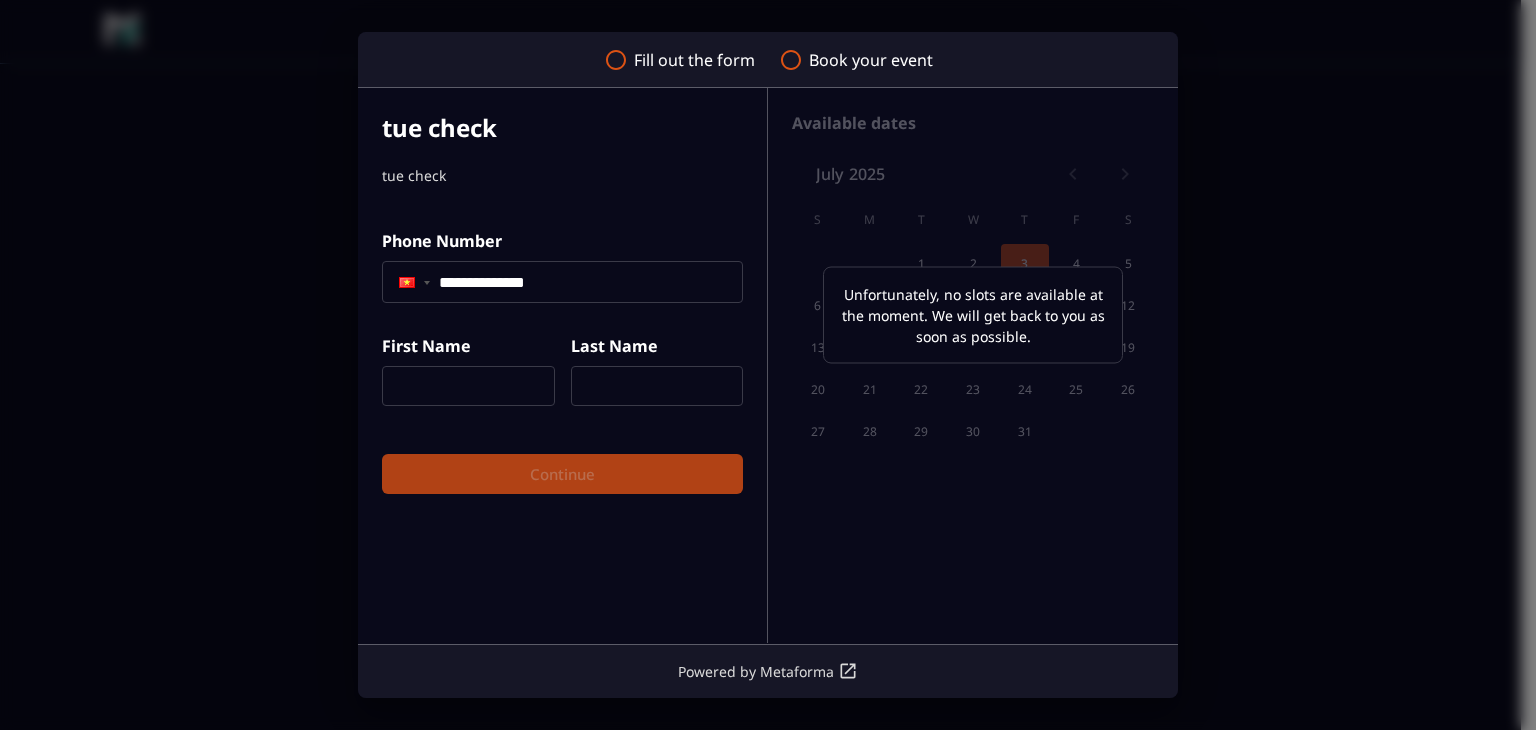 click at bounding box center [468, 386] 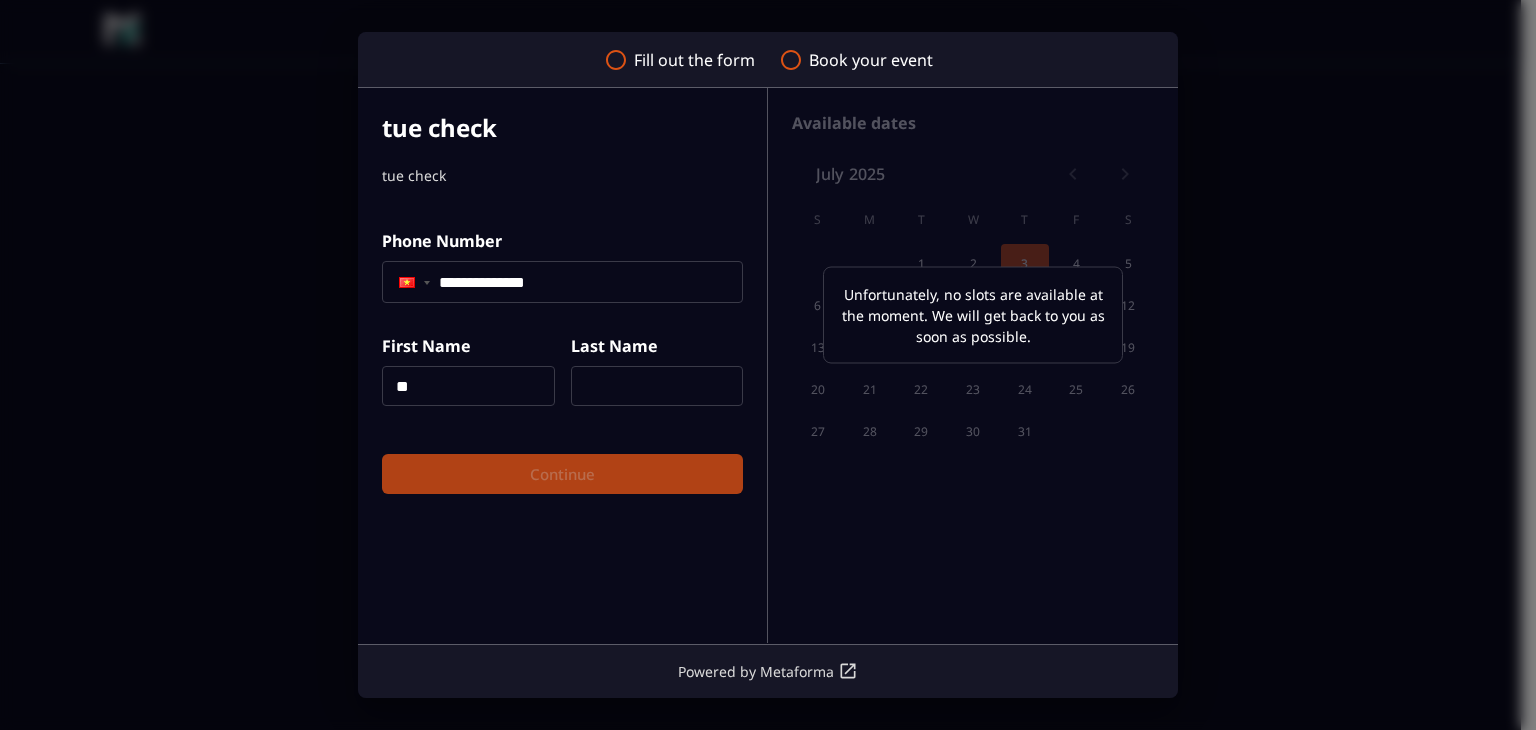 type on "**" 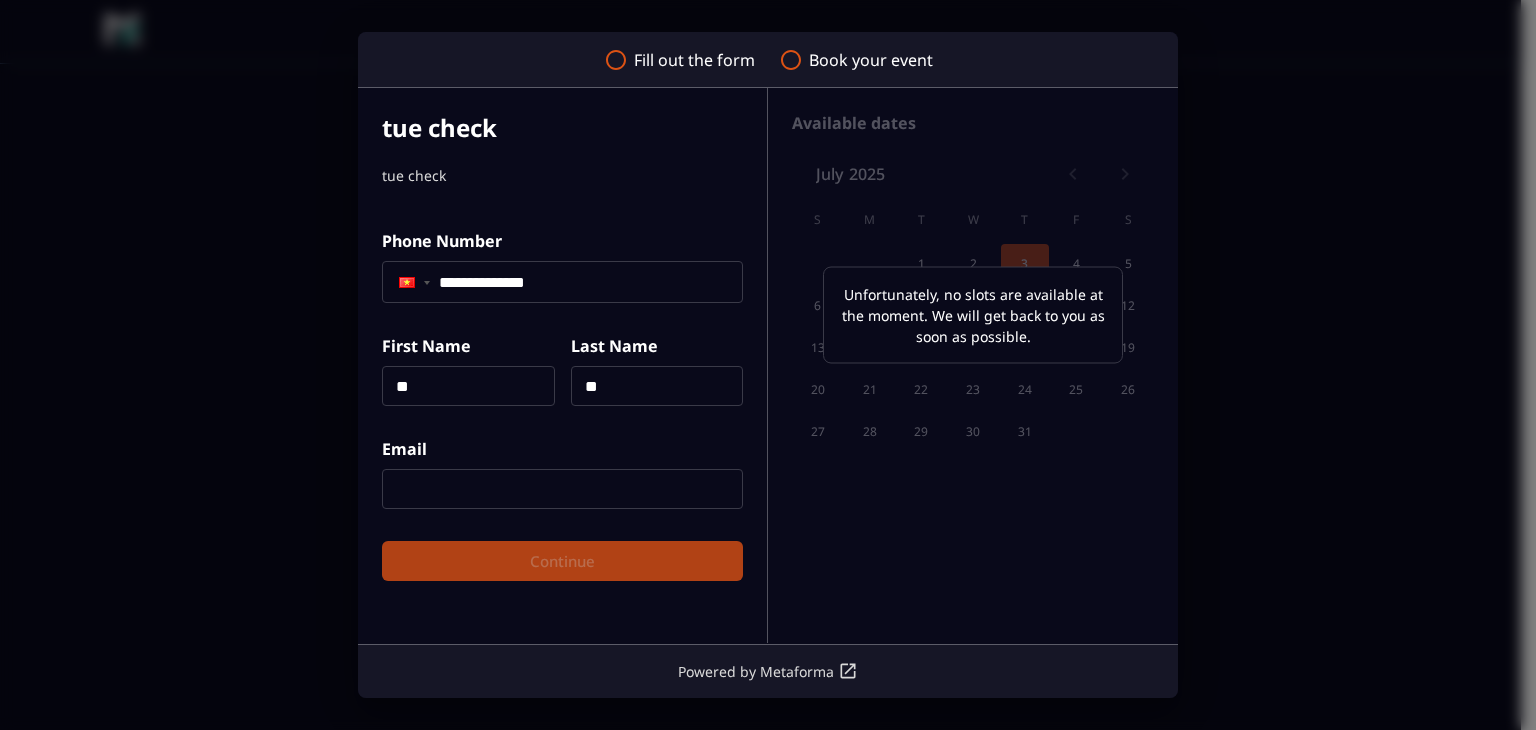 type on "**" 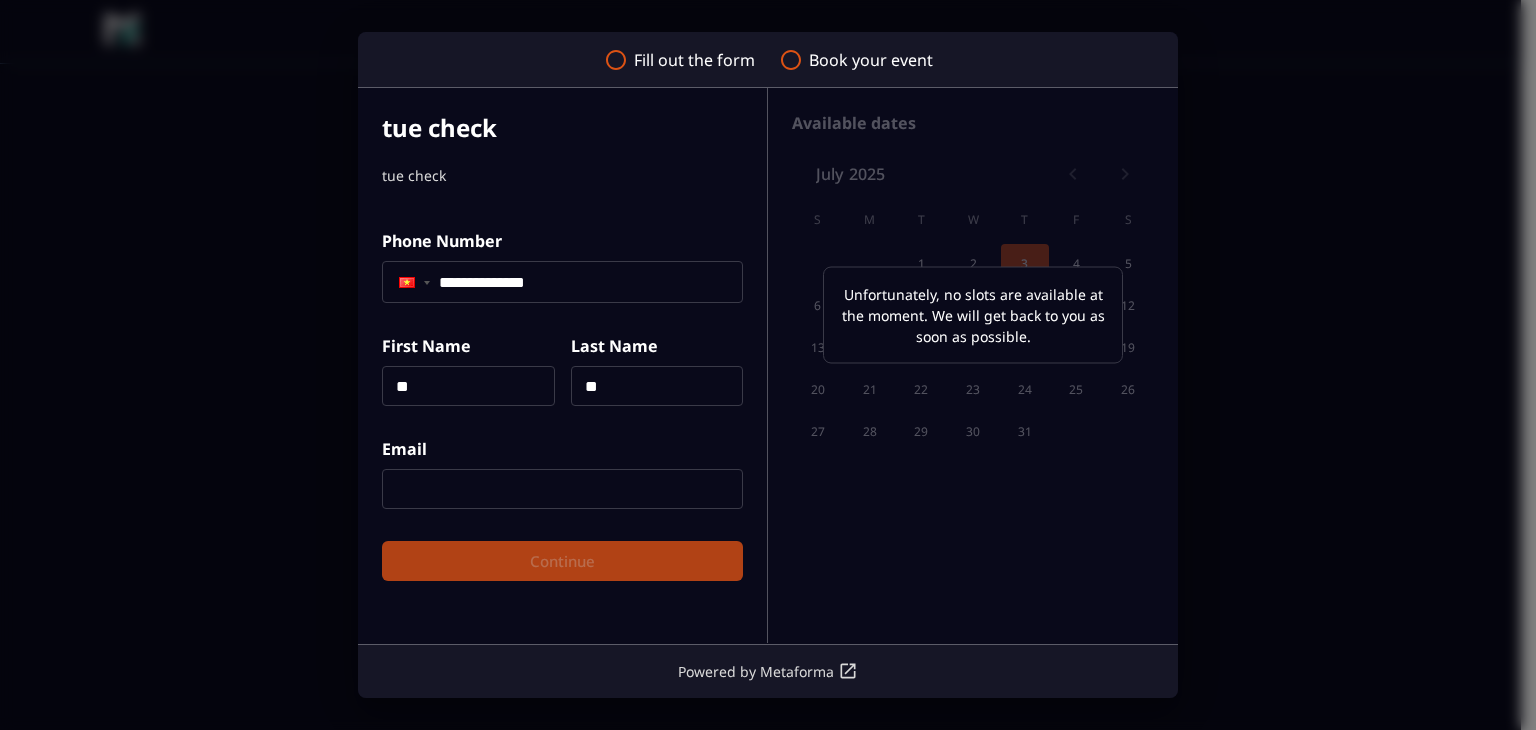 click at bounding box center (562, 489) 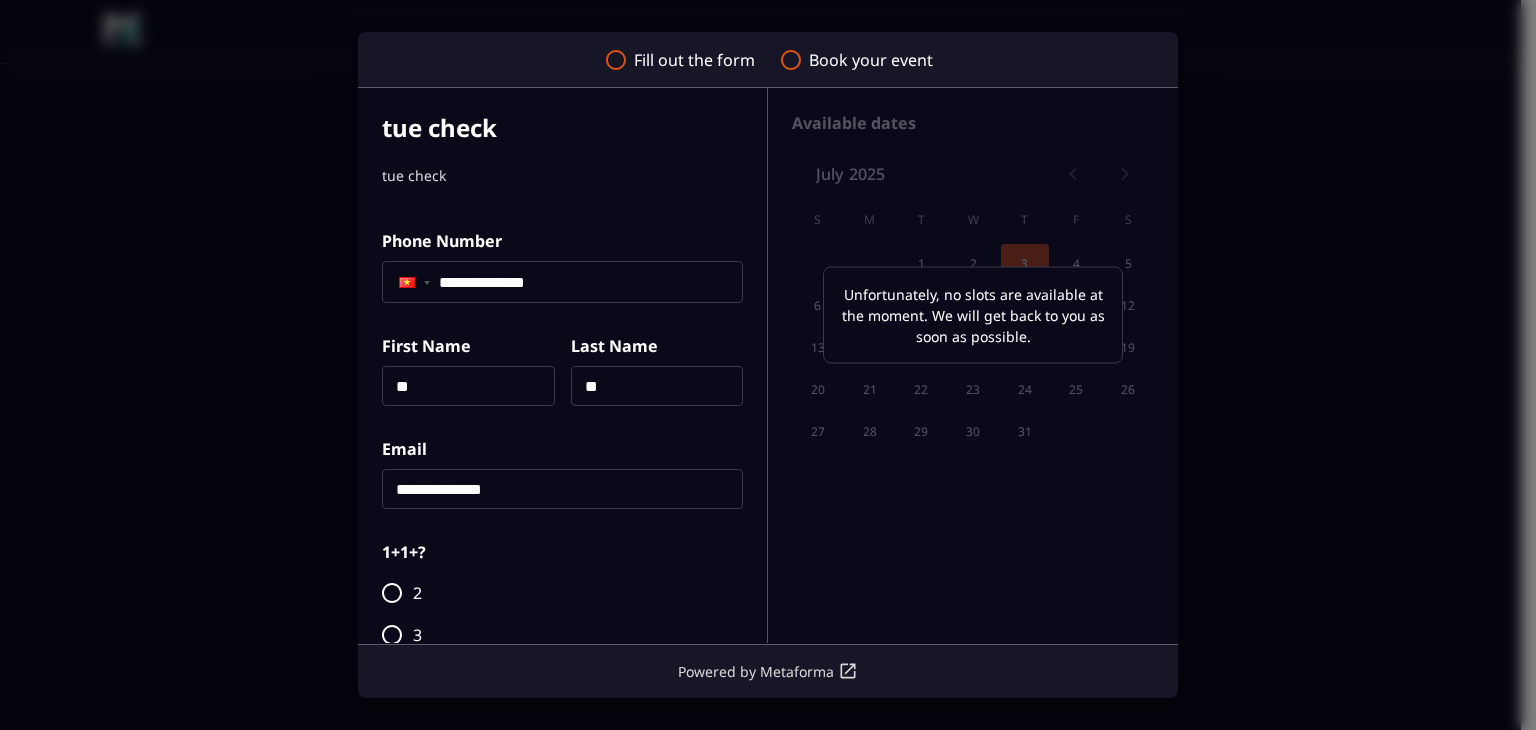 scroll, scrollTop: 113, scrollLeft: 0, axis: vertical 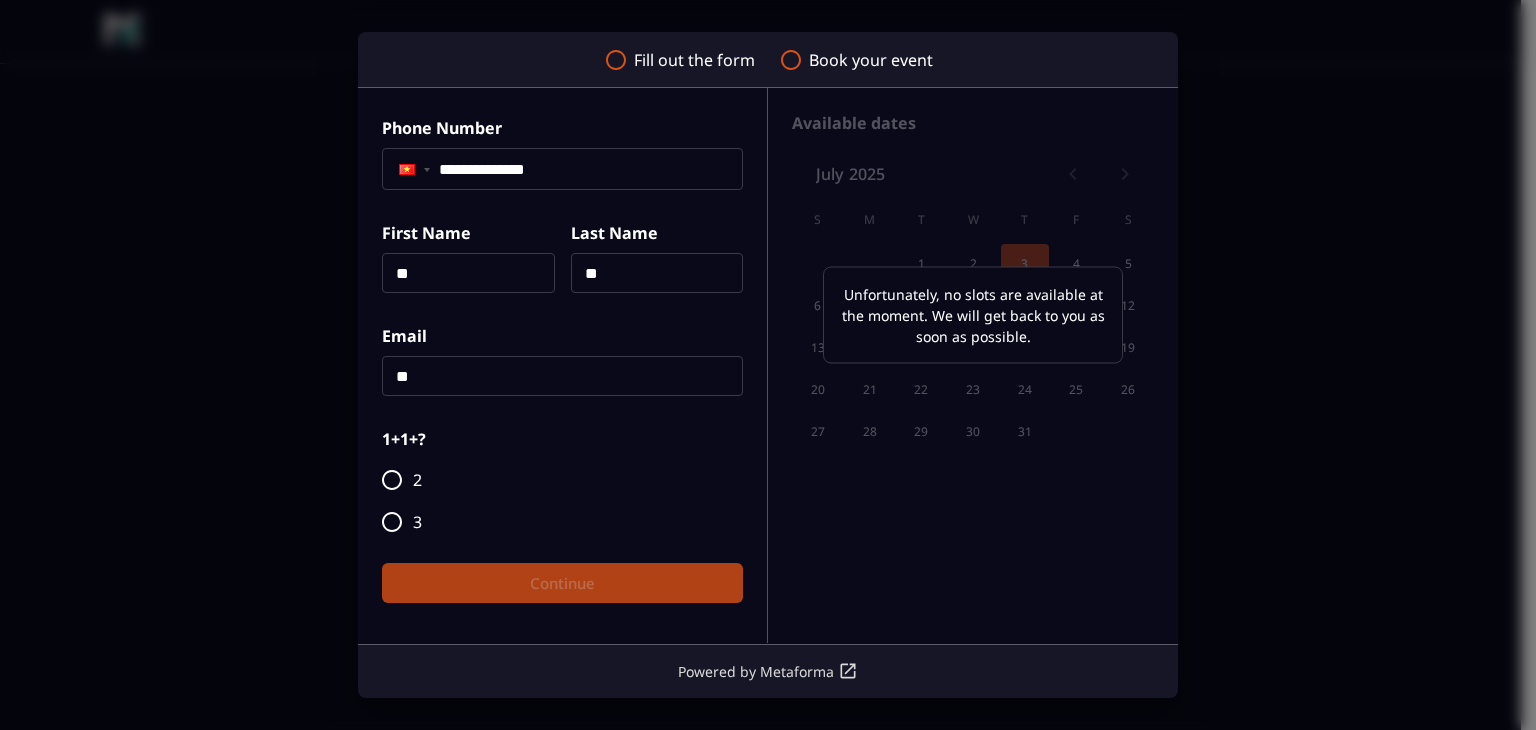 drag, startPoint x: 424, startPoint y: 486, endPoint x: 397, endPoint y: 474, distance: 29.546574 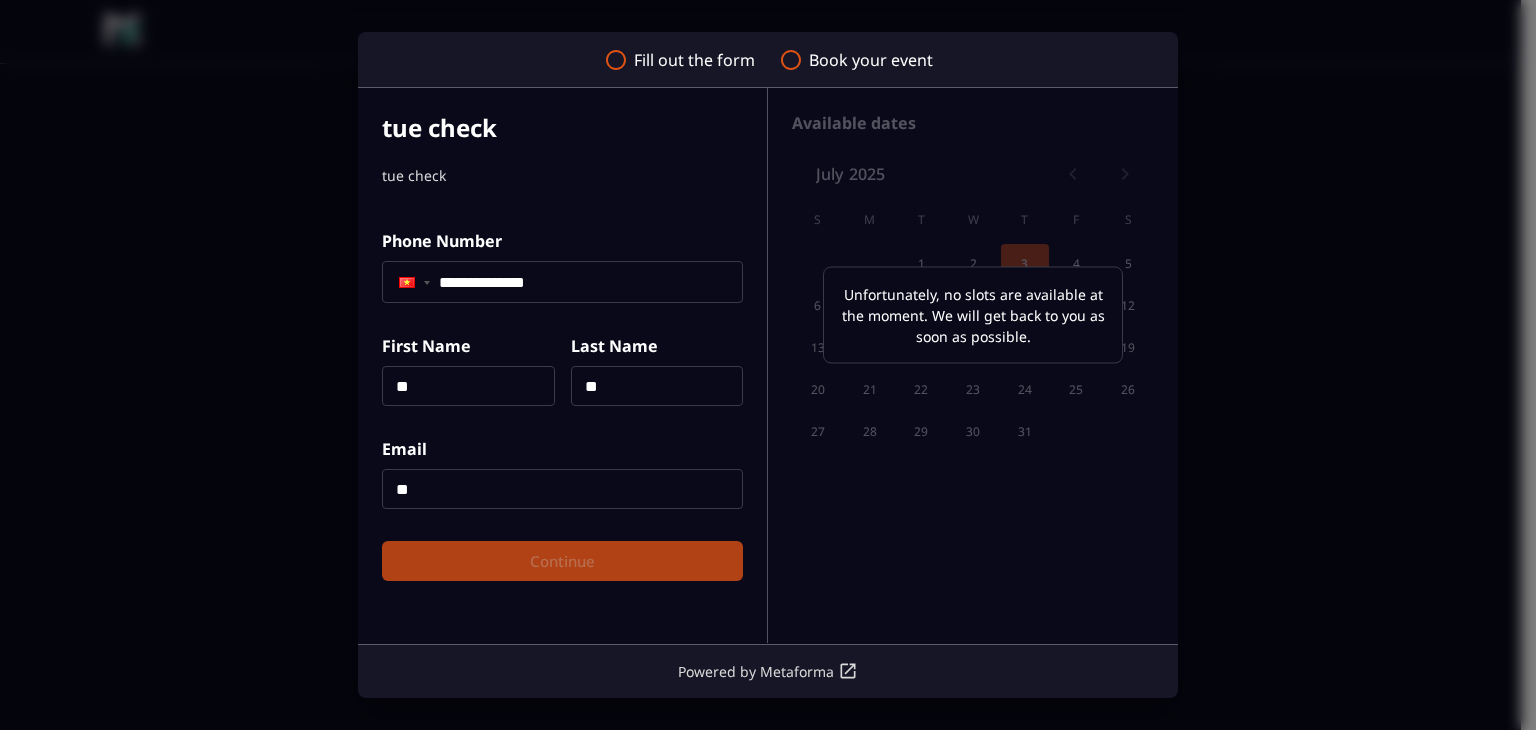 click on "**" at bounding box center [562, 489] 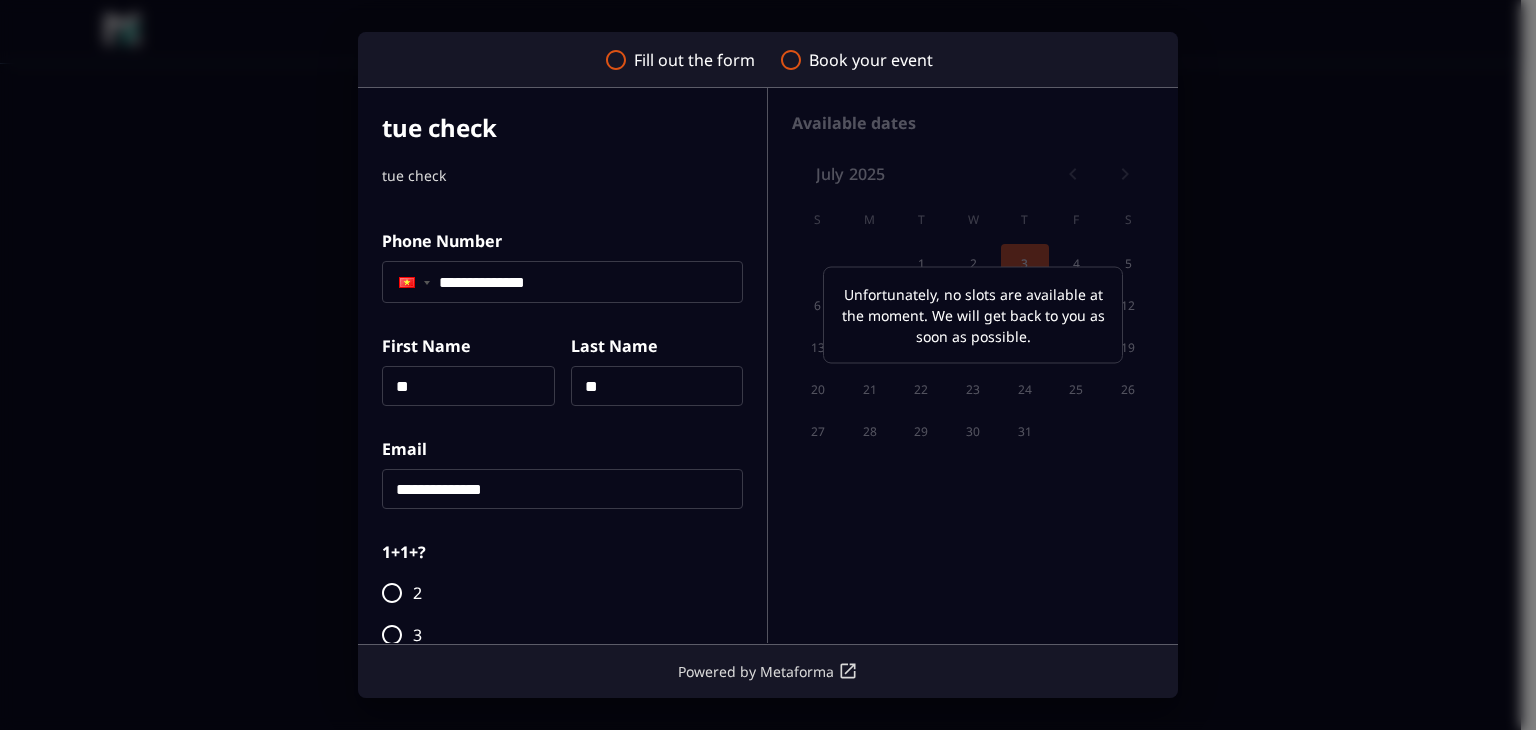 scroll, scrollTop: 113, scrollLeft: 0, axis: vertical 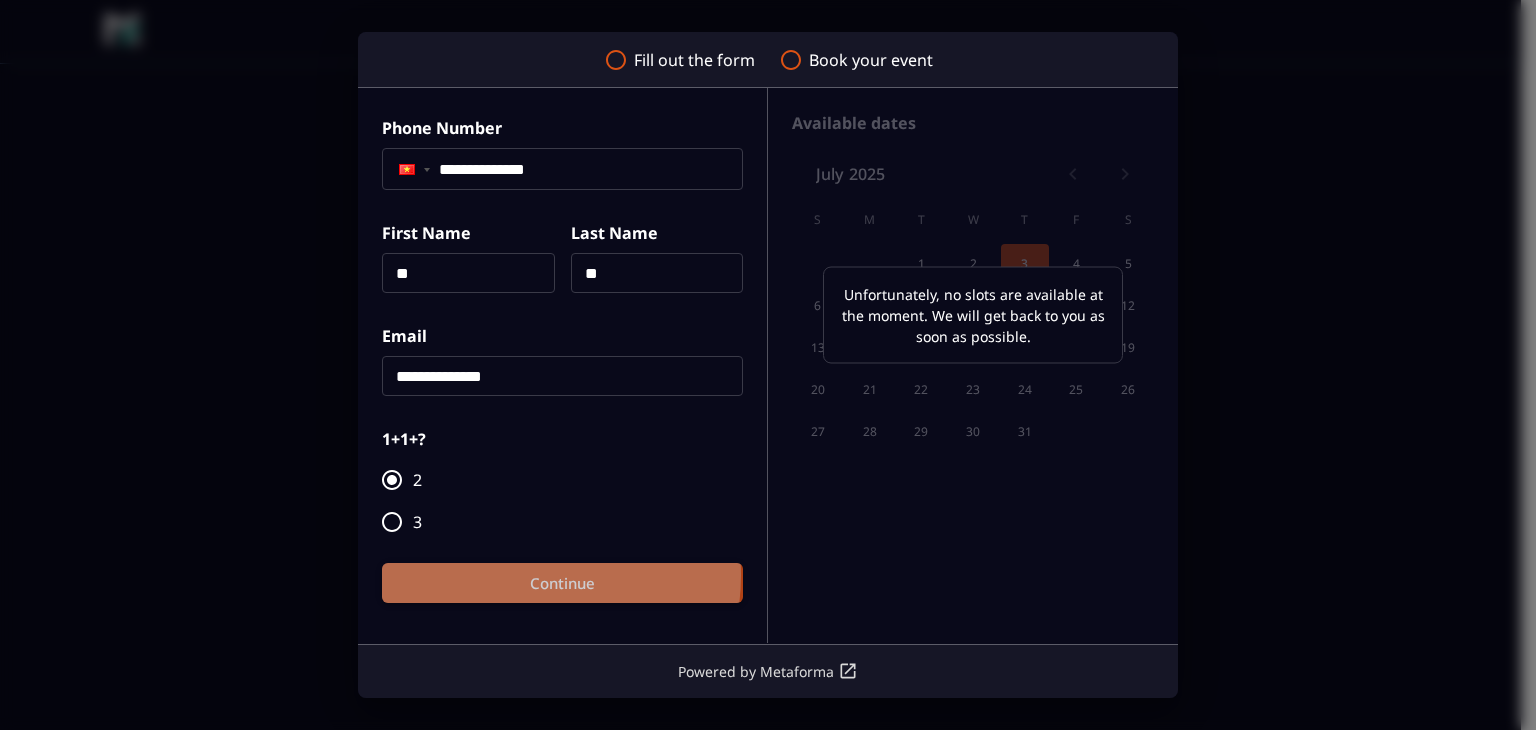 click on "Continue" at bounding box center [562, 583] 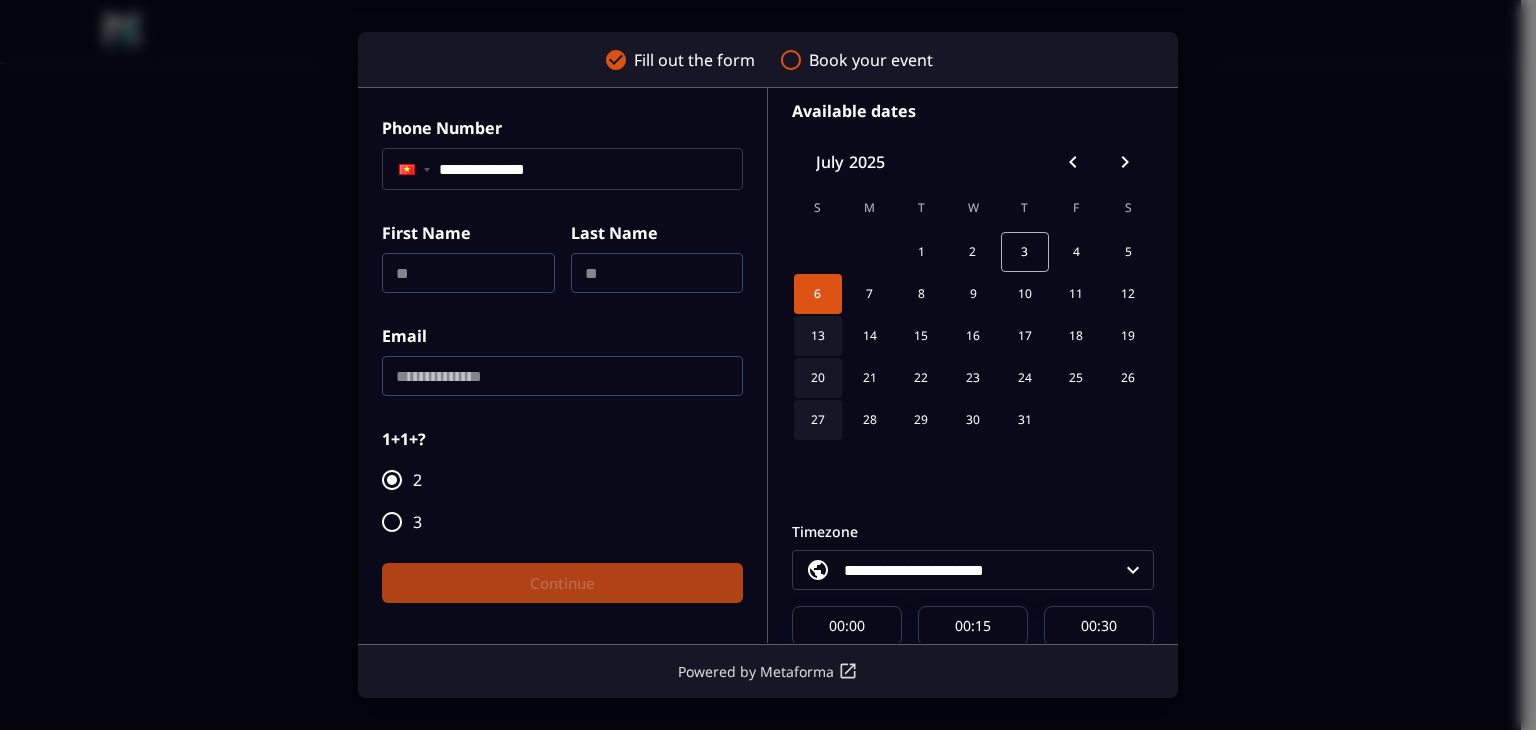 scroll, scrollTop: 0, scrollLeft: 0, axis: both 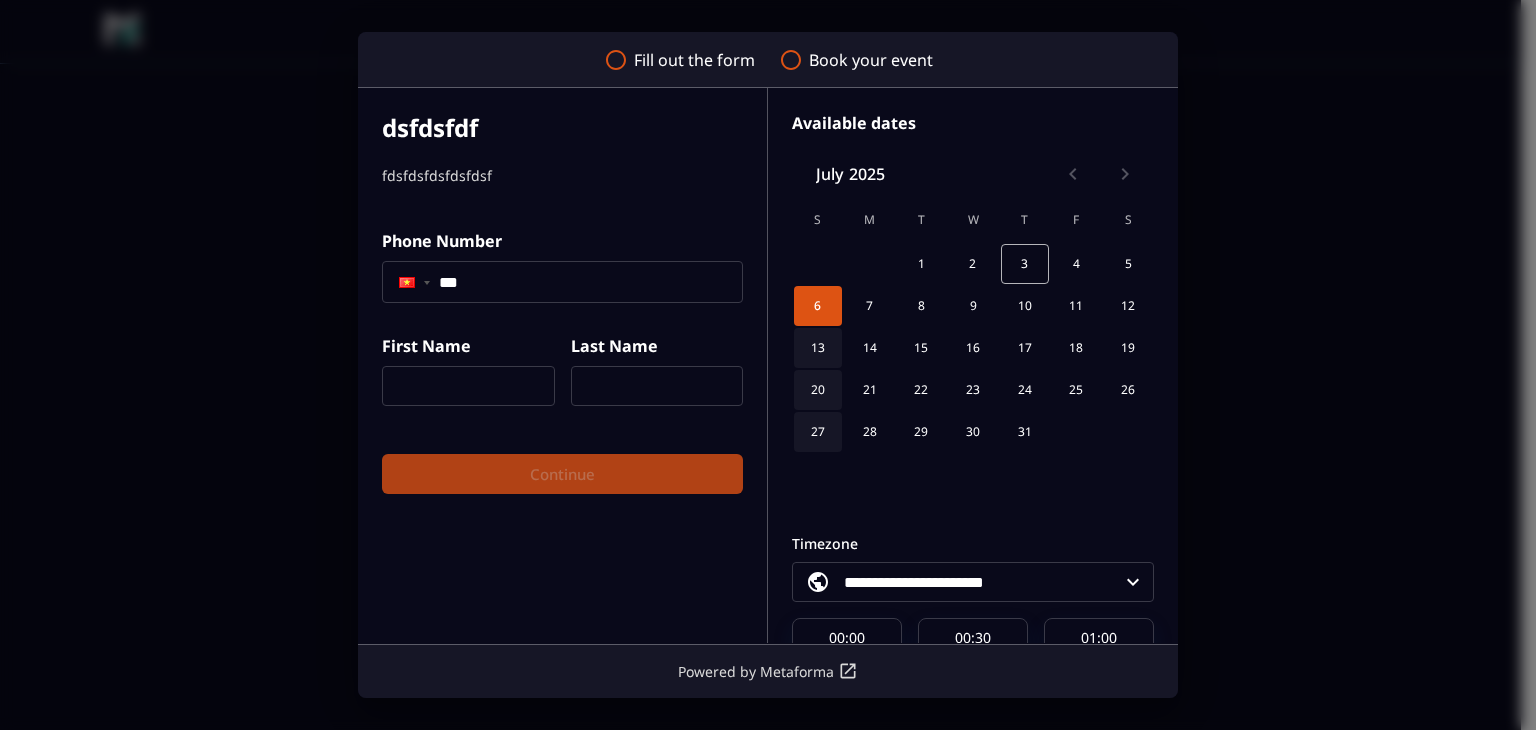 click on "***" 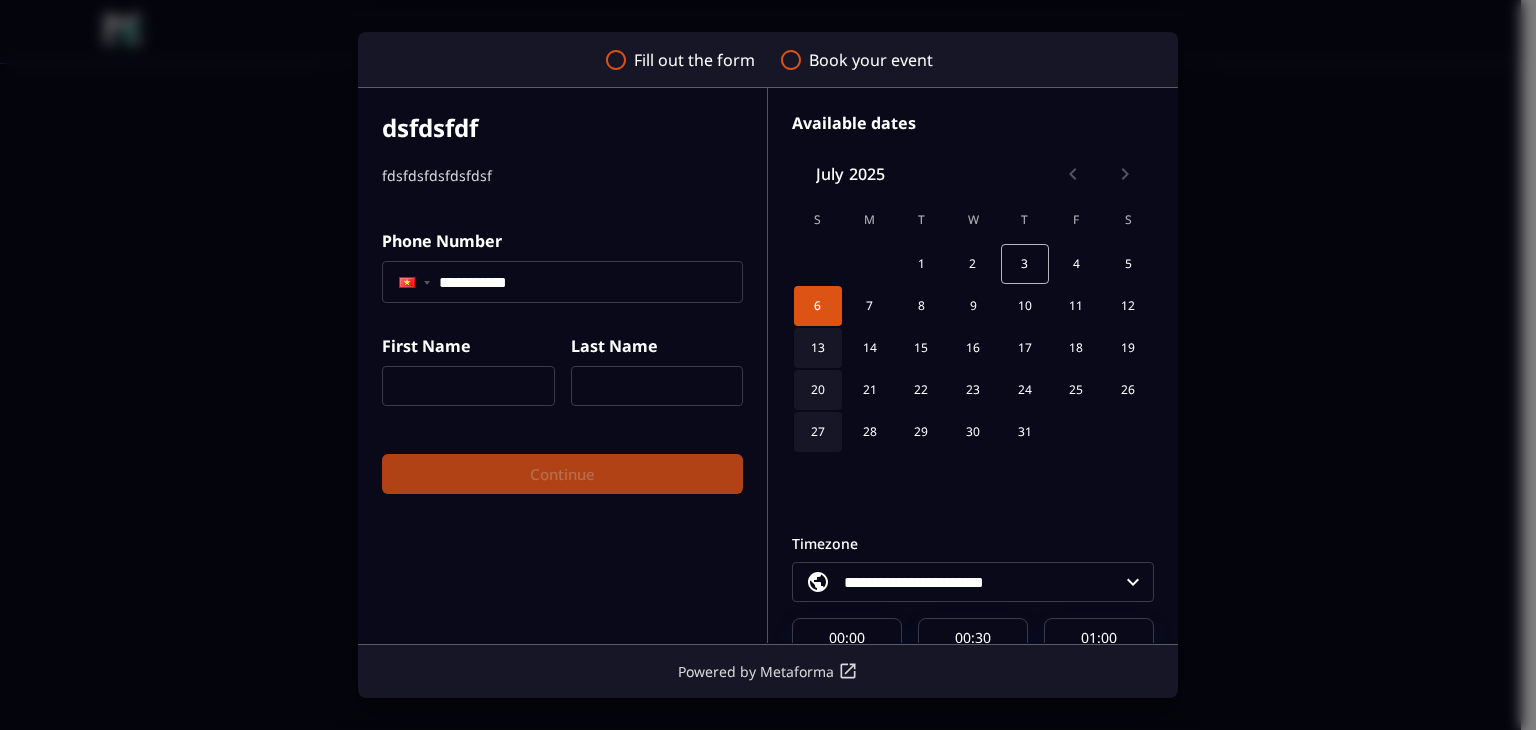 click on "First Name ​" at bounding box center [460, 362] 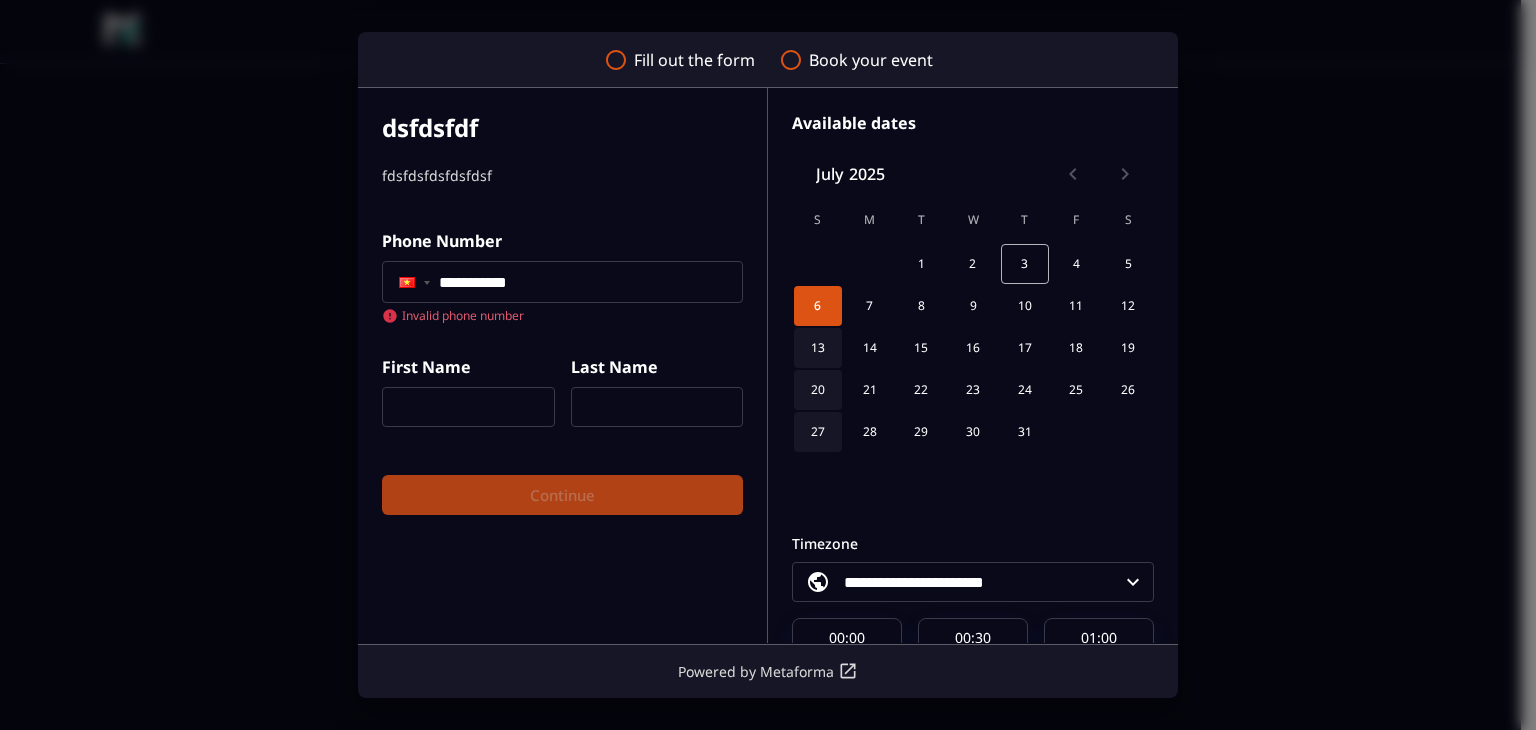 click on "**********" 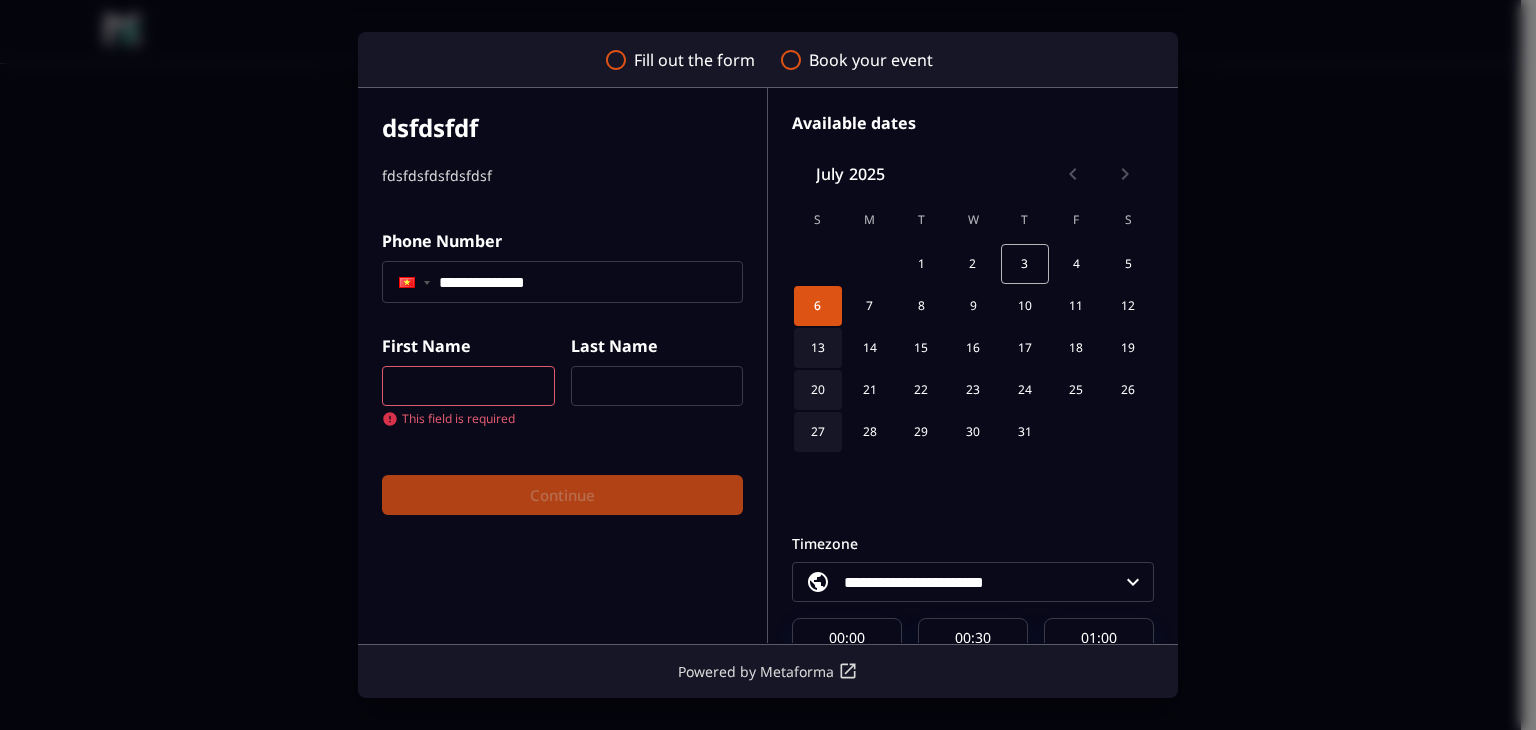 click at bounding box center [468, 386] 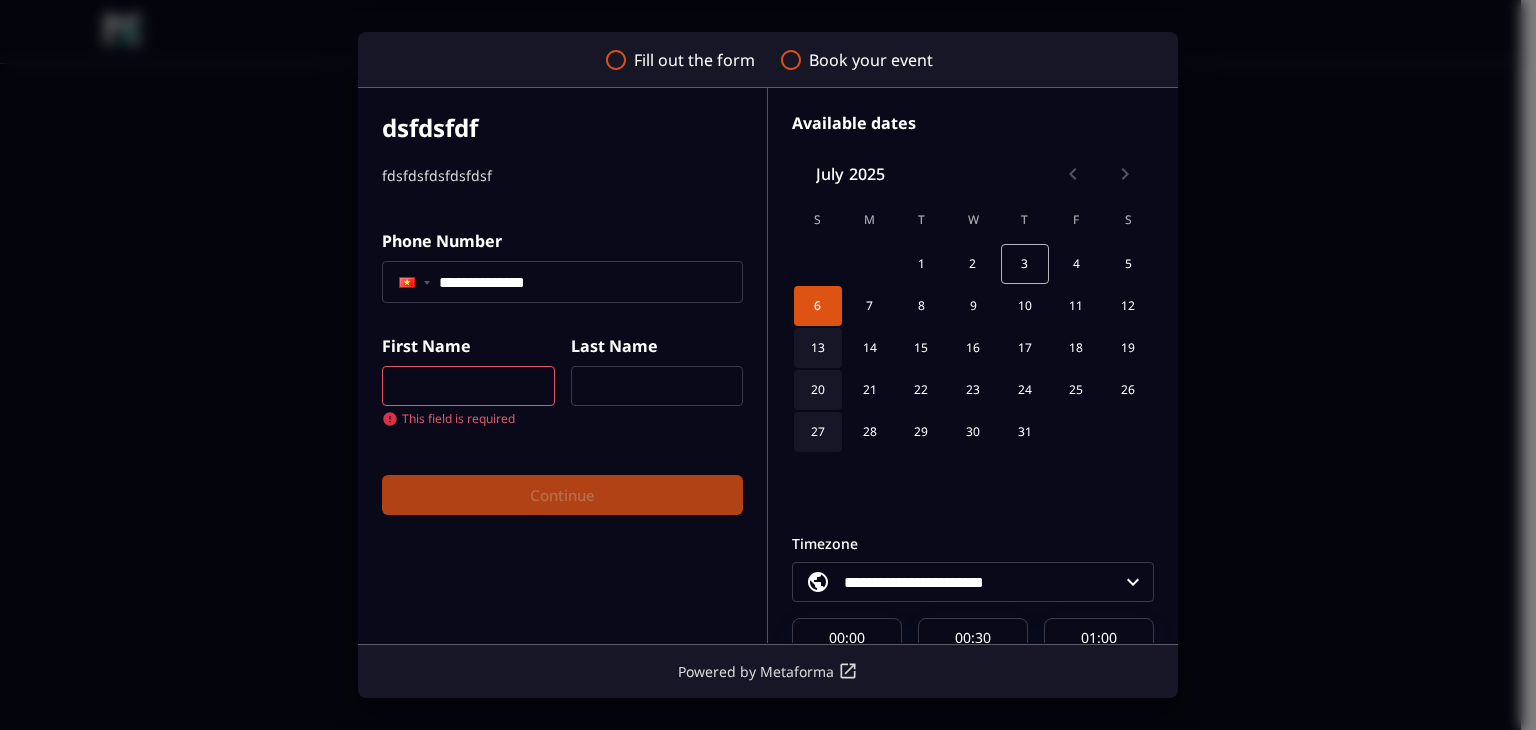 click on "**********" 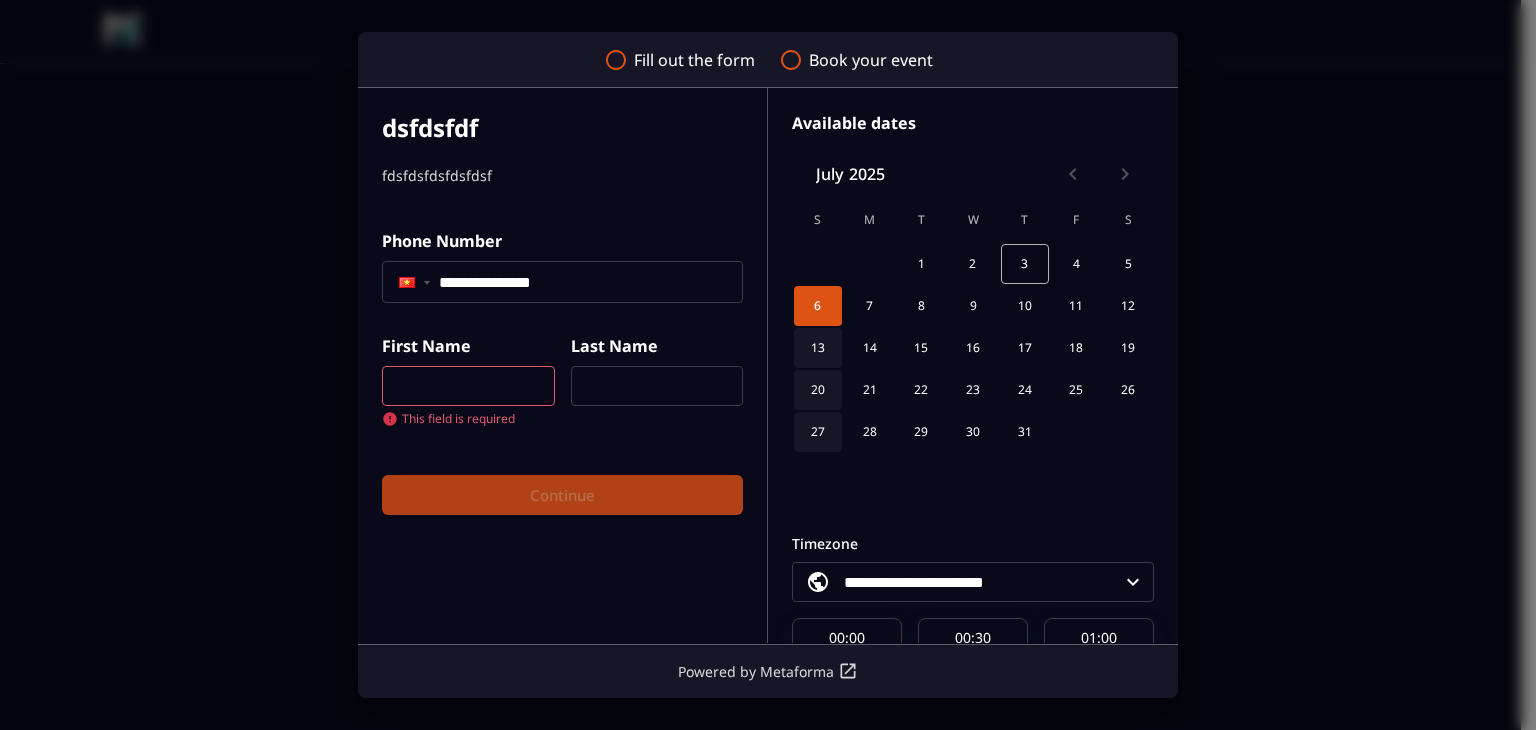 type on "**********" 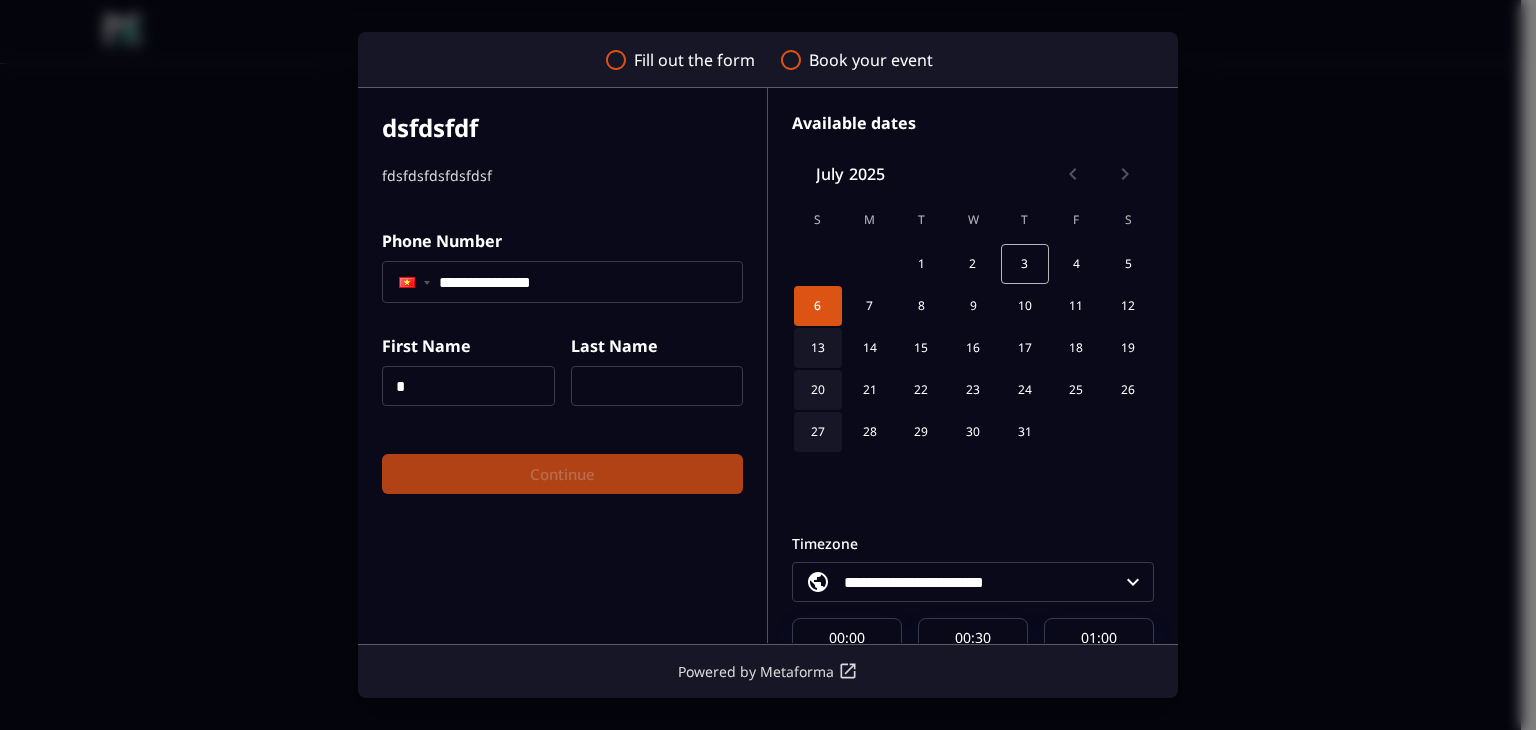 type on "*" 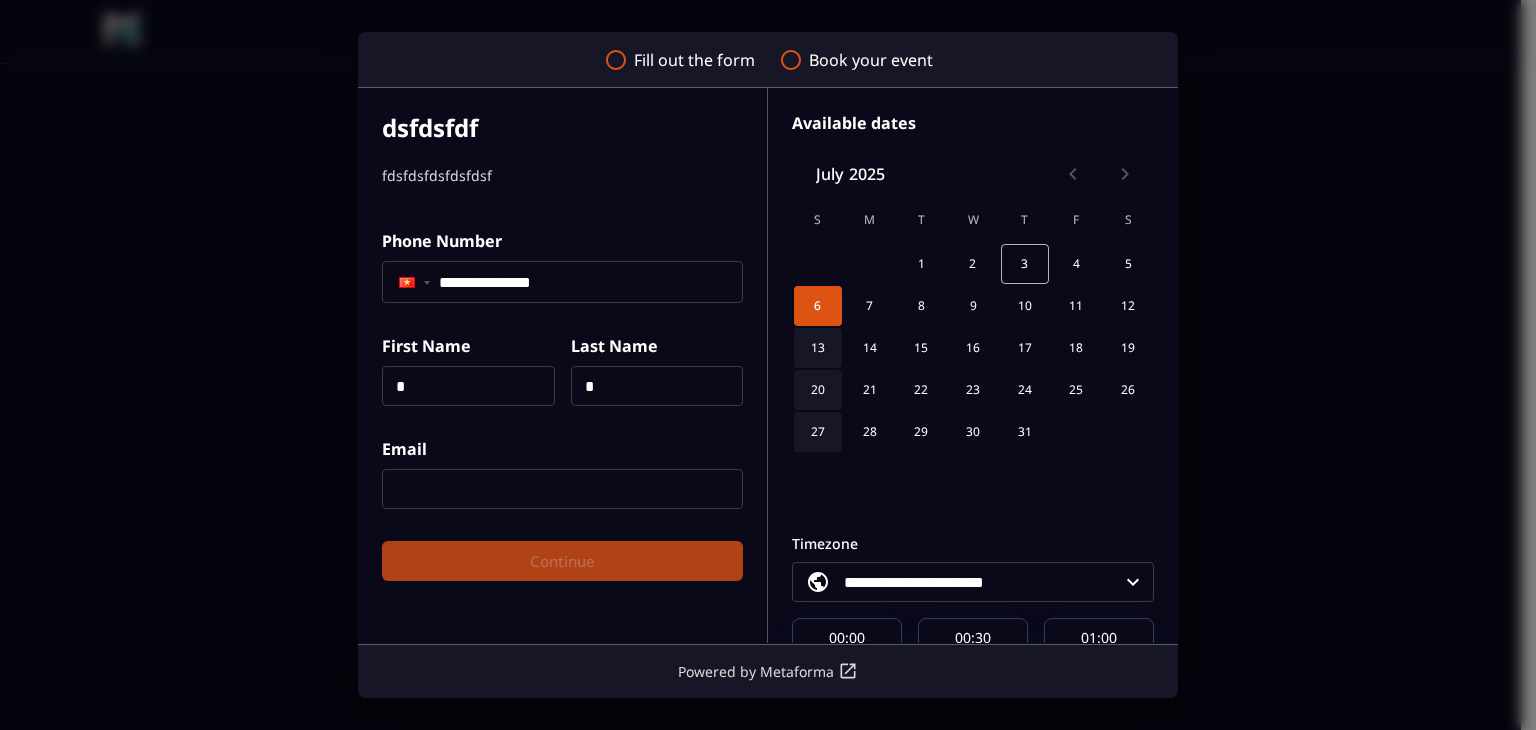 type on "*" 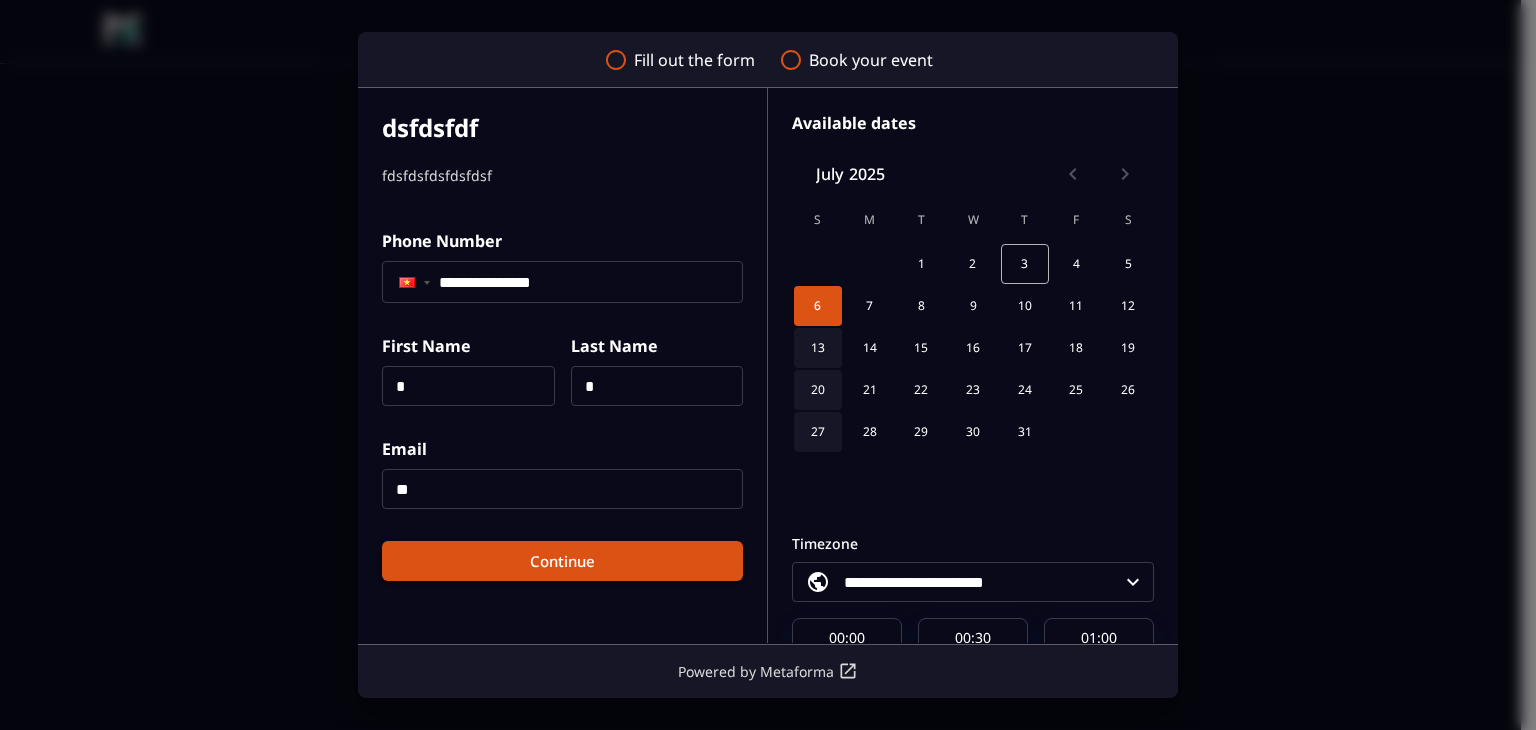 click on "Continue" at bounding box center (562, 561) 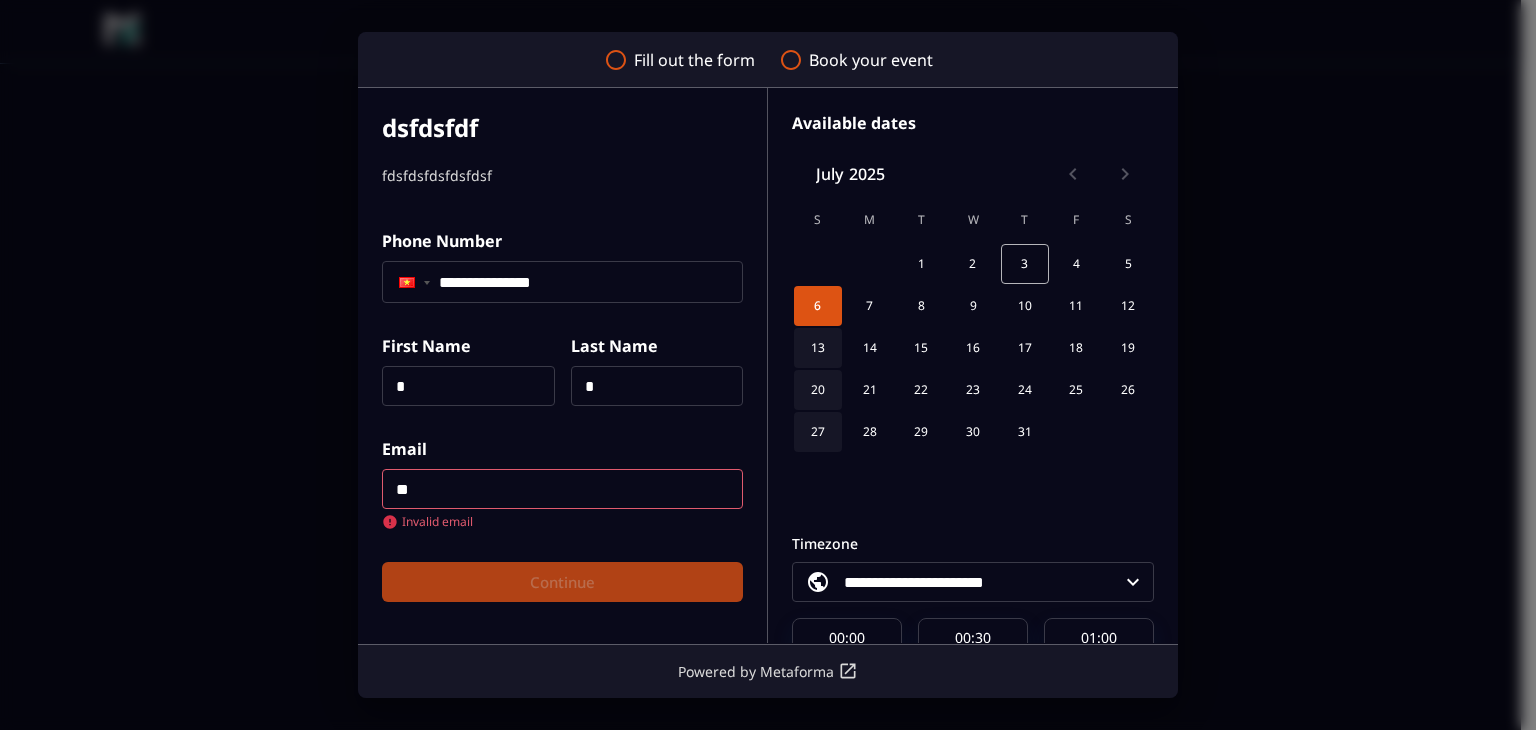 type on "**********" 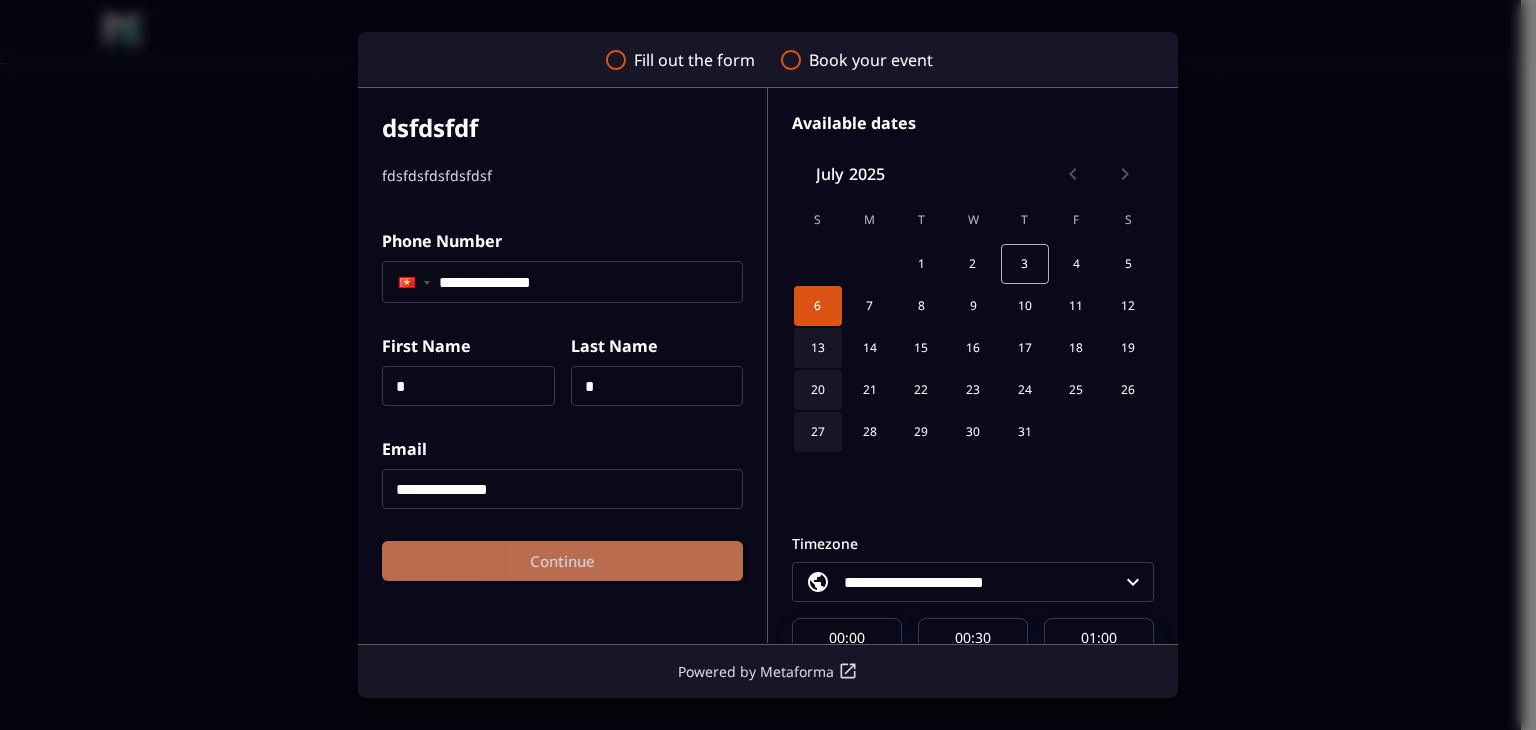 click on "Continue" at bounding box center [562, 561] 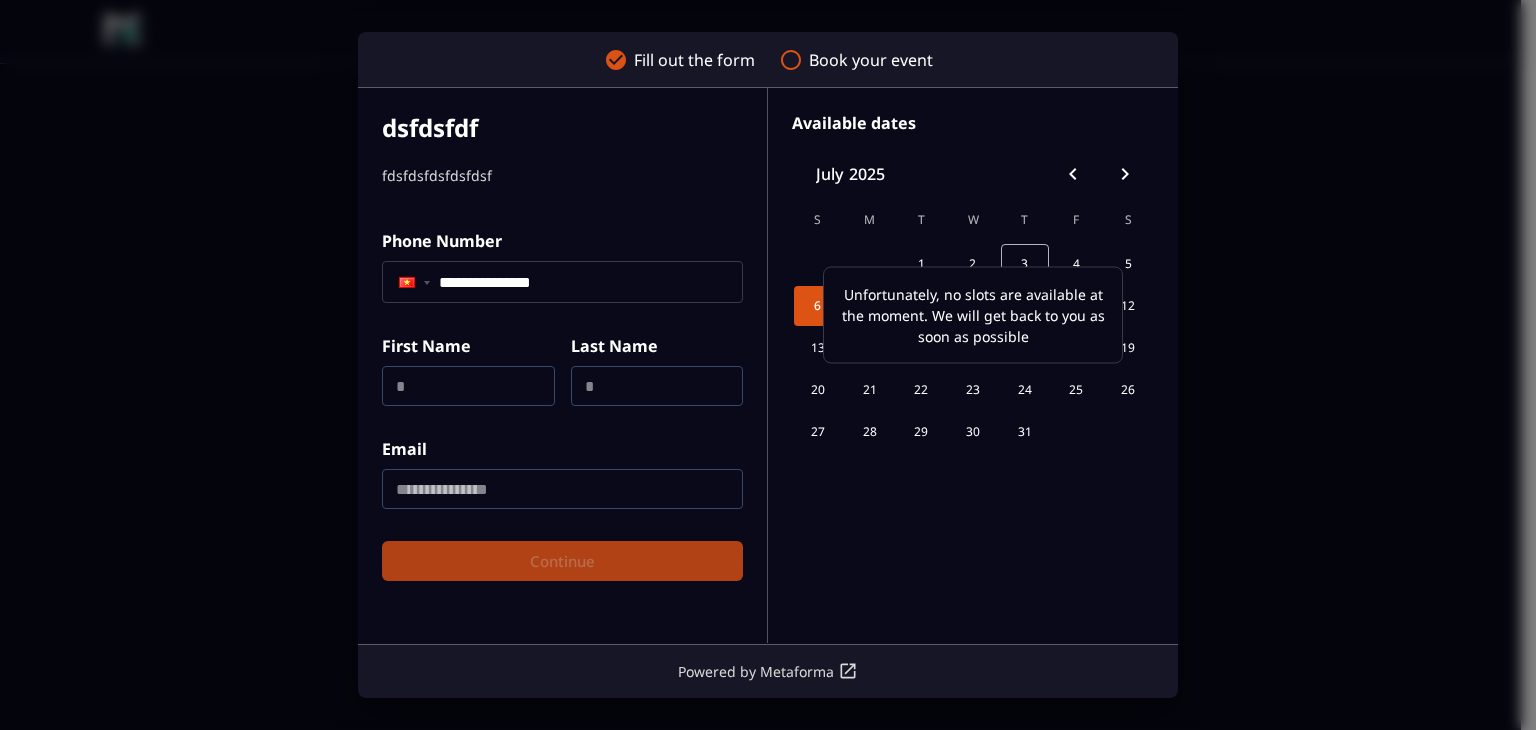 click on "Unfortunately, no slots are available at the moment. We will get back to you as soon as possible" at bounding box center (973, 314) 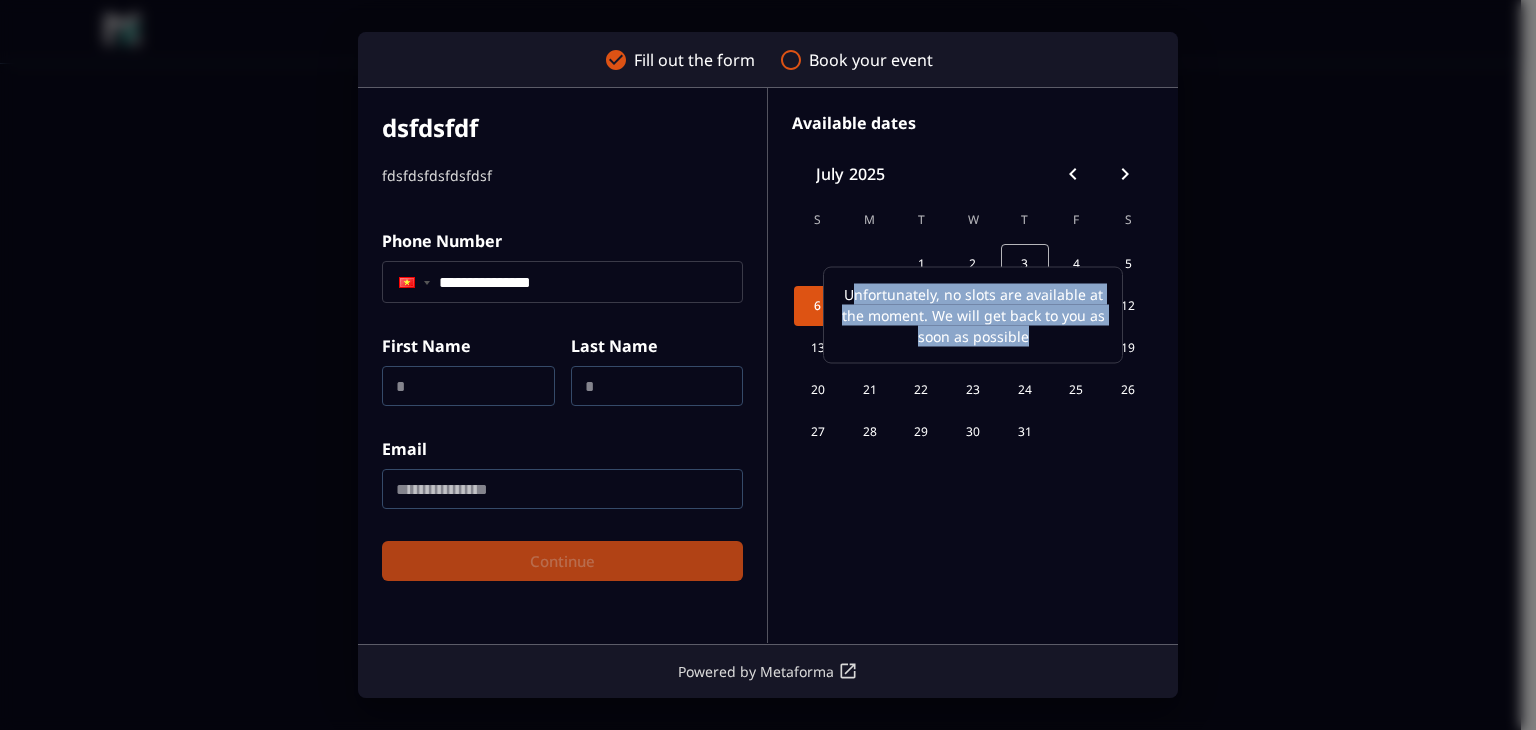 drag, startPoint x: 851, startPoint y: 293, endPoint x: 1068, endPoint y: 351, distance: 224.61745 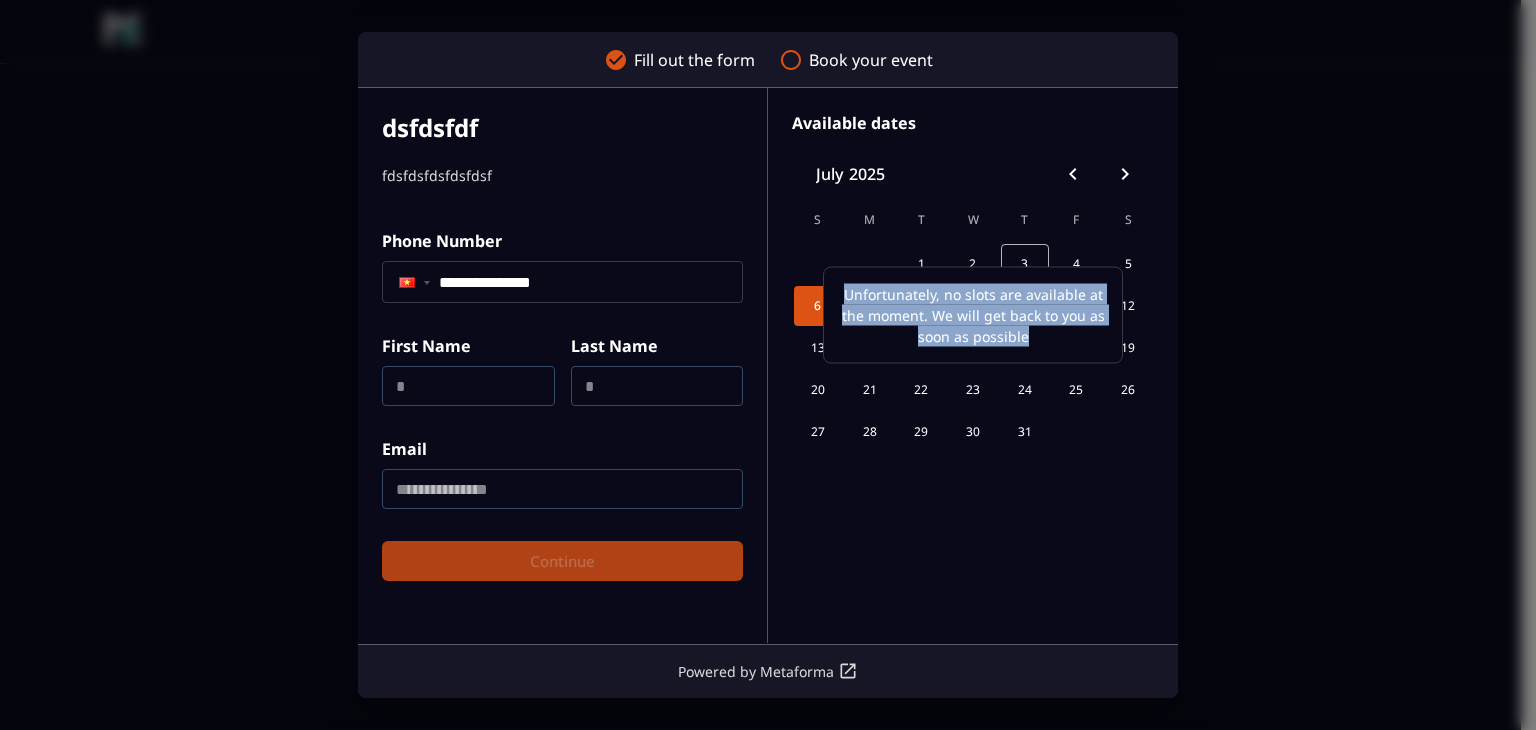 drag, startPoint x: 872, startPoint y: 290, endPoint x: 1043, endPoint y: 335, distance: 176.82195 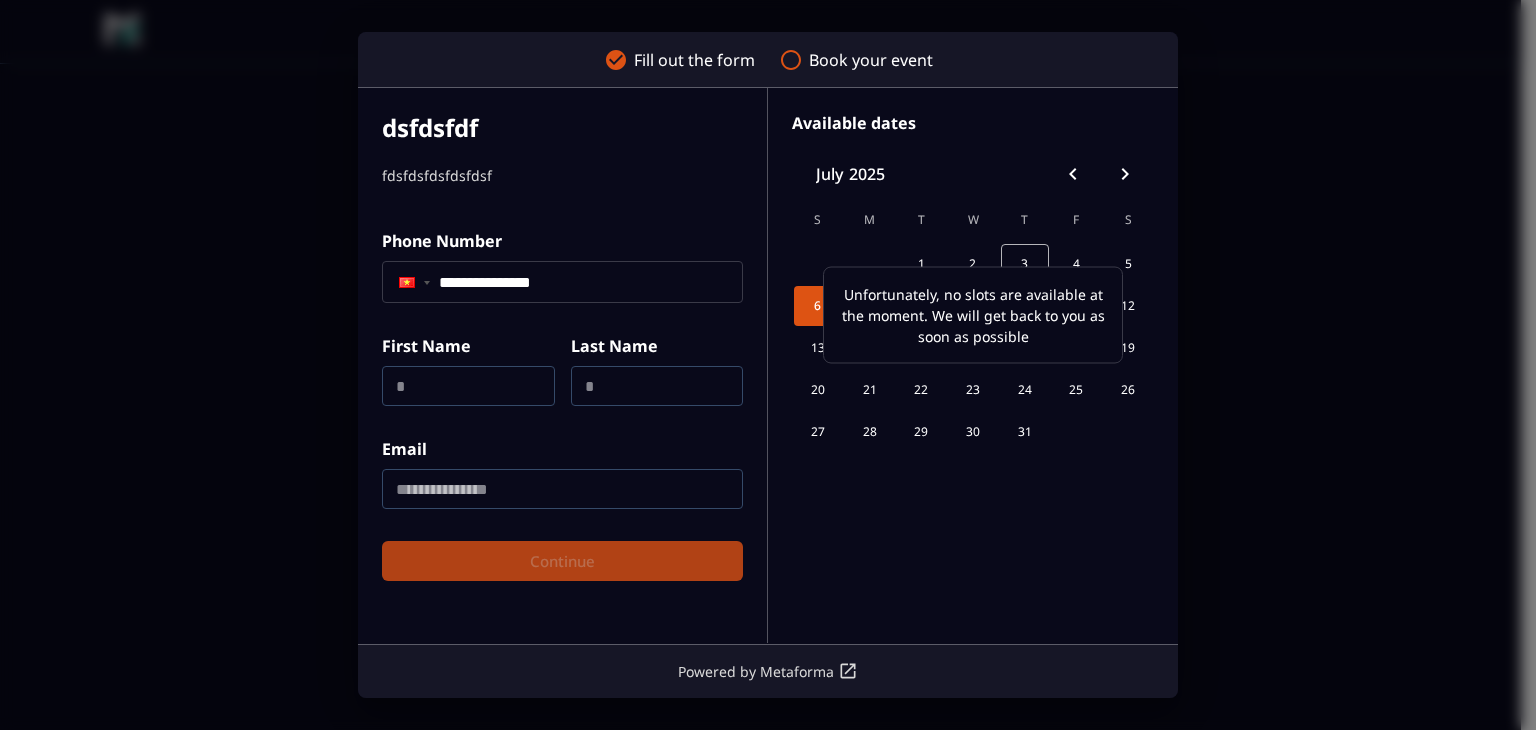 click on "**********" at bounding box center (768, 365) 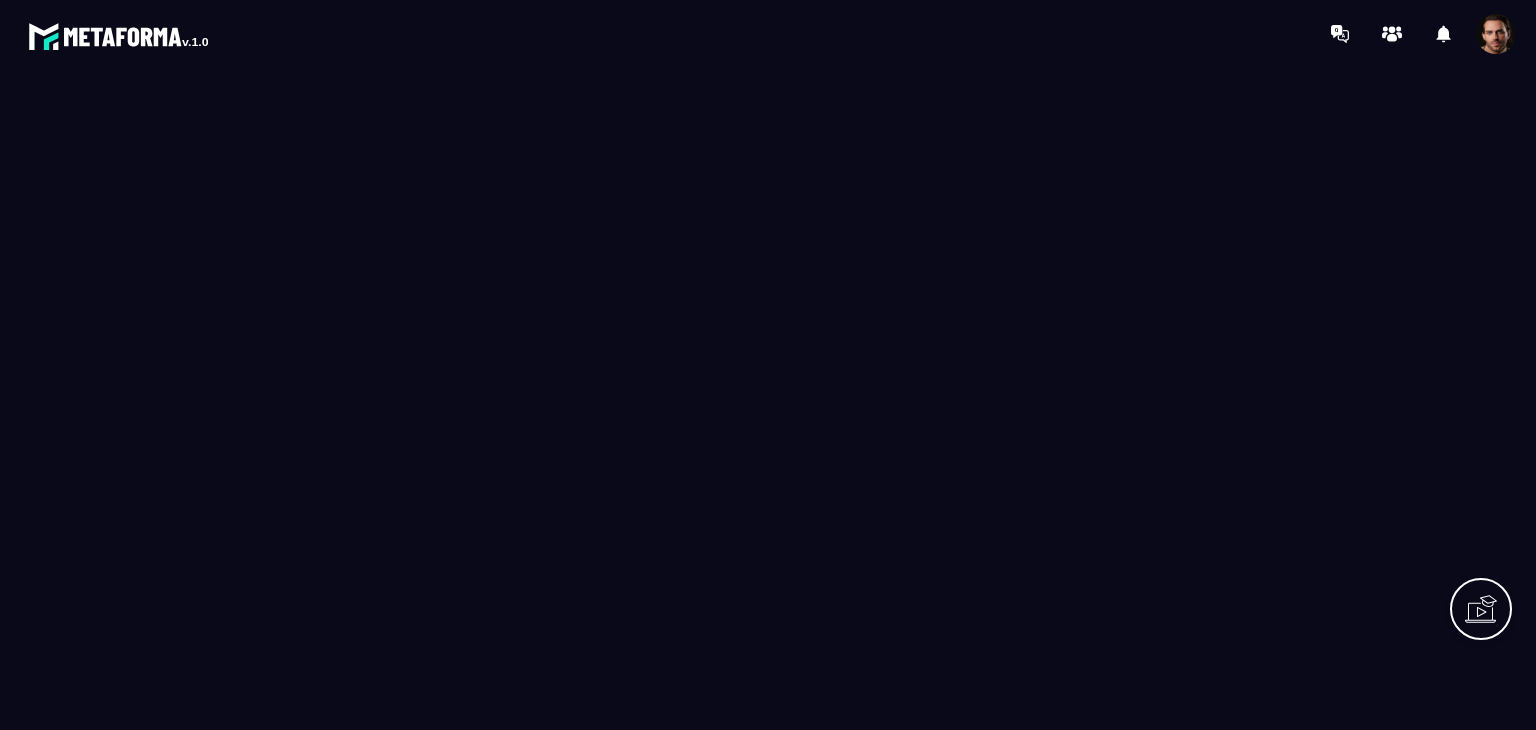 scroll, scrollTop: 0, scrollLeft: 0, axis: both 